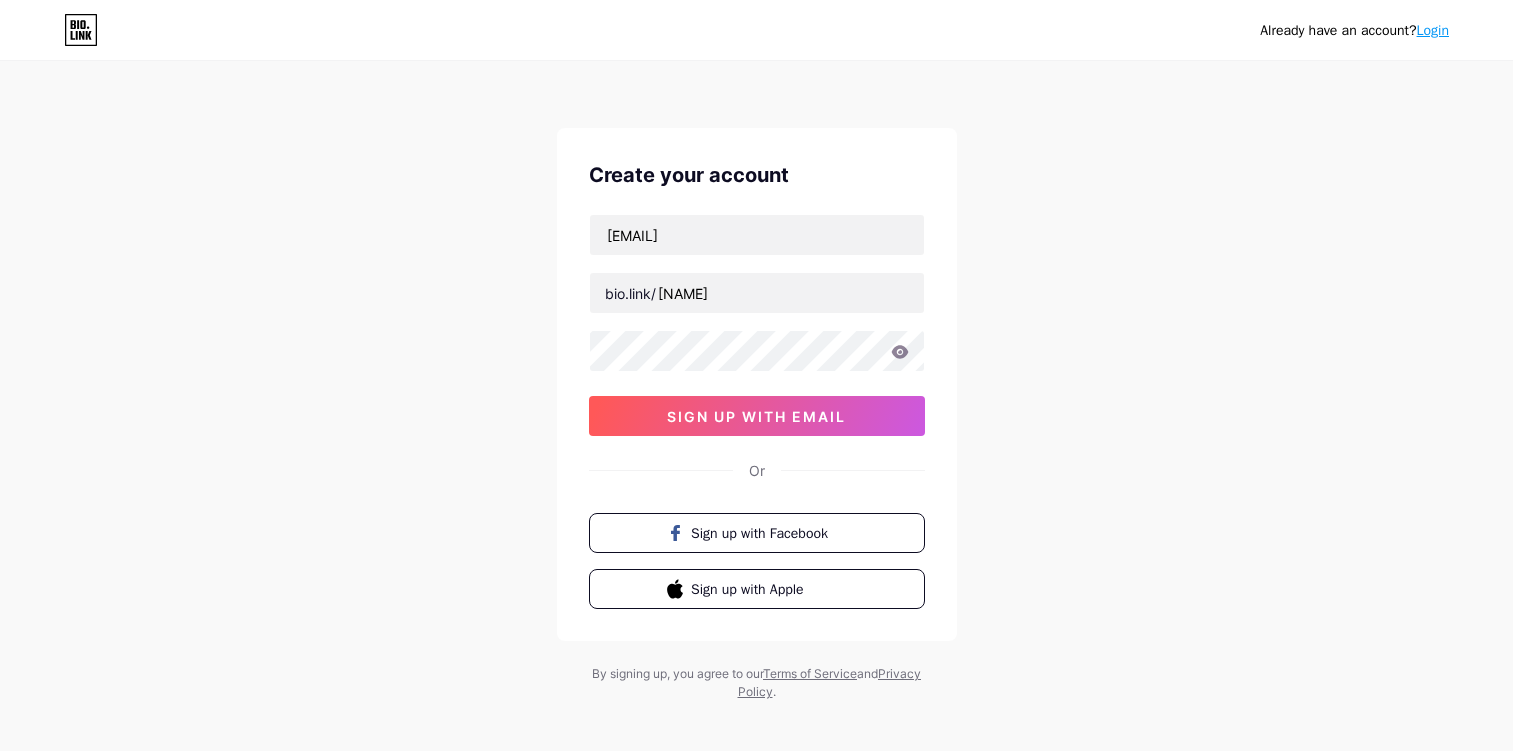 scroll, scrollTop: 0, scrollLeft: 0, axis: both 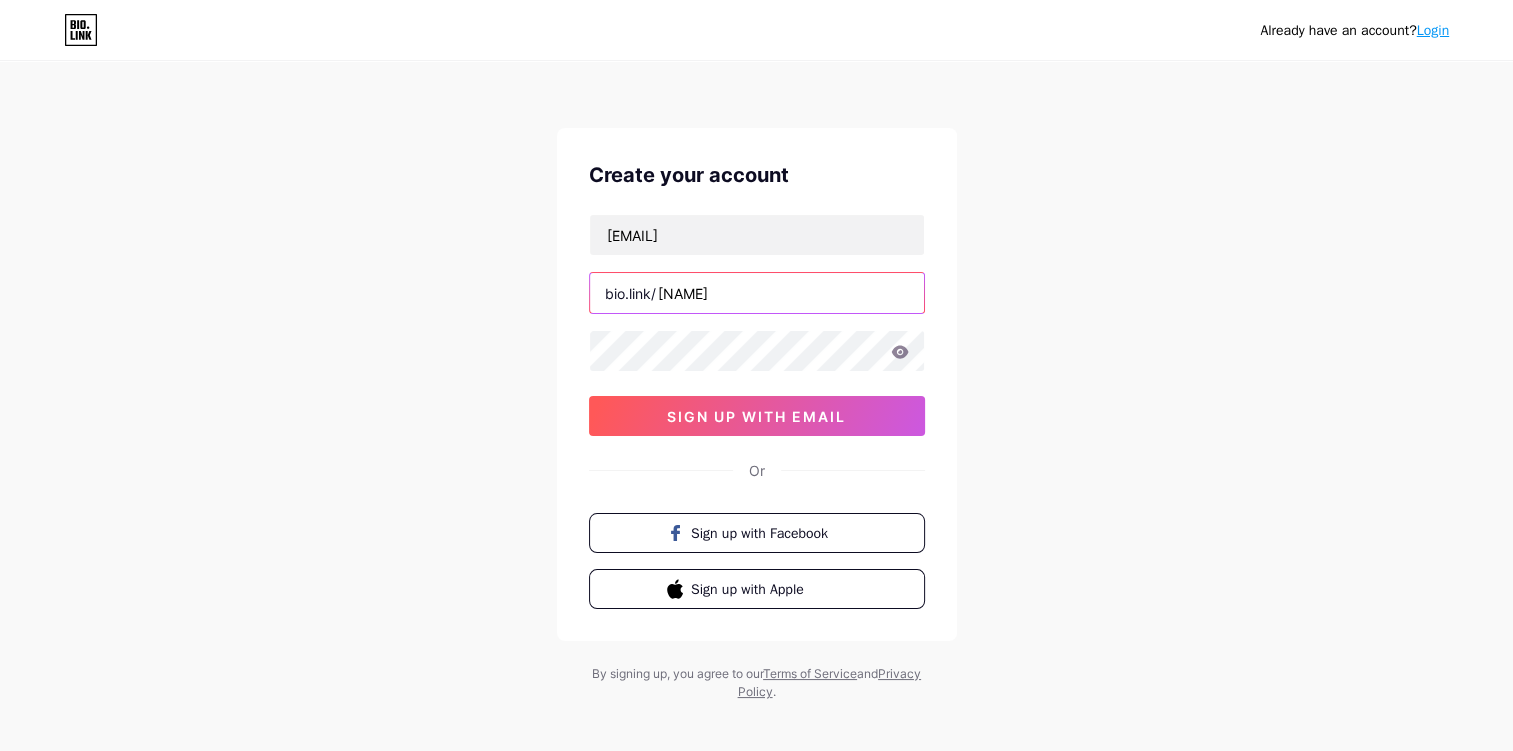 drag, startPoint x: 0, startPoint y: 0, endPoint x: 740, endPoint y: 296, distance: 797.0044 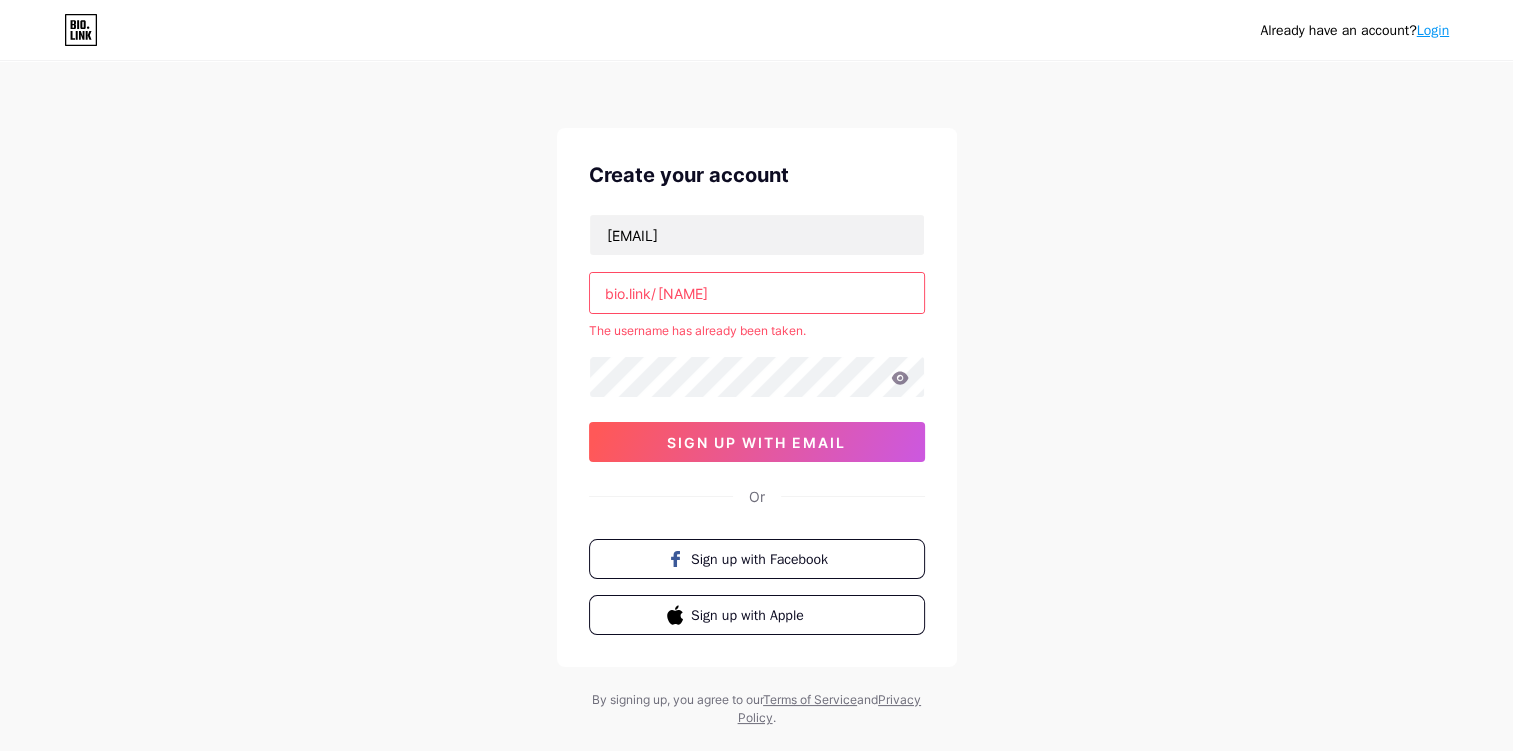 click on "[NAME]" at bounding box center (757, 293) 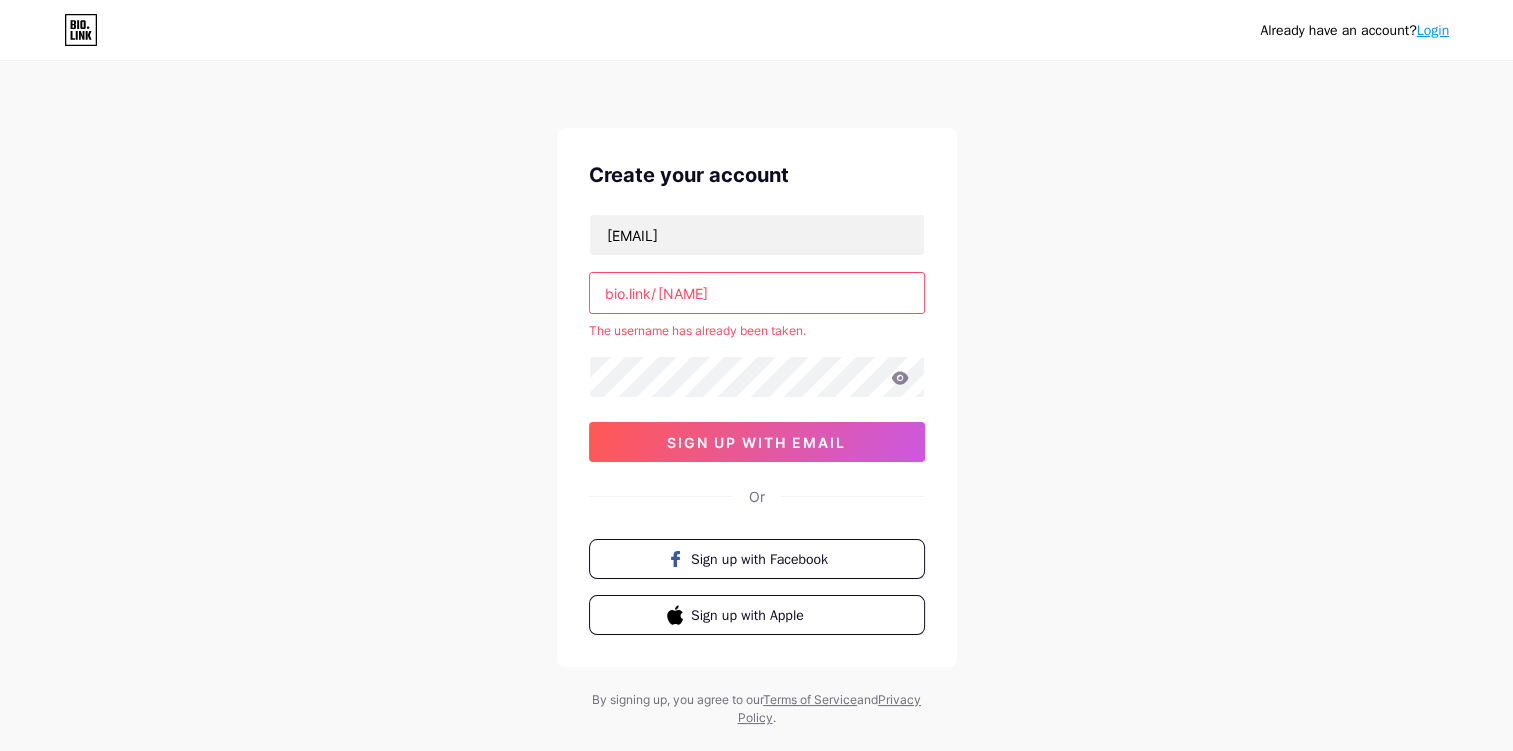 click on "[NAME]" at bounding box center [757, 293] 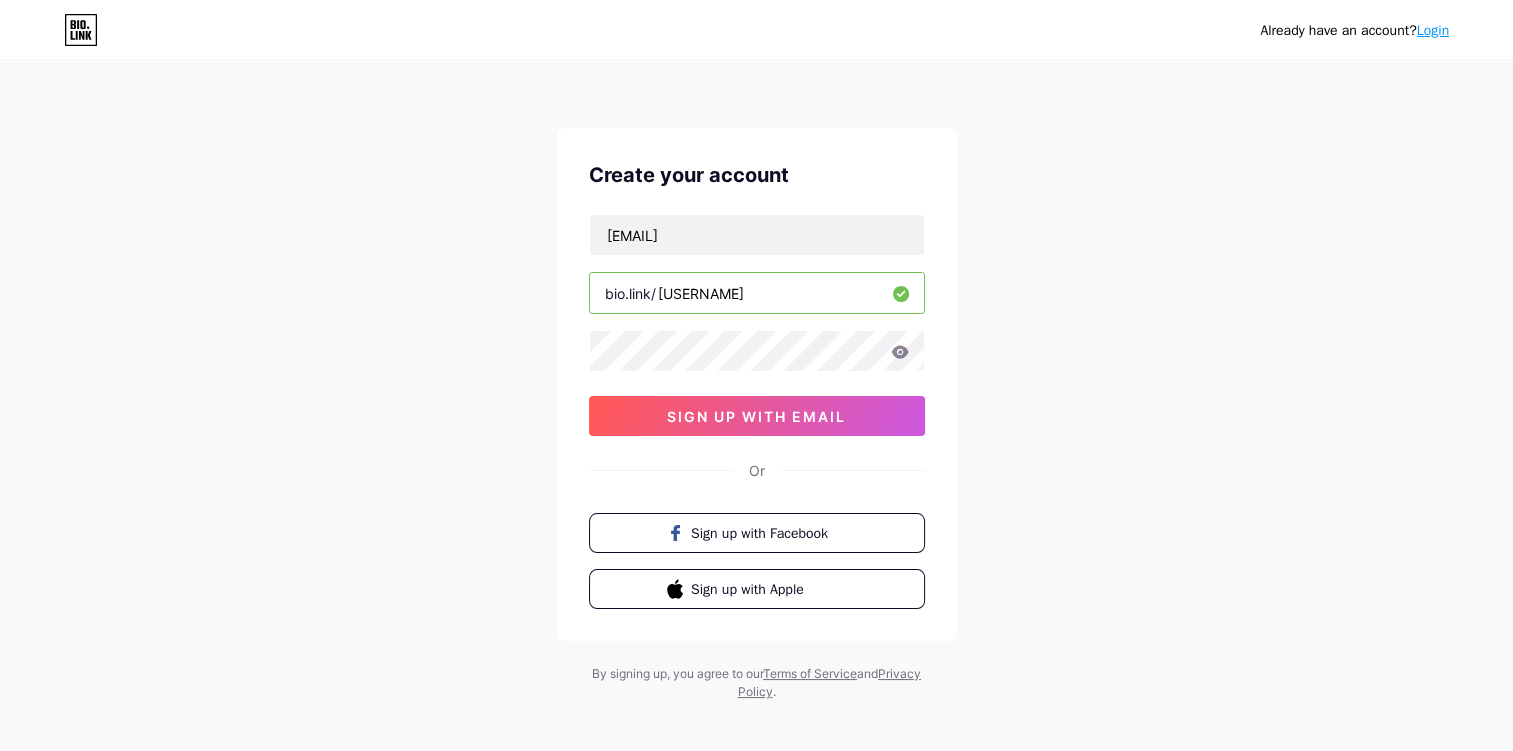 type on "[USERNAME]" 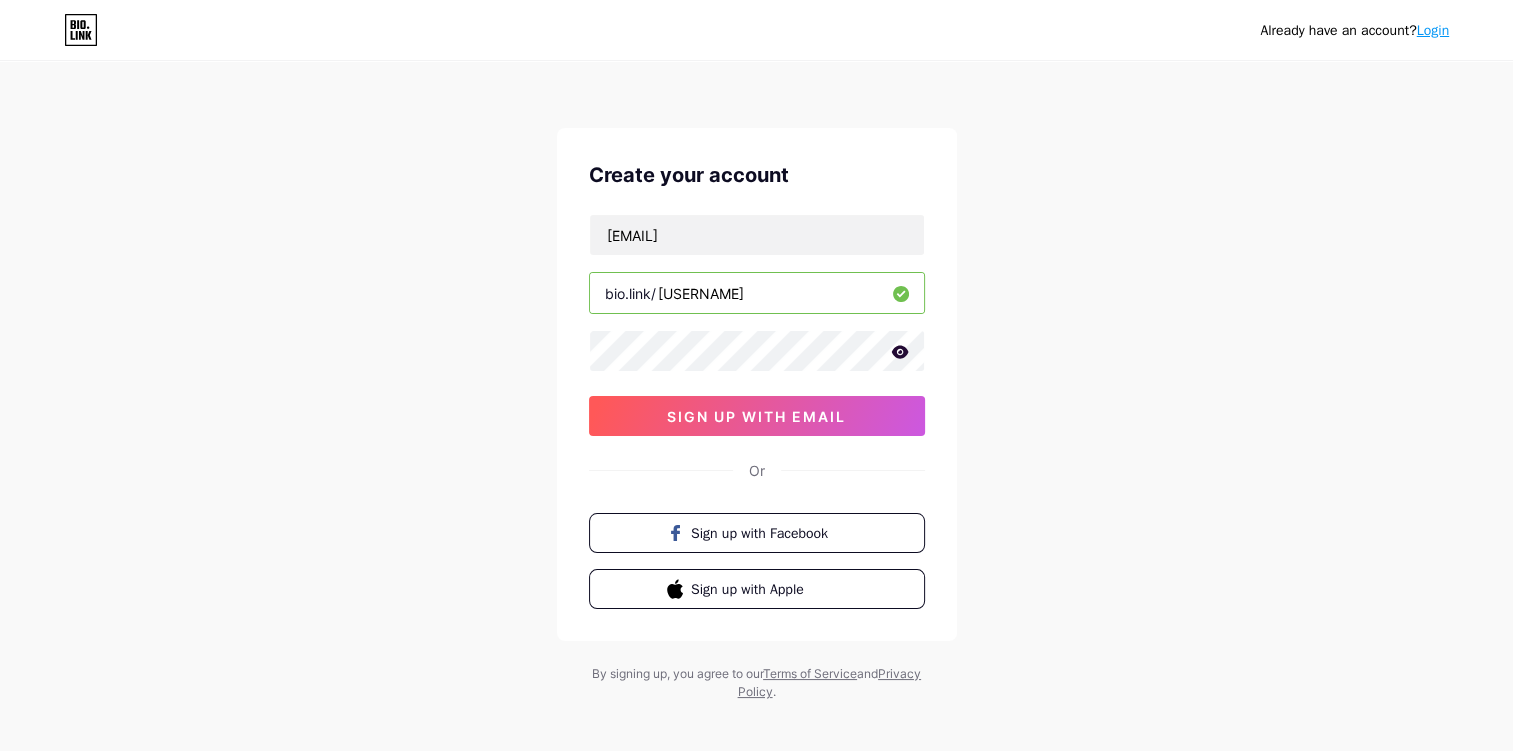 click 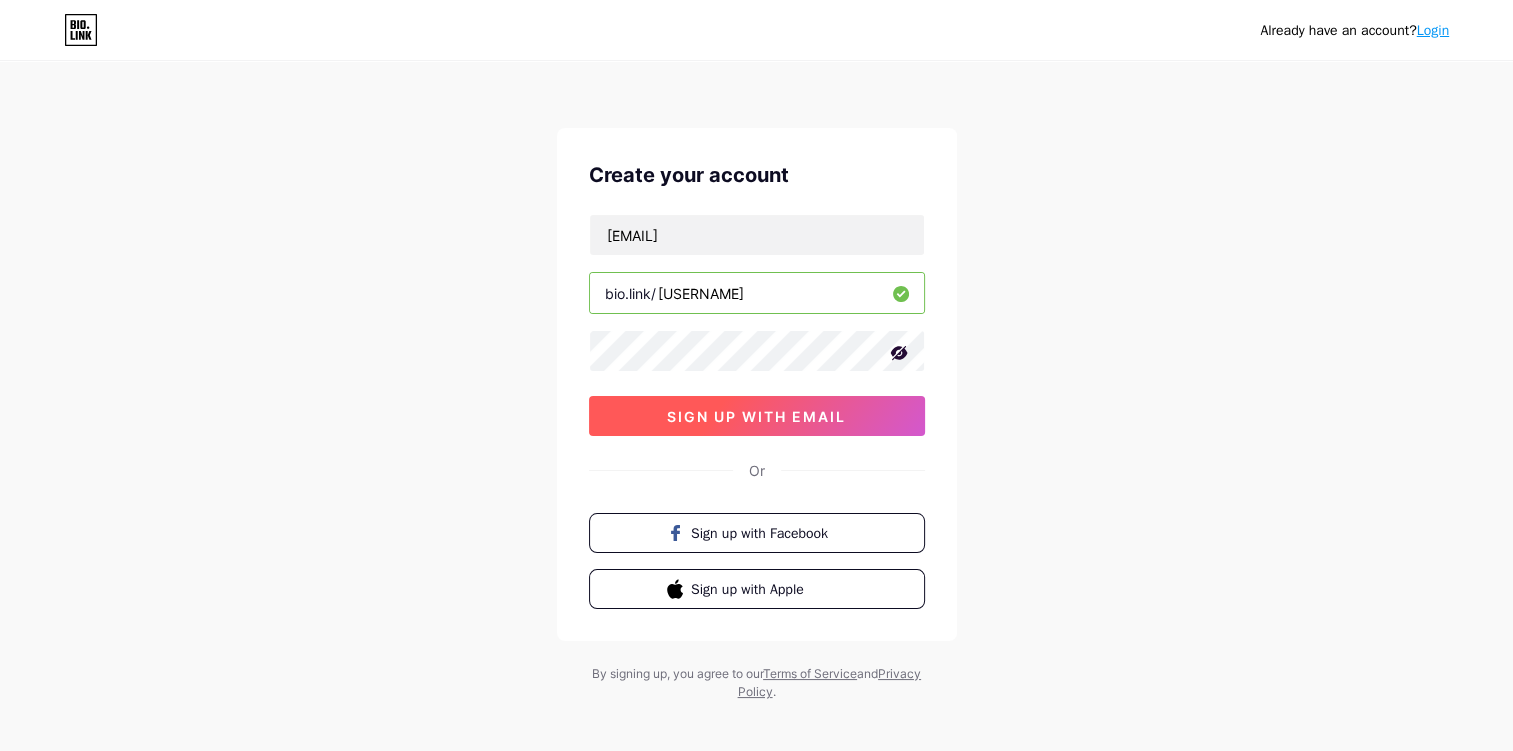 click on "sign up with email" at bounding box center (756, 416) 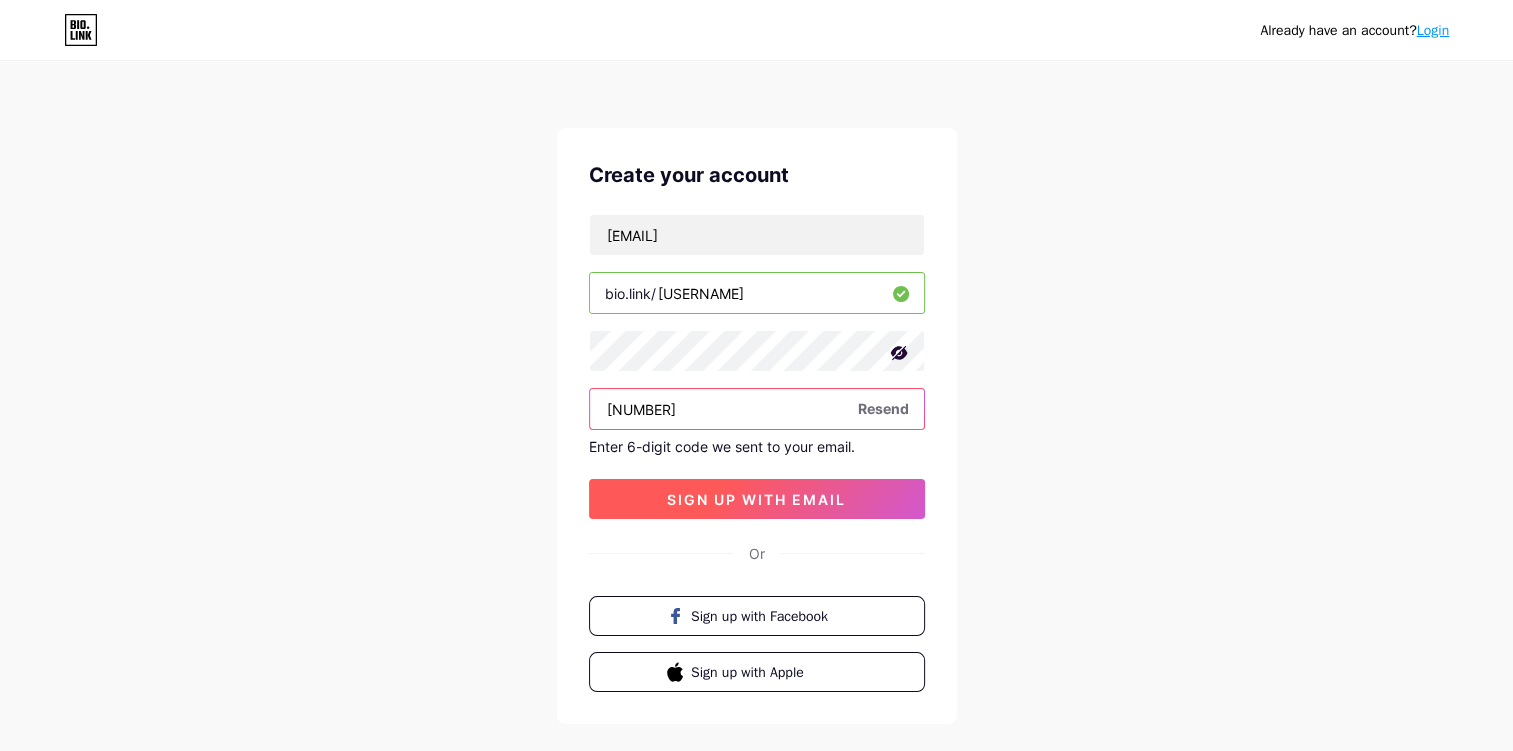type on "[NUMBER]" 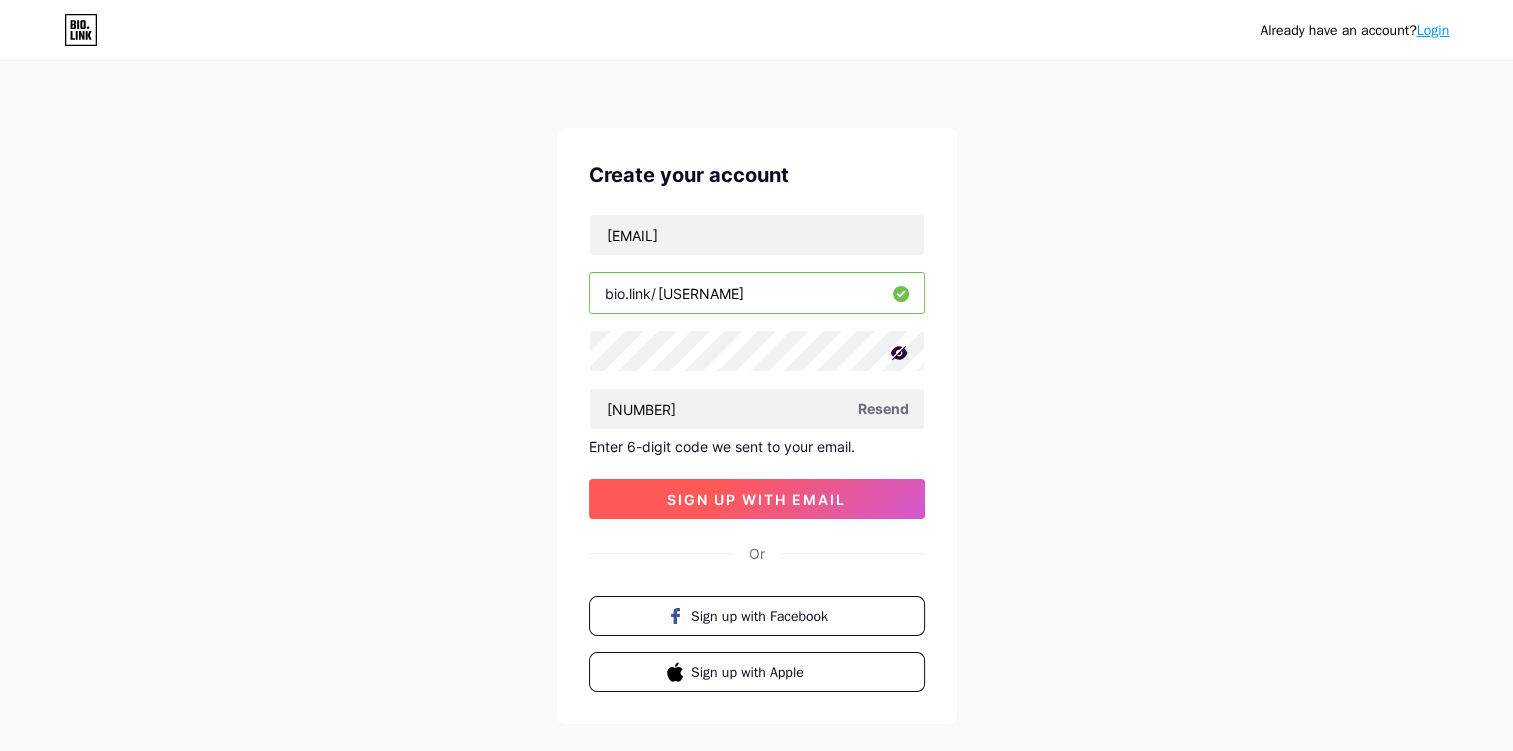 click on "sign up with email" at bounding box center (757, 499) 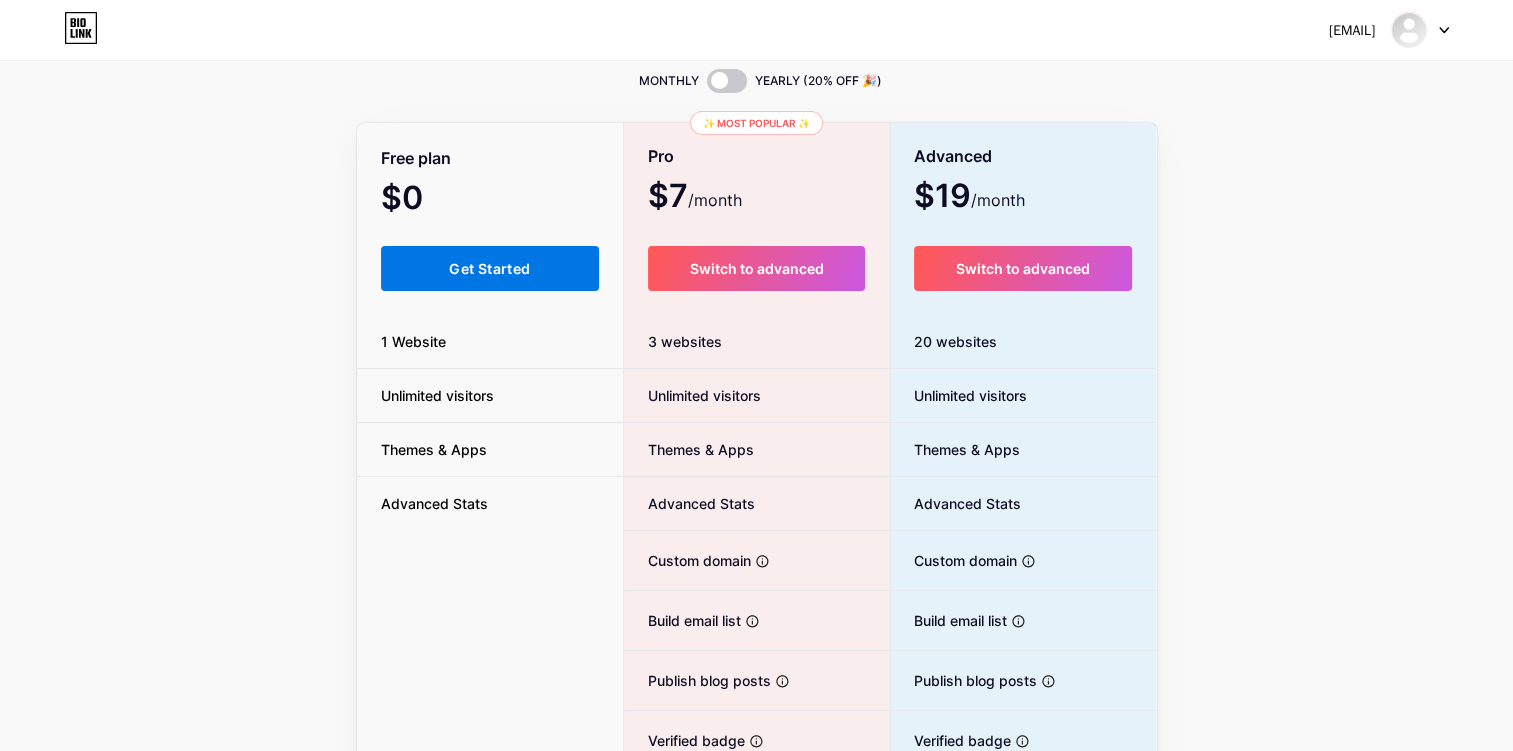 scroll, scrollTop: 68, scrollLeft: 0, axis: vertical 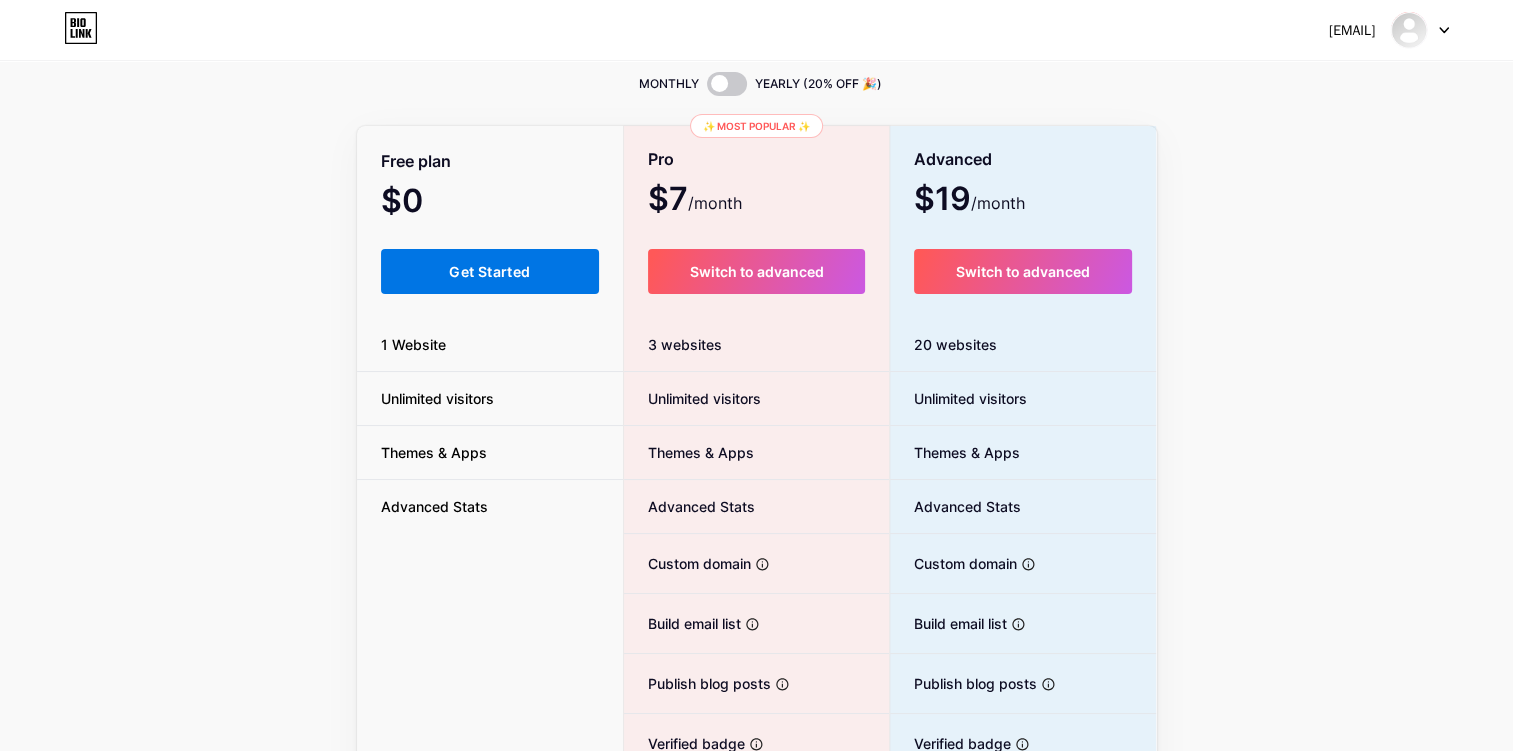 click on "Get Started" at bounding box center (490, 271) 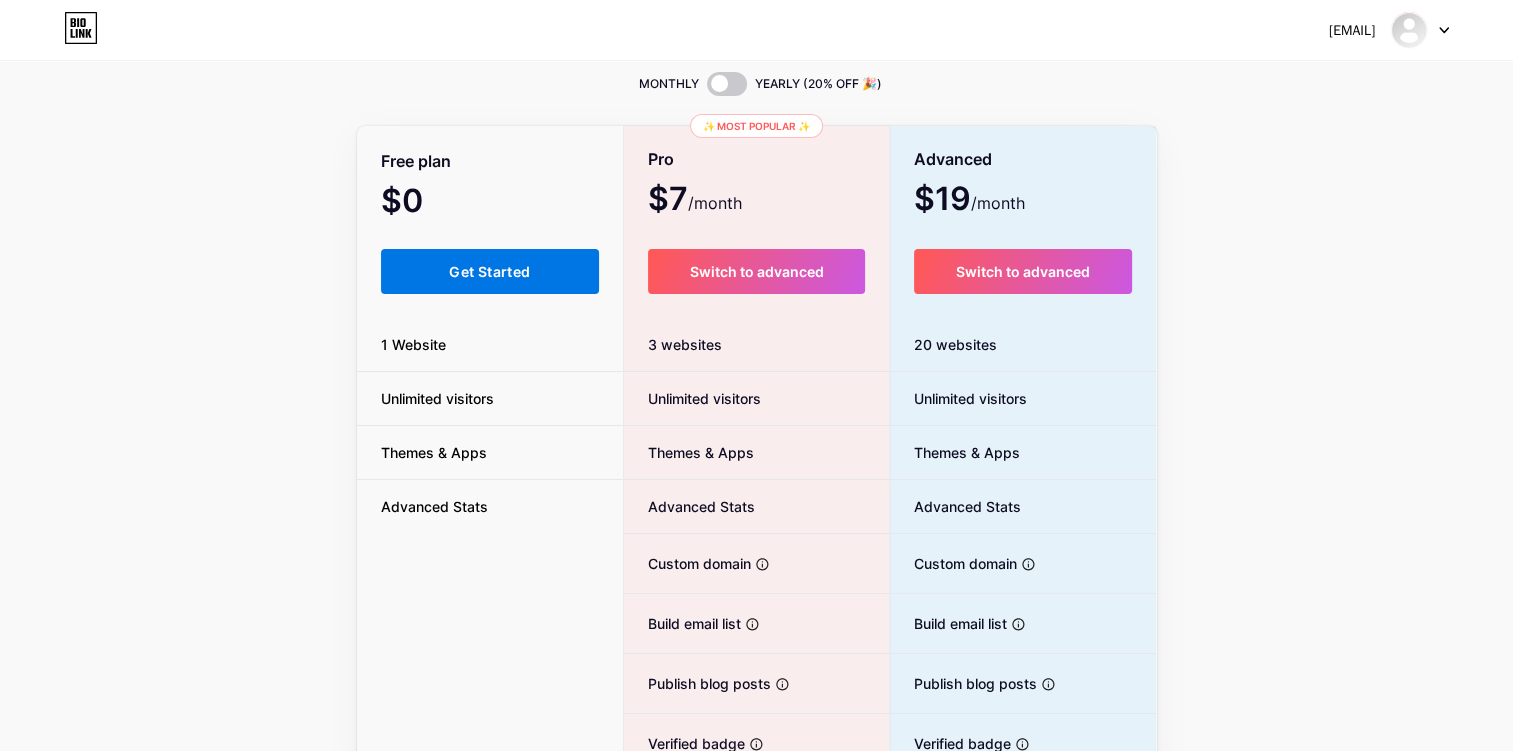 scroll, scrollTop: 0, scrollLeft: 0, axis: both 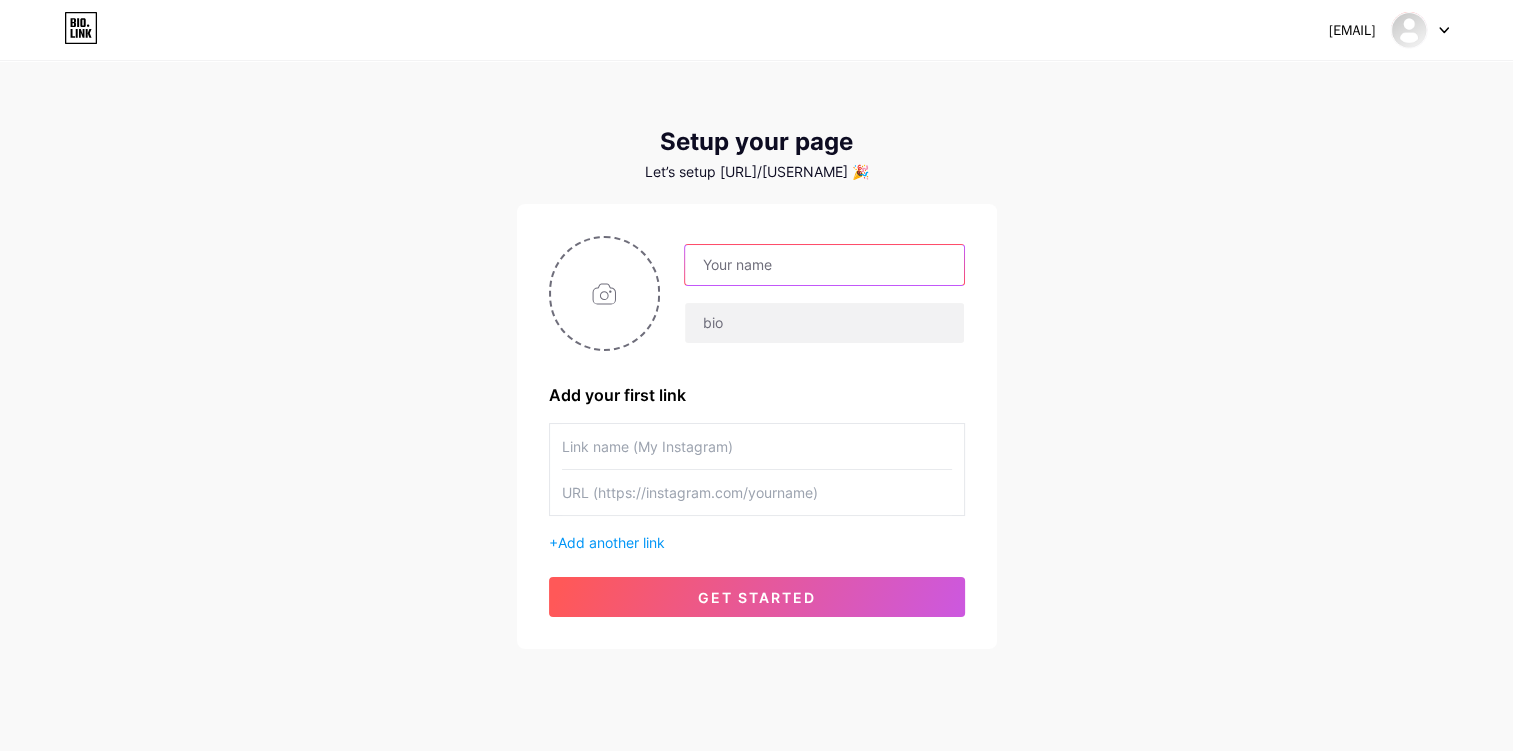 click at bounding box center (824, 265) 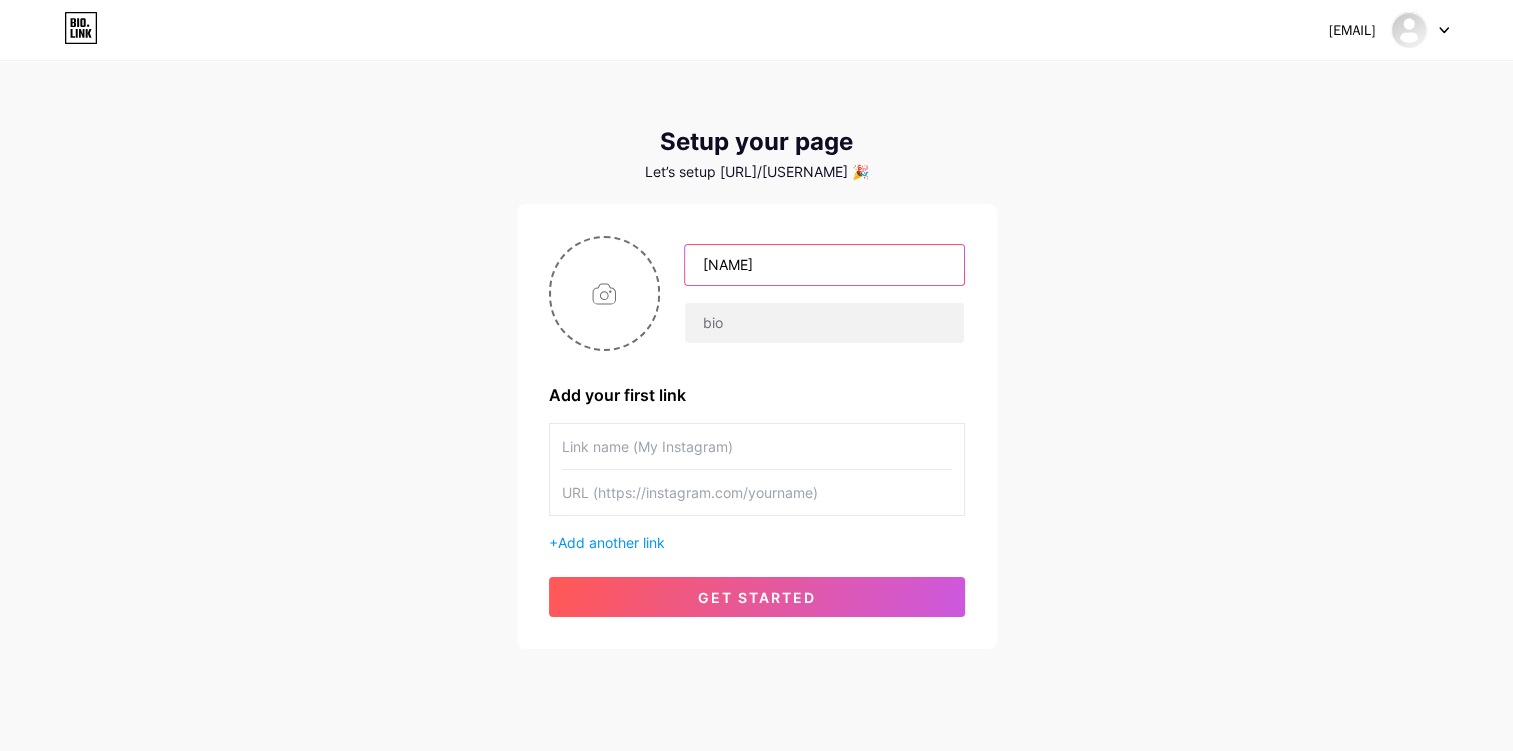 type on "[NAME]" 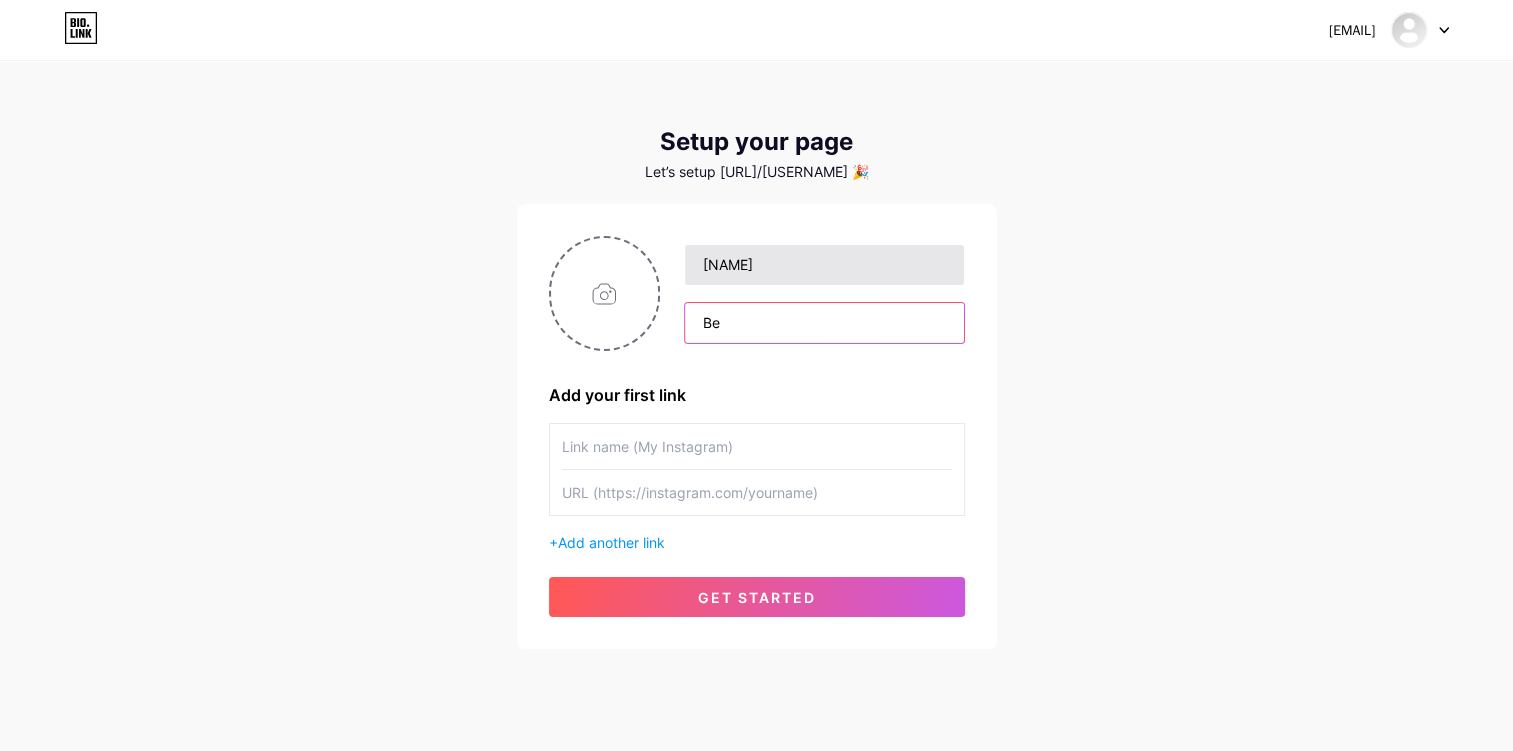 type on "B" 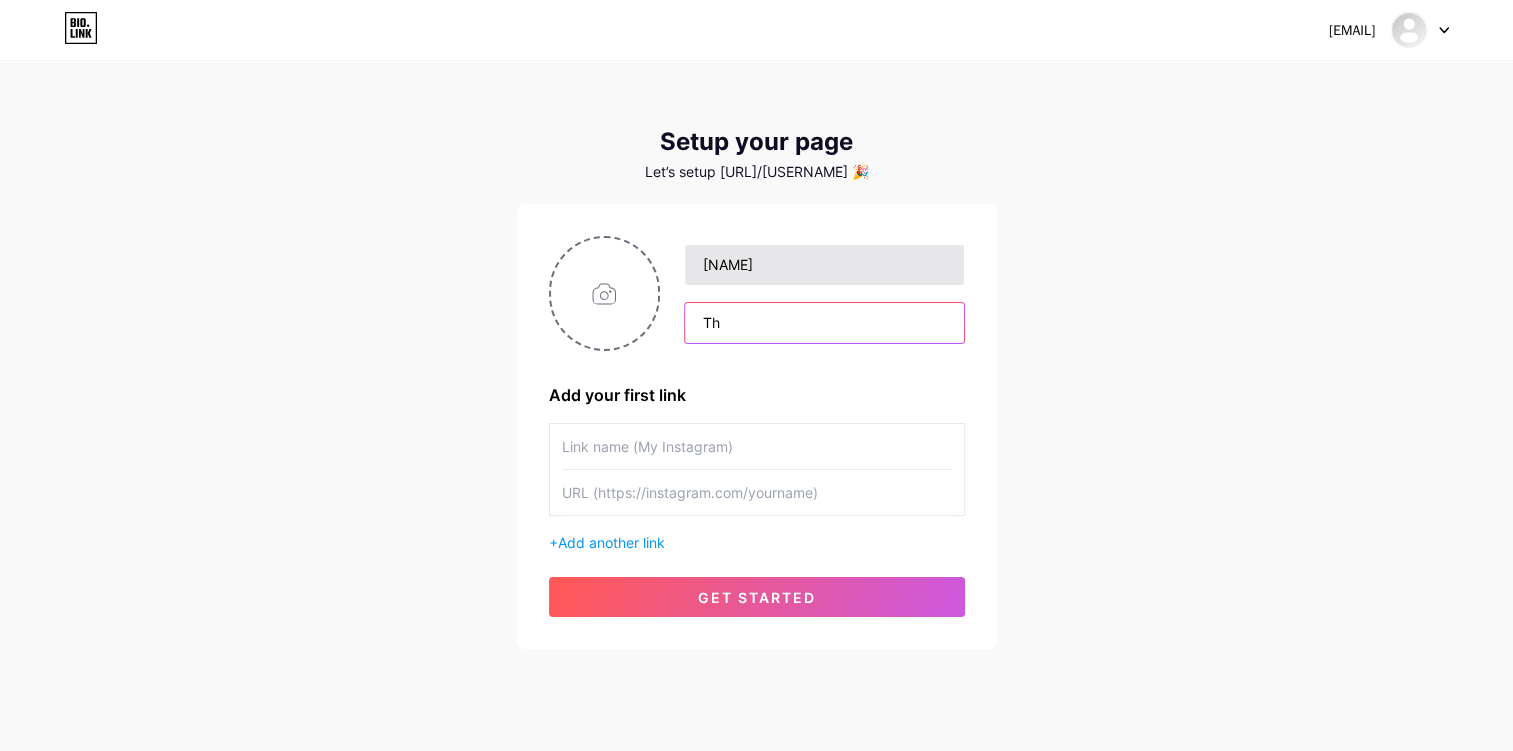 type on "T" 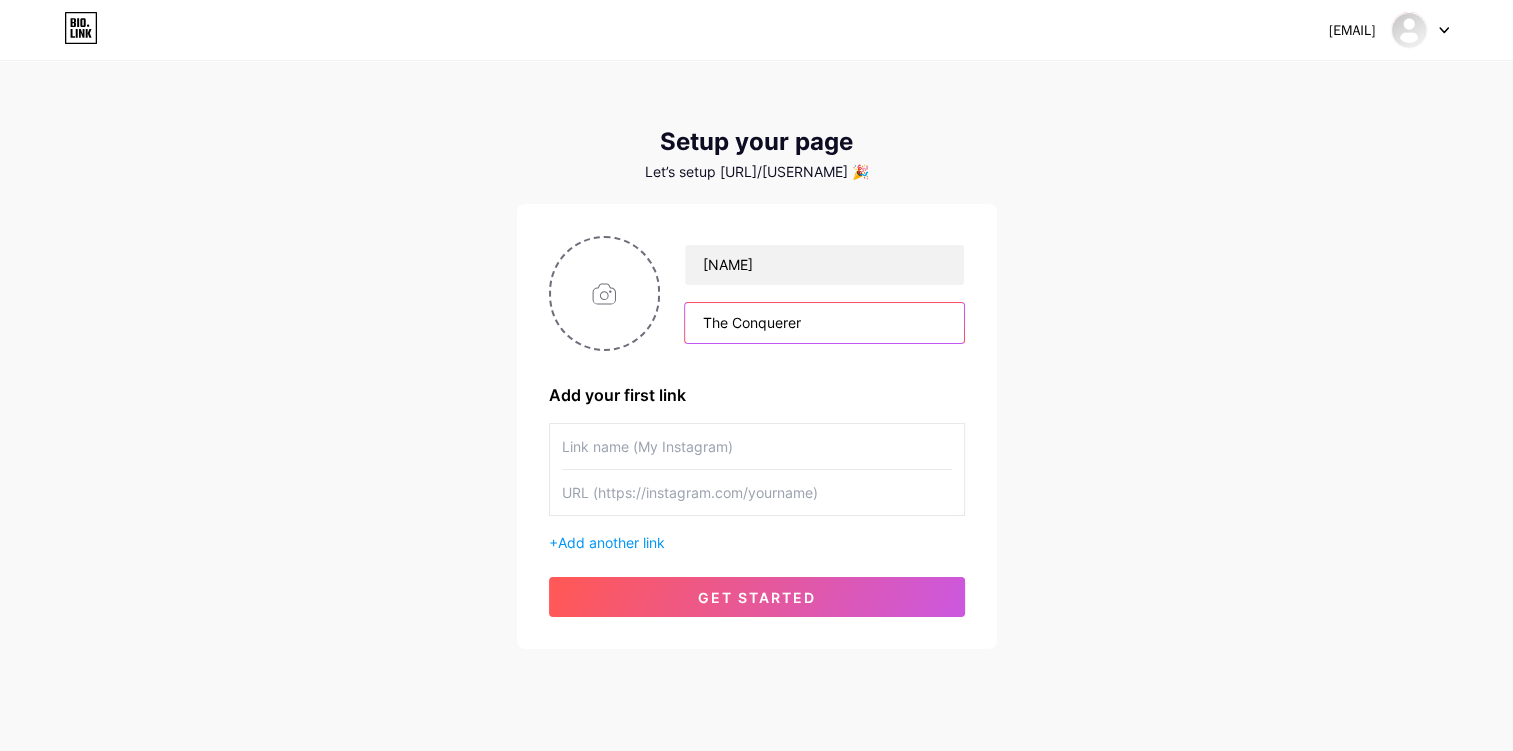 type on "The Conquerer" 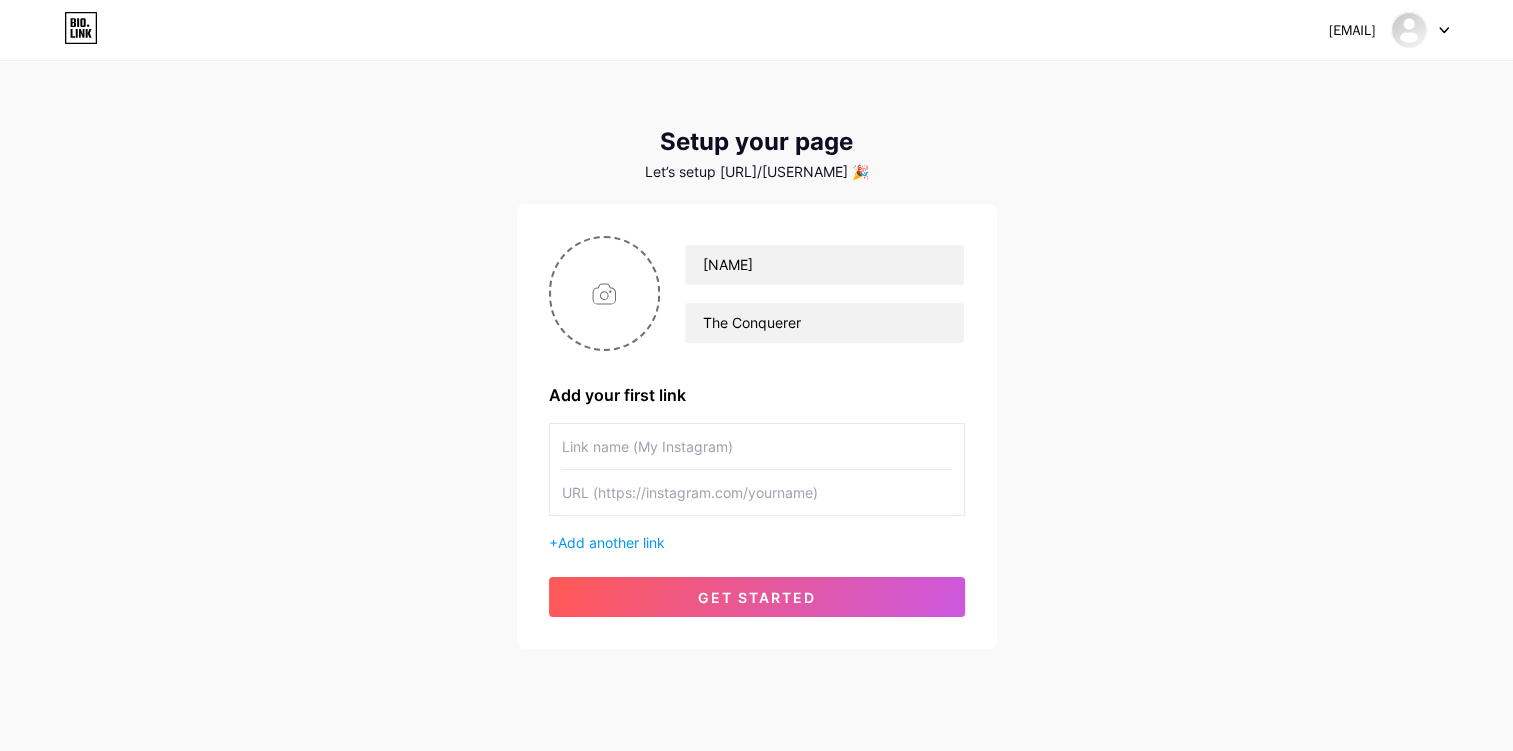 click at bounding box center (757, 446) 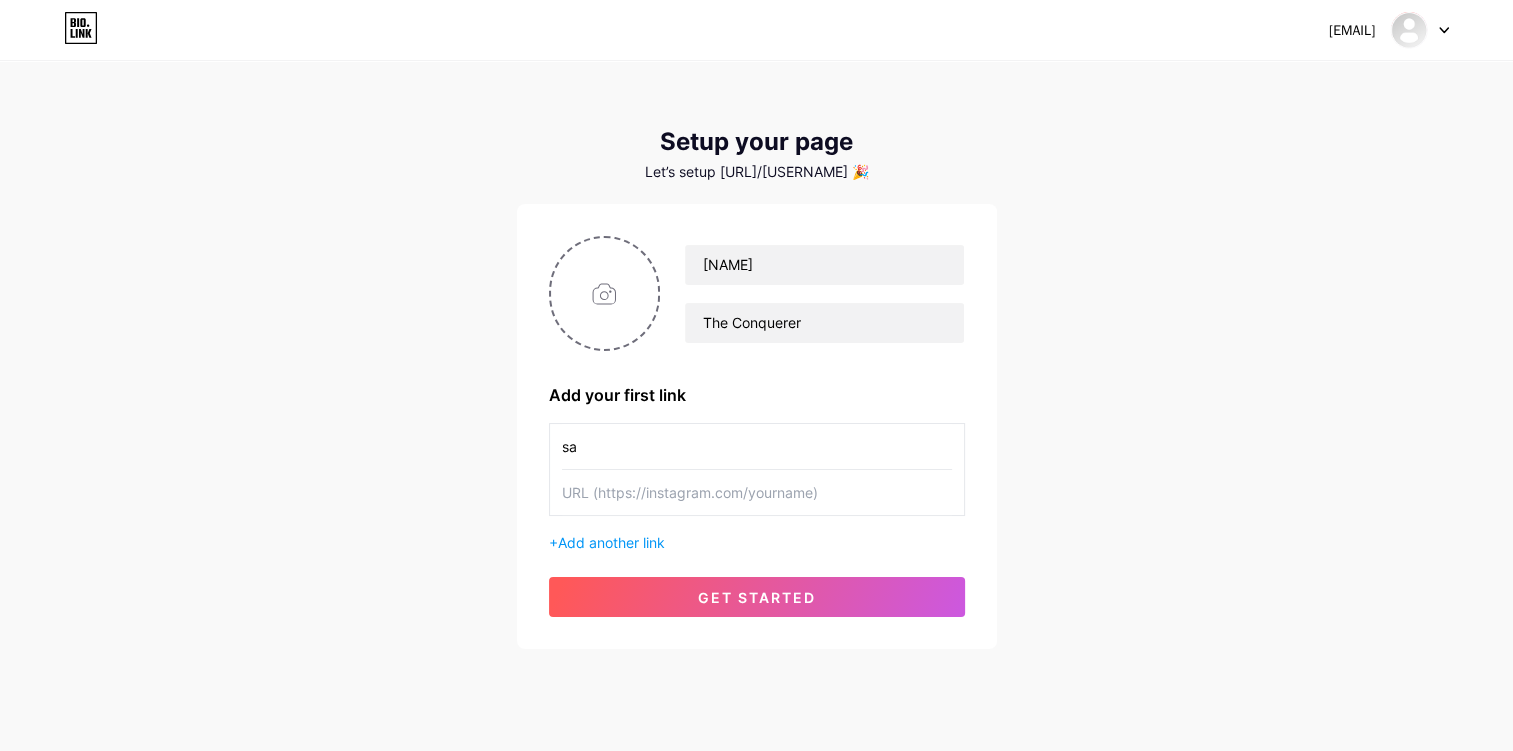 type on "s" 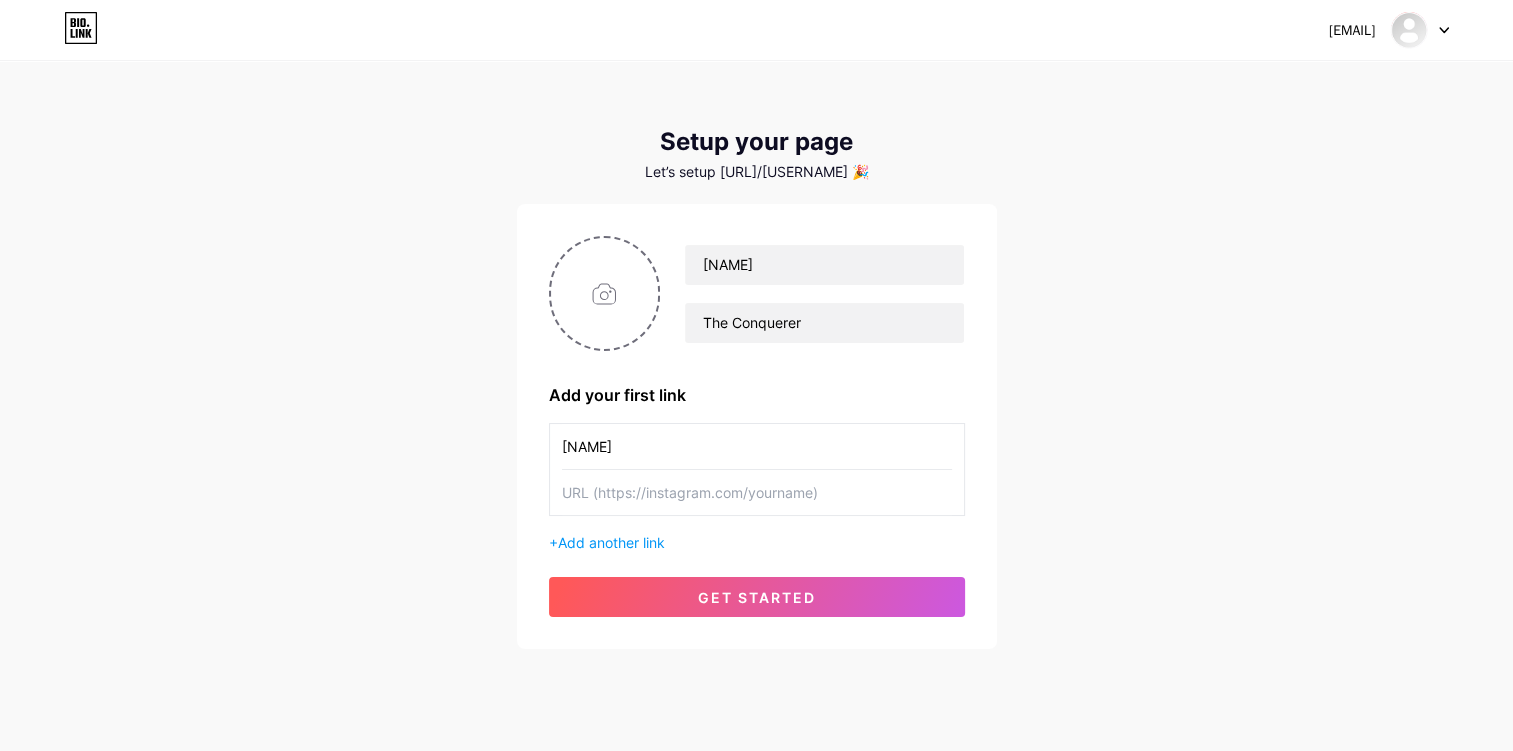 type on "[NAME]" 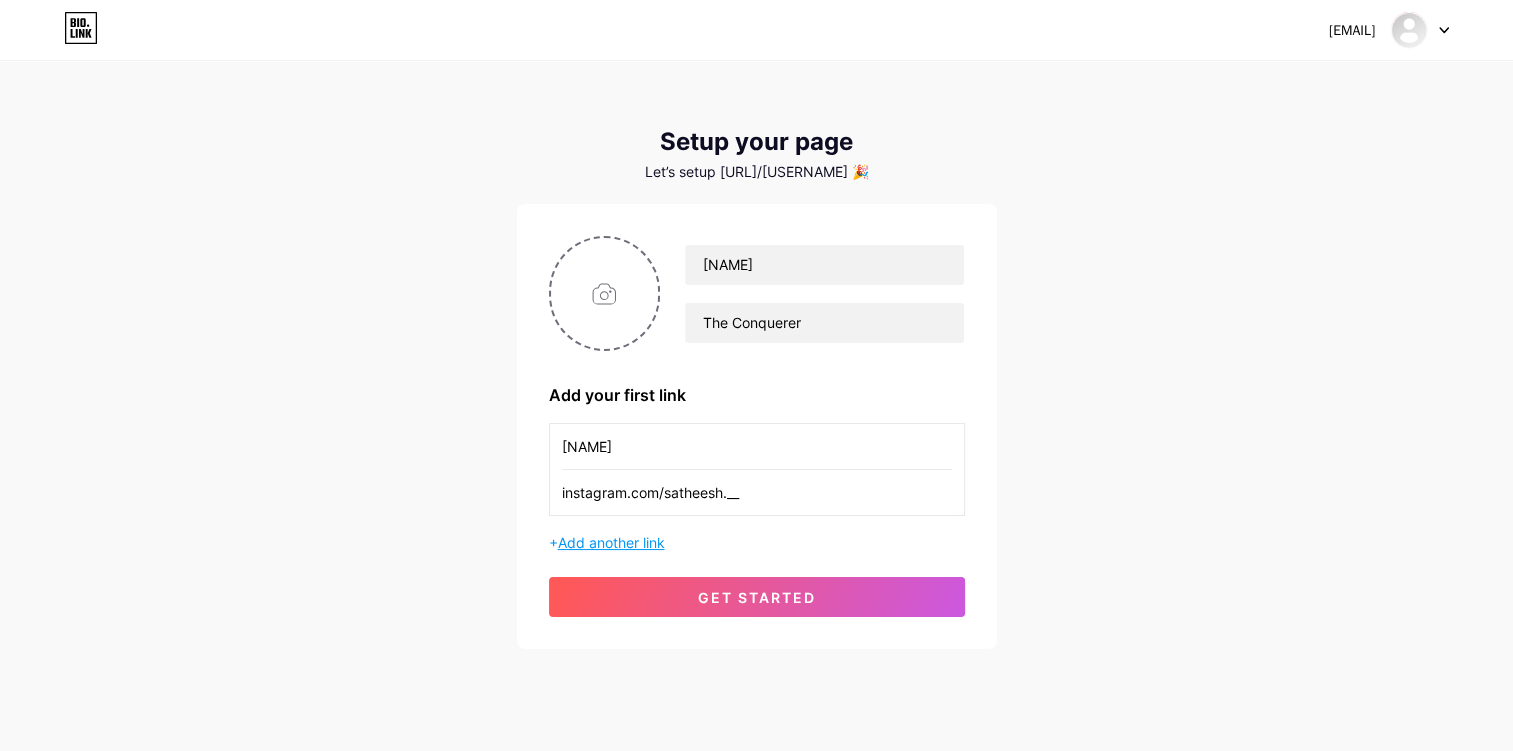 type on "instagram.com/satheesh.__" 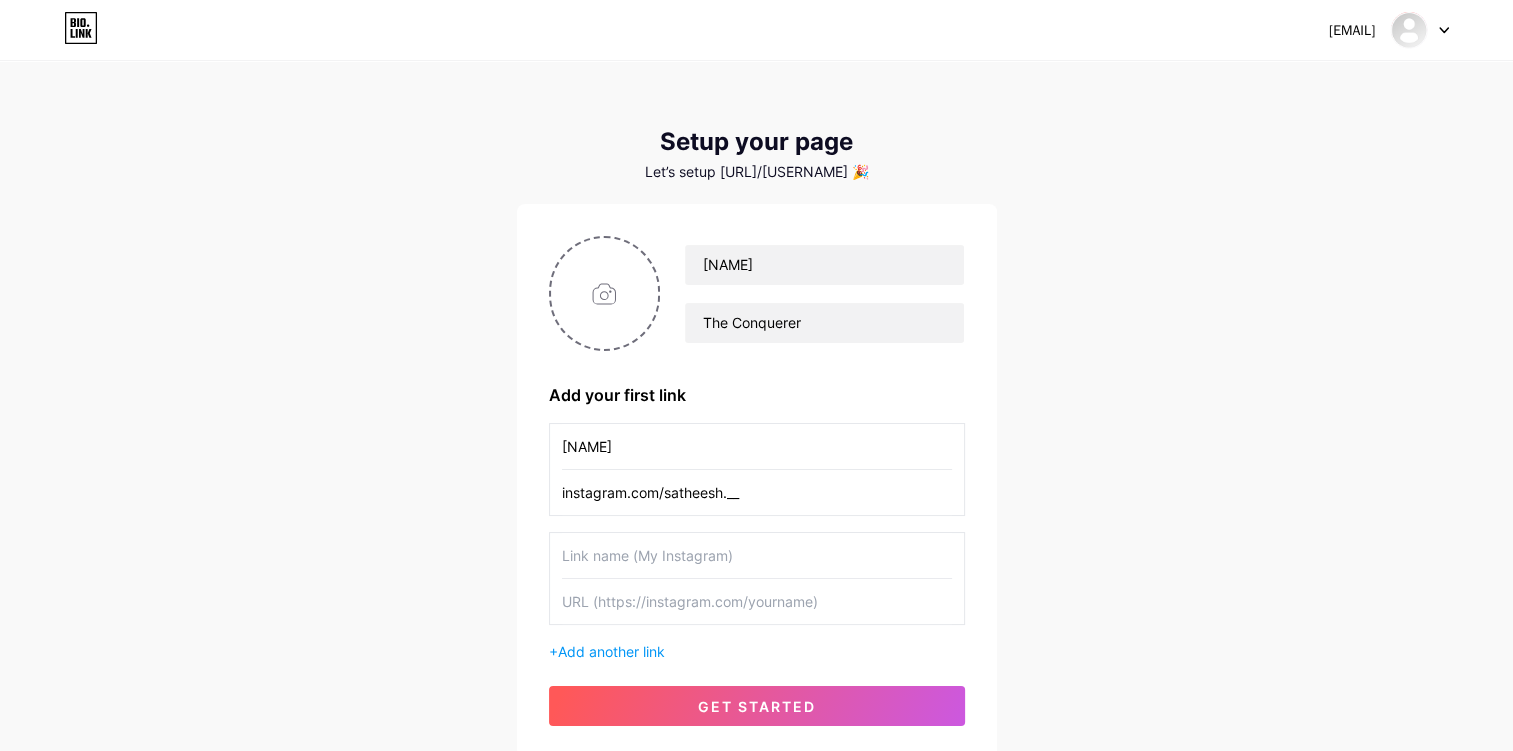 click at bounding box center (757, 555) 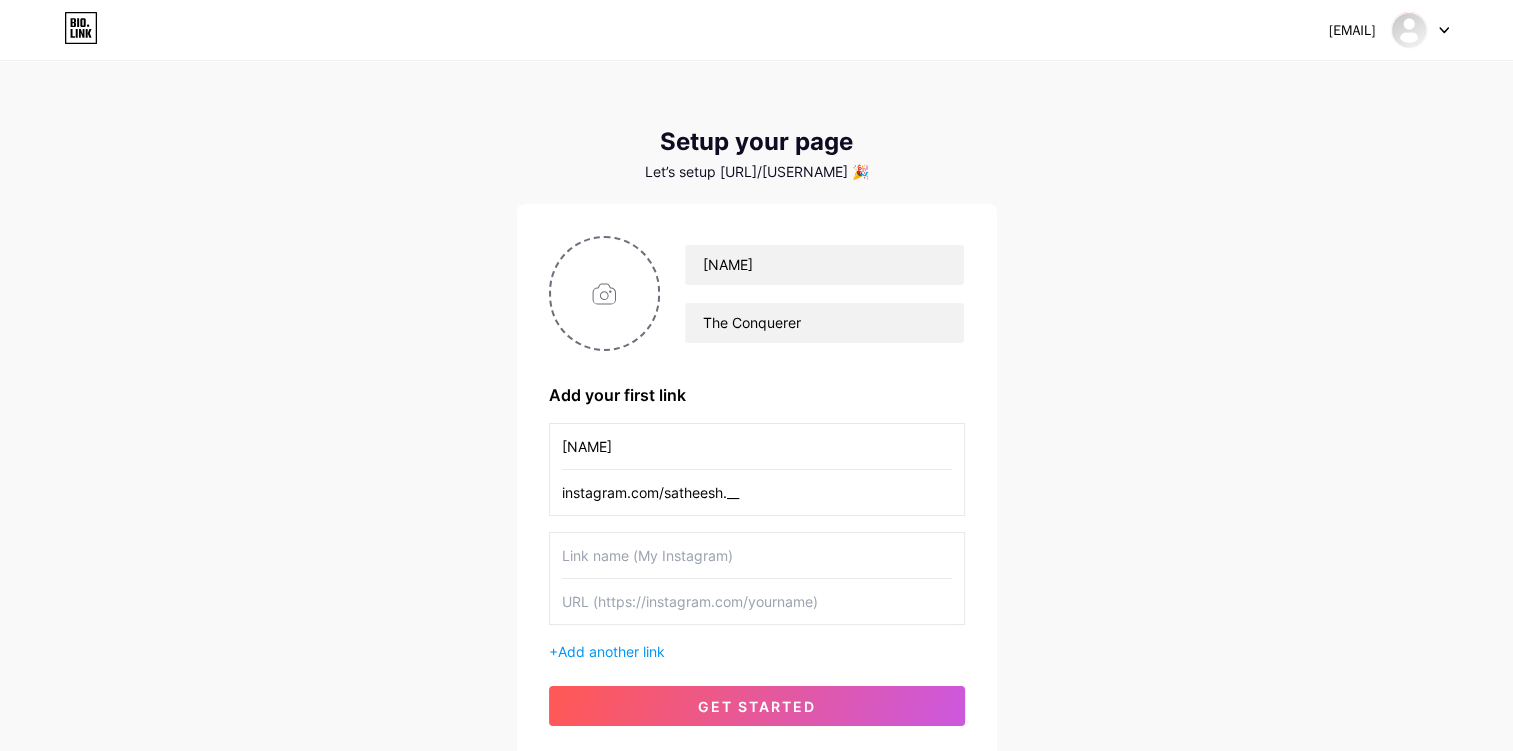 drag, startPoint x: 653, startPoint y: 453, endPoint x: 517, endPoint y: 456, distance: 136.03308 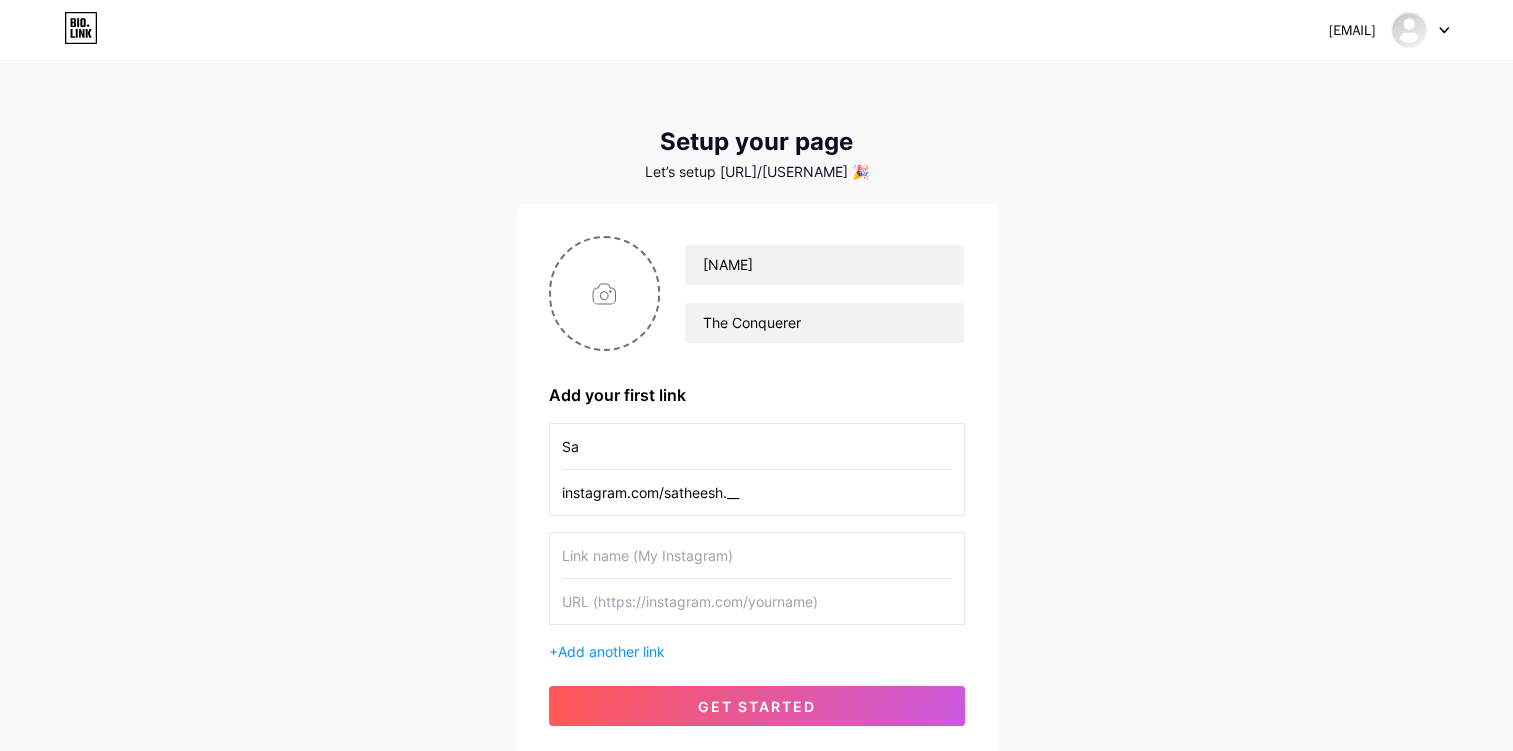 type on "S" 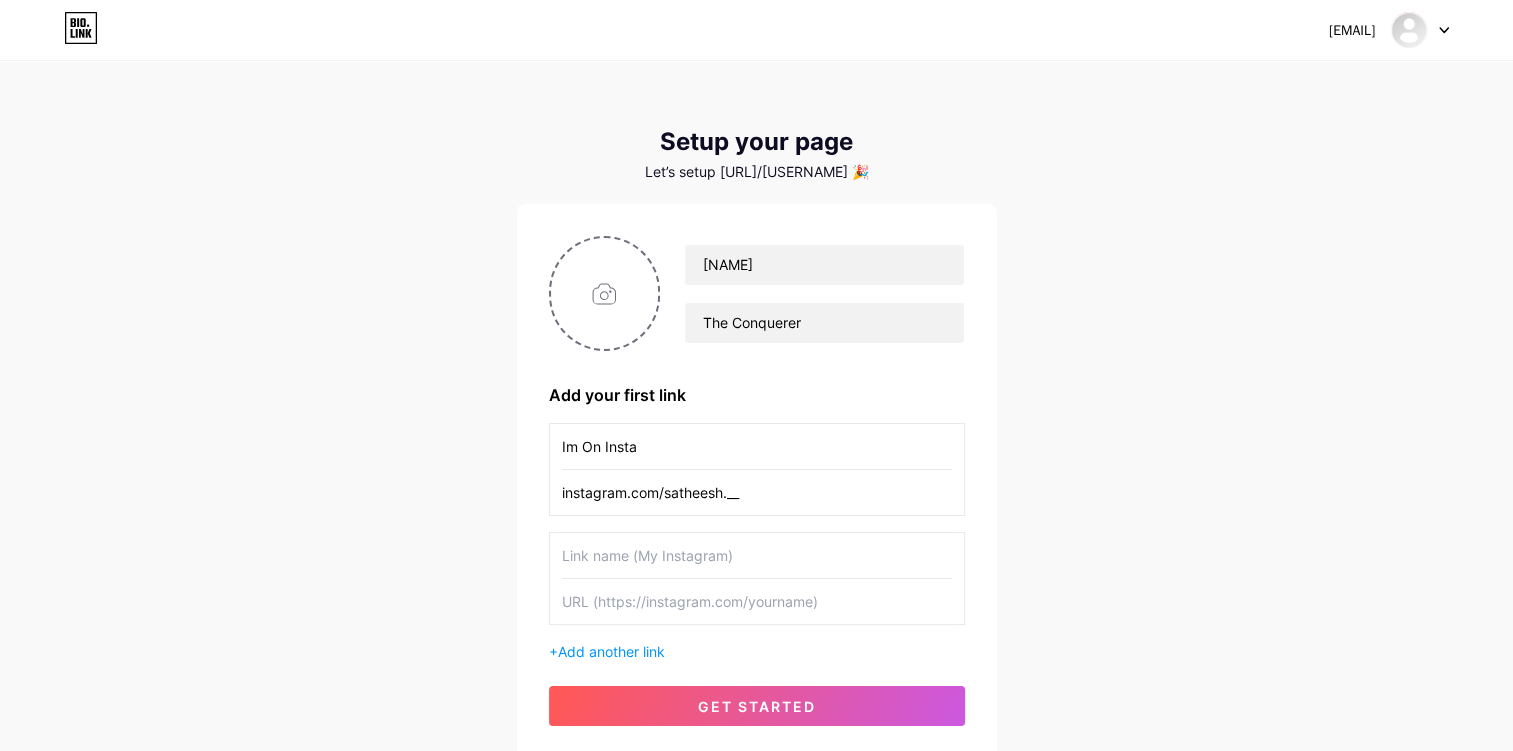 type on "Im On Insta" 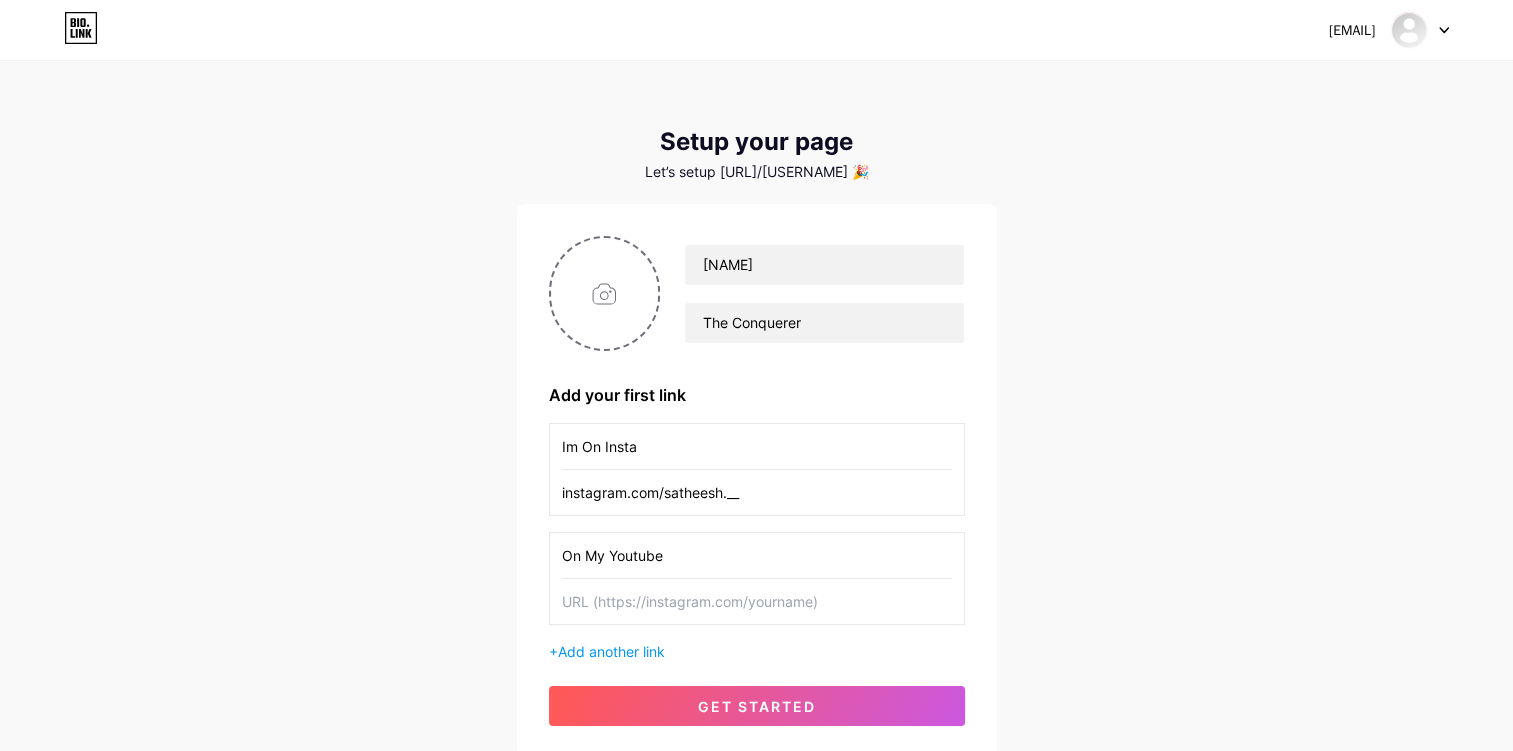 type on "On My Youtube" 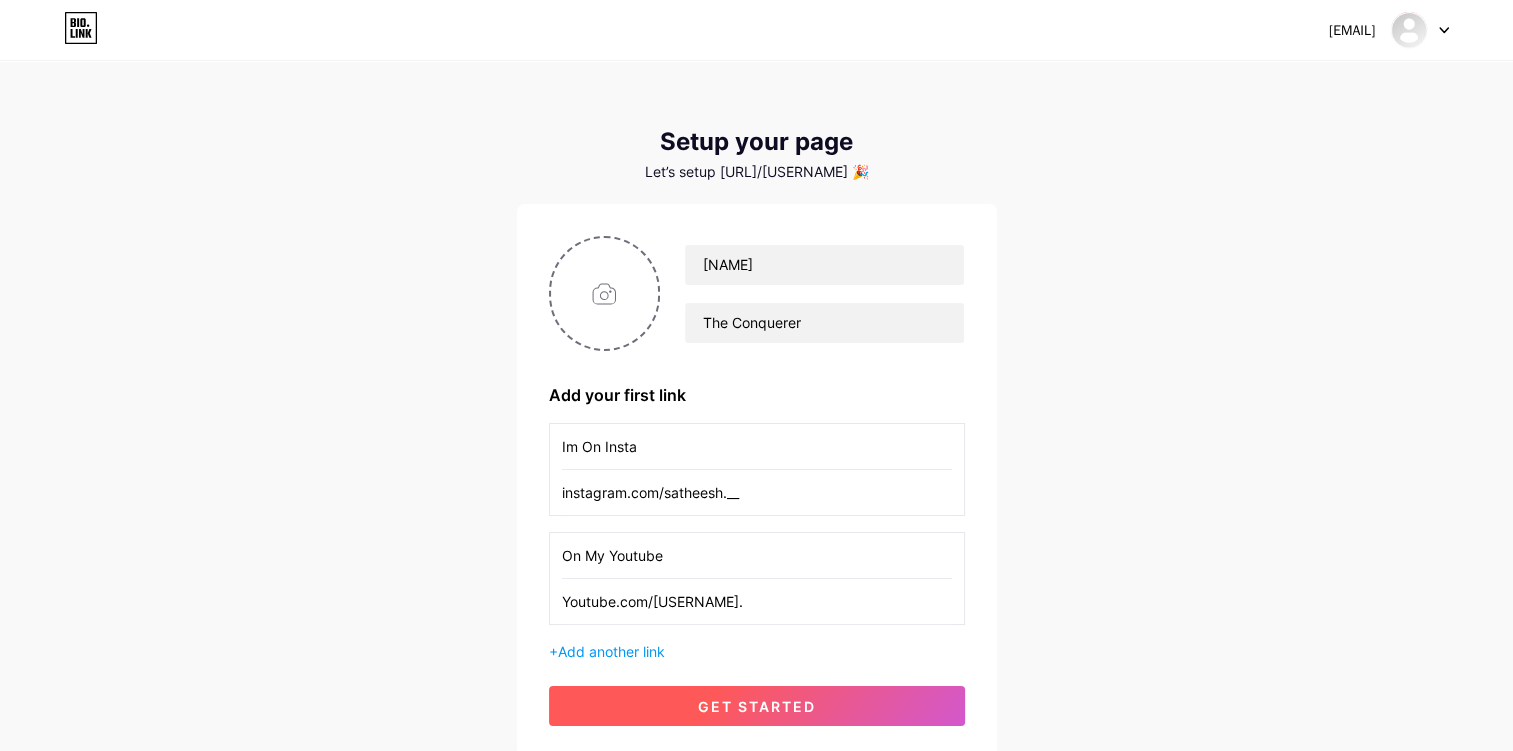 type on "Youtube.com/[USERNAME]." 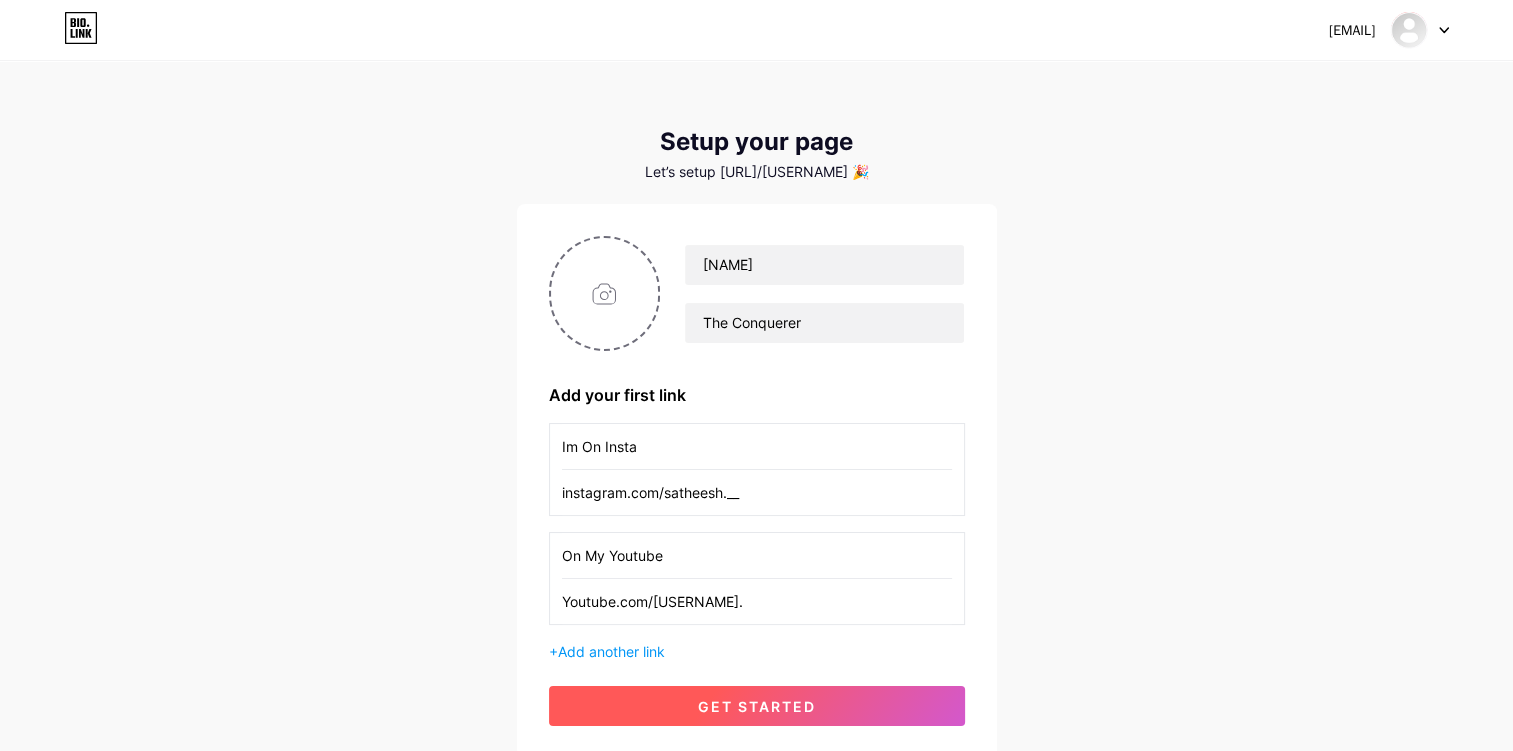 click on "get started" at bounding box center (757, 706) 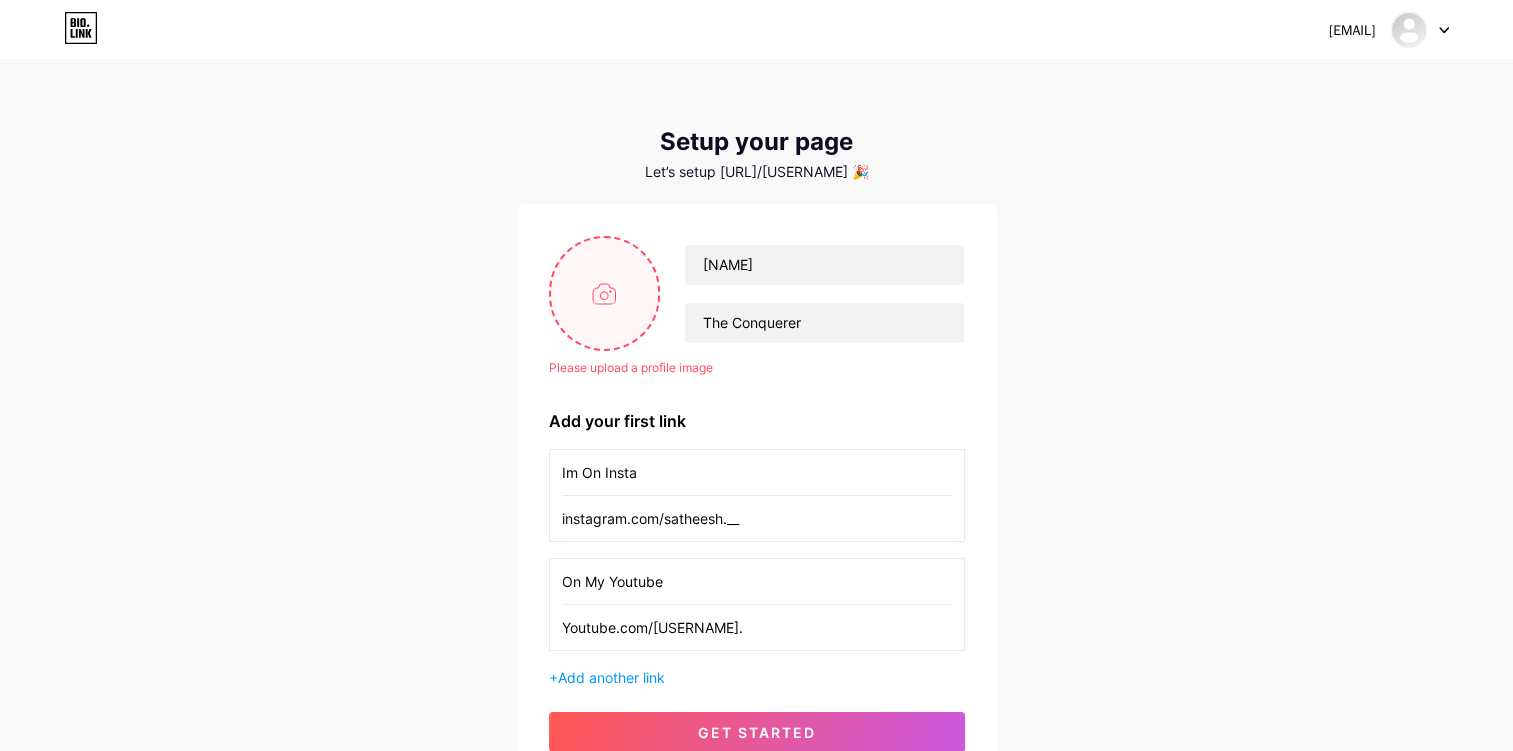 click at bounding box center [605, 293] 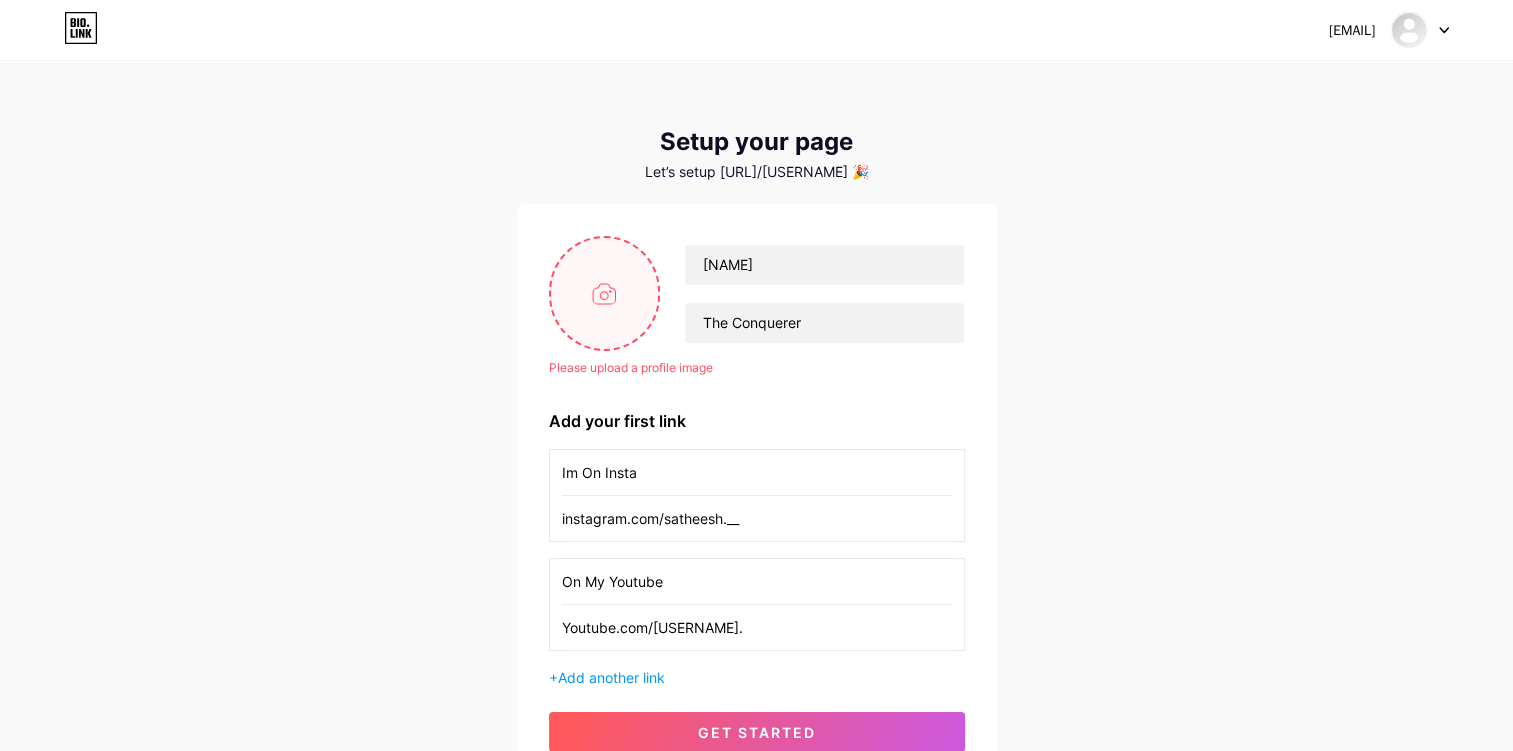 type on "C:\fakepath\02.jpg" 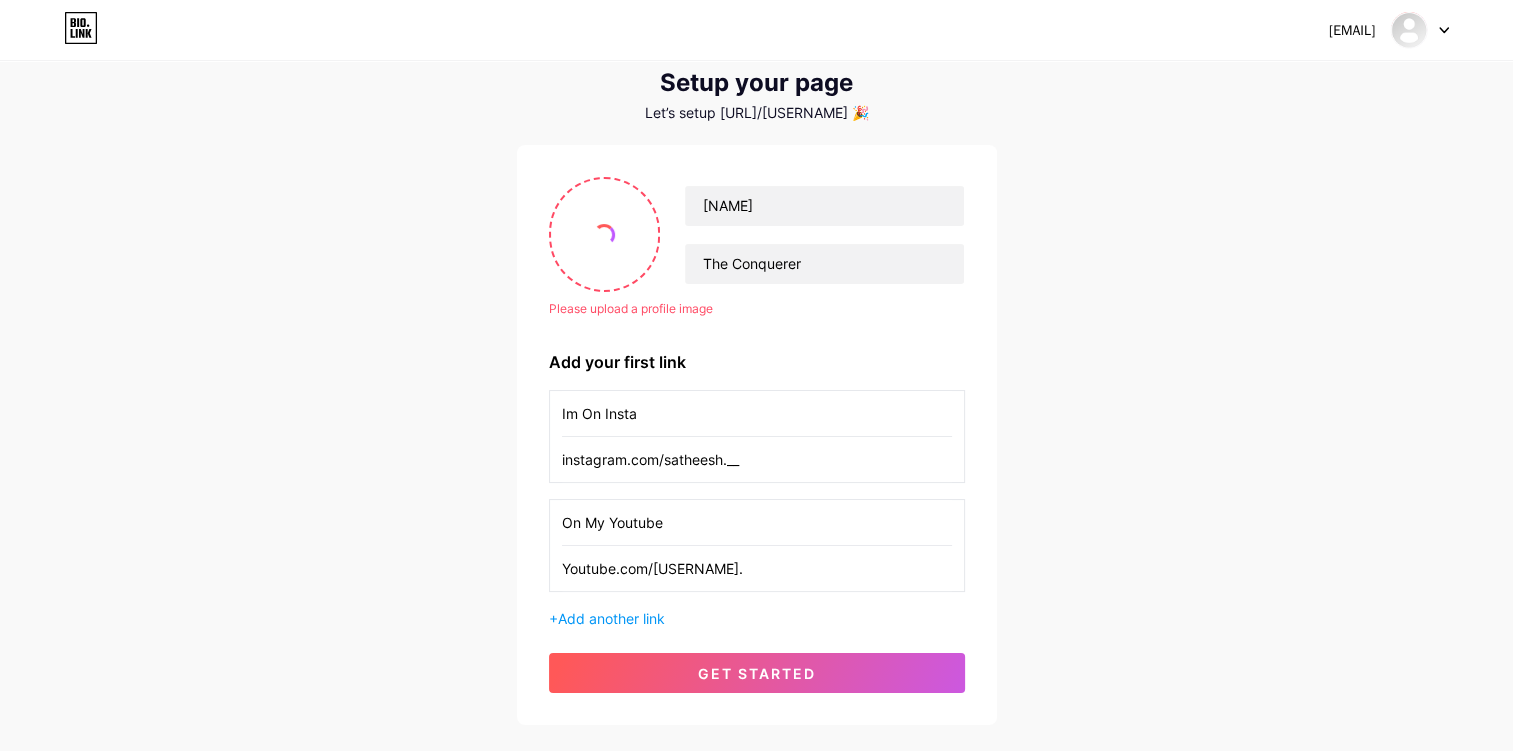scroll, scrollTop: 54, scrollLeft: 0, axis: vertical 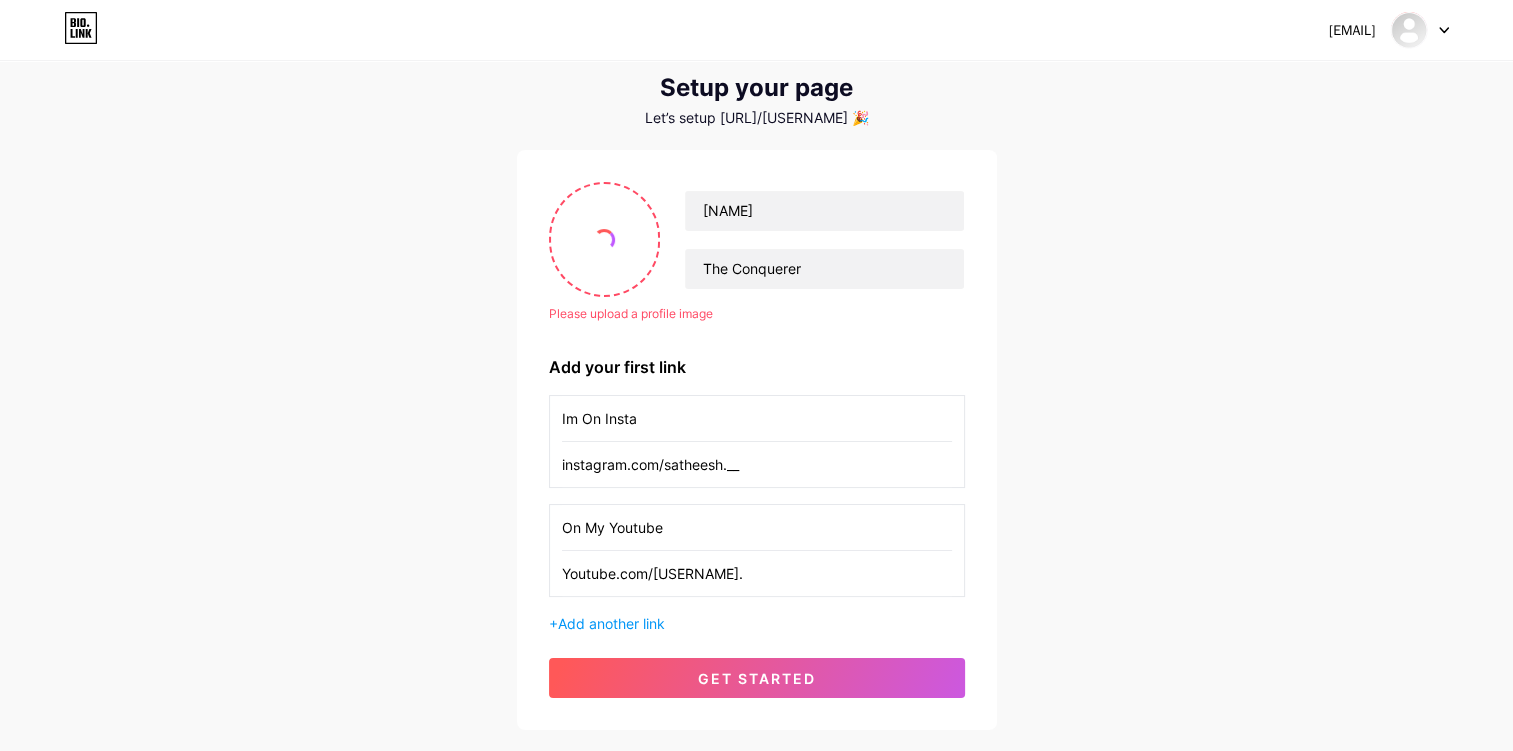 click at bounding box center (1420, 30) 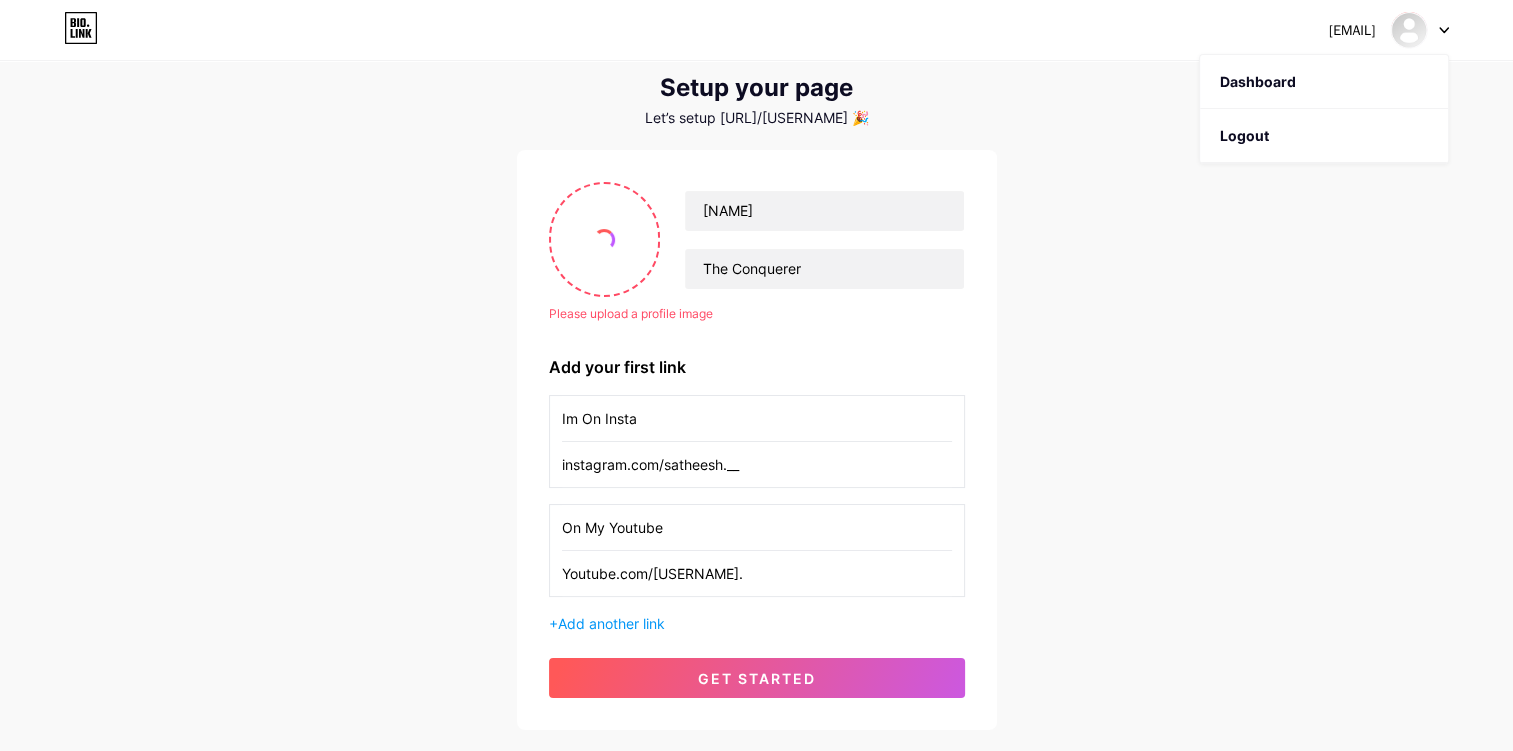 click on "Dashboard     Logout   Setup your page   Let’s setup bio.link/[USERNAME] 🎉         Please upload a profile image   [NAME]     The Conquerer   Please upload a profile image   Add your first link   Im On Insta   instagram.com/[USERNAME]   On My Youtube   Youtube.com/[USERNAME]
+  Add another link     get started" at bounding box center (756, 370) 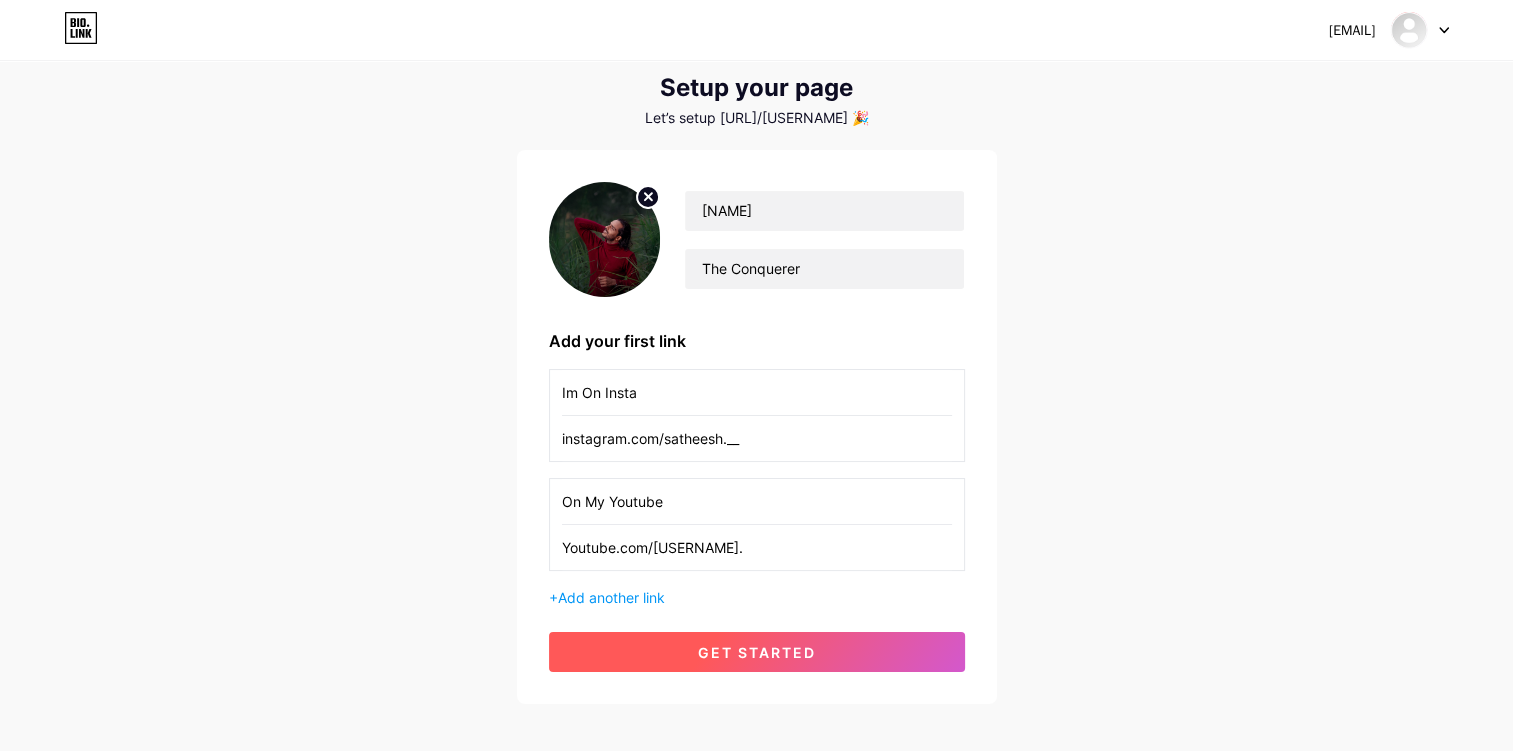 click on "get started" at bounding box center (757, 652) 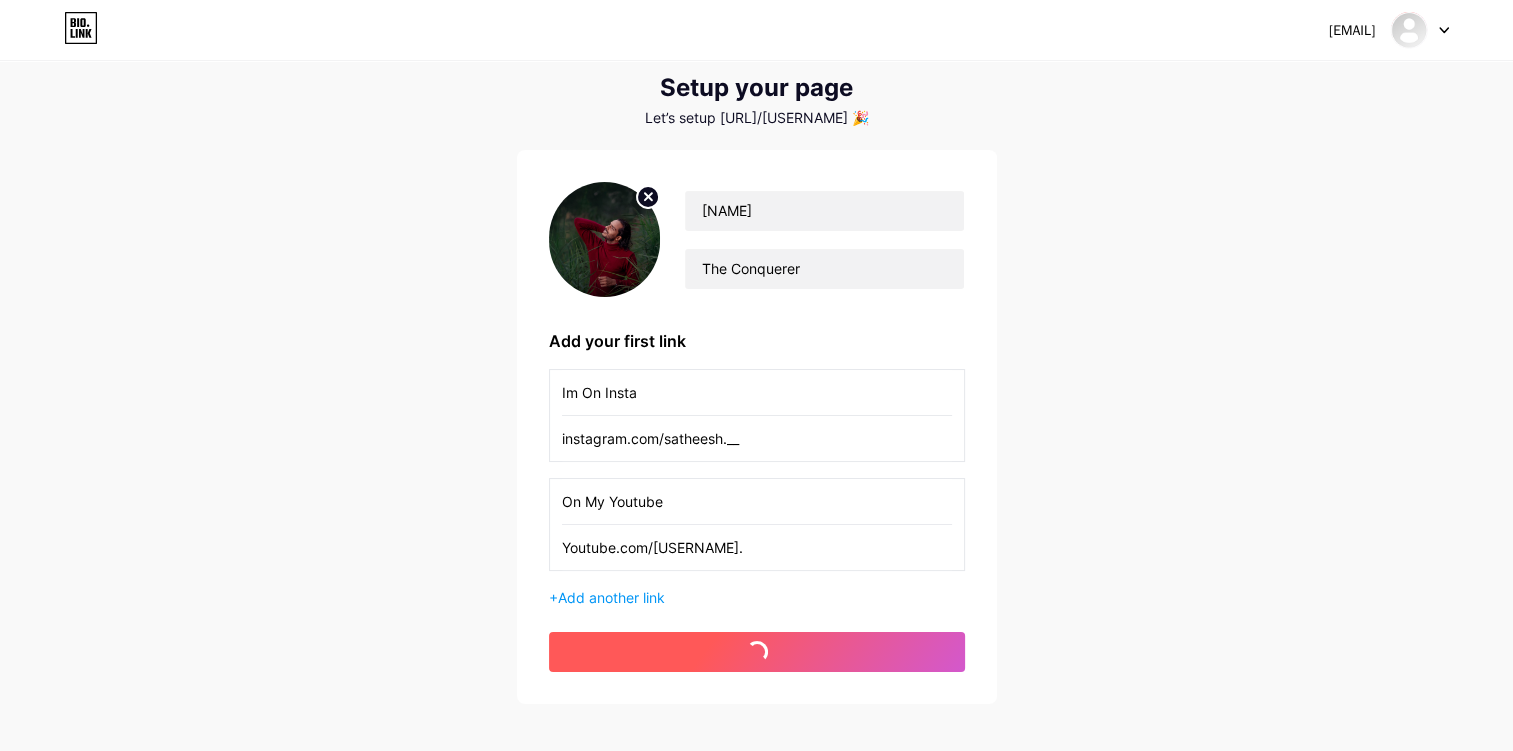 scroll, scrollTop: 0, scrollLeft: 0, axis: both 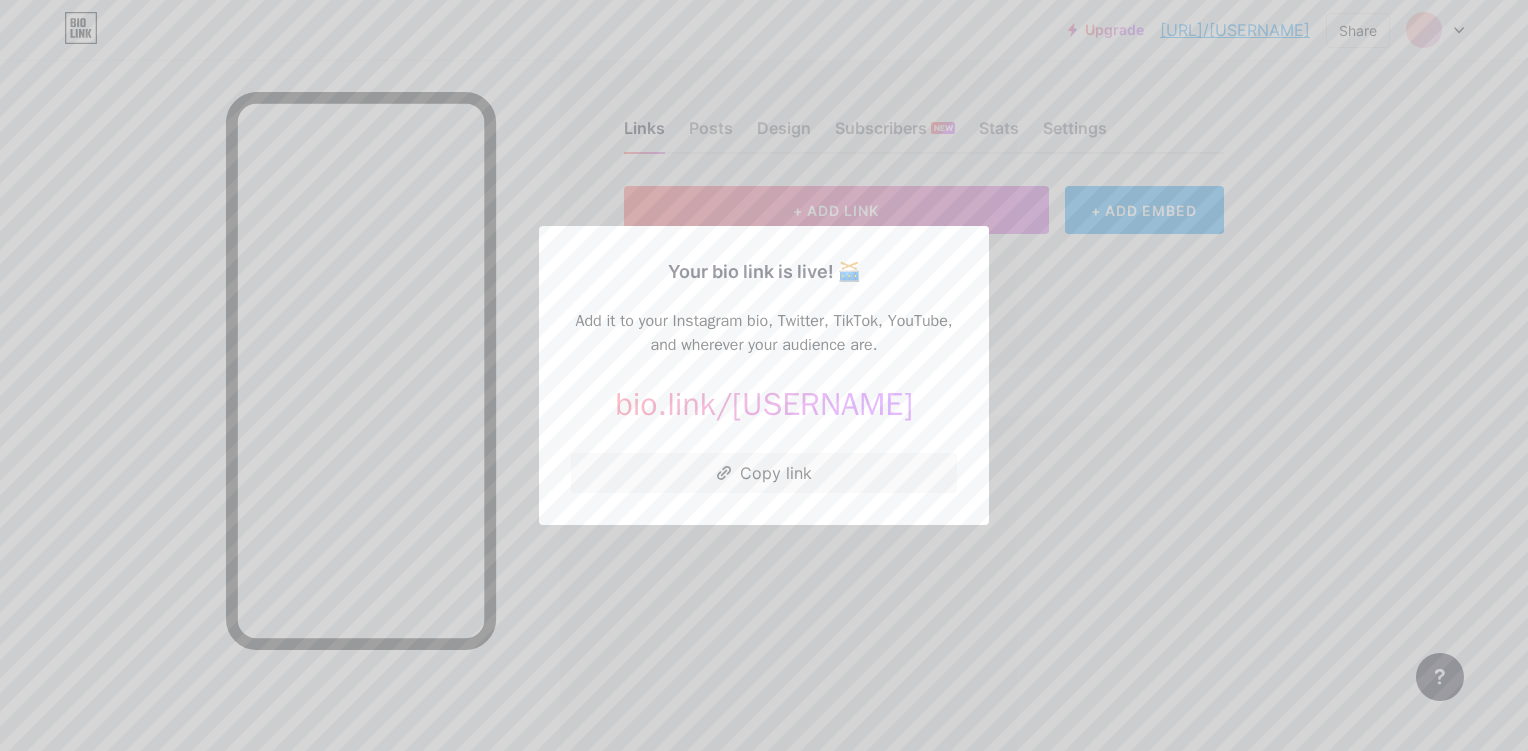 click on "[USERNAME]" at bounding box center [822, 404] 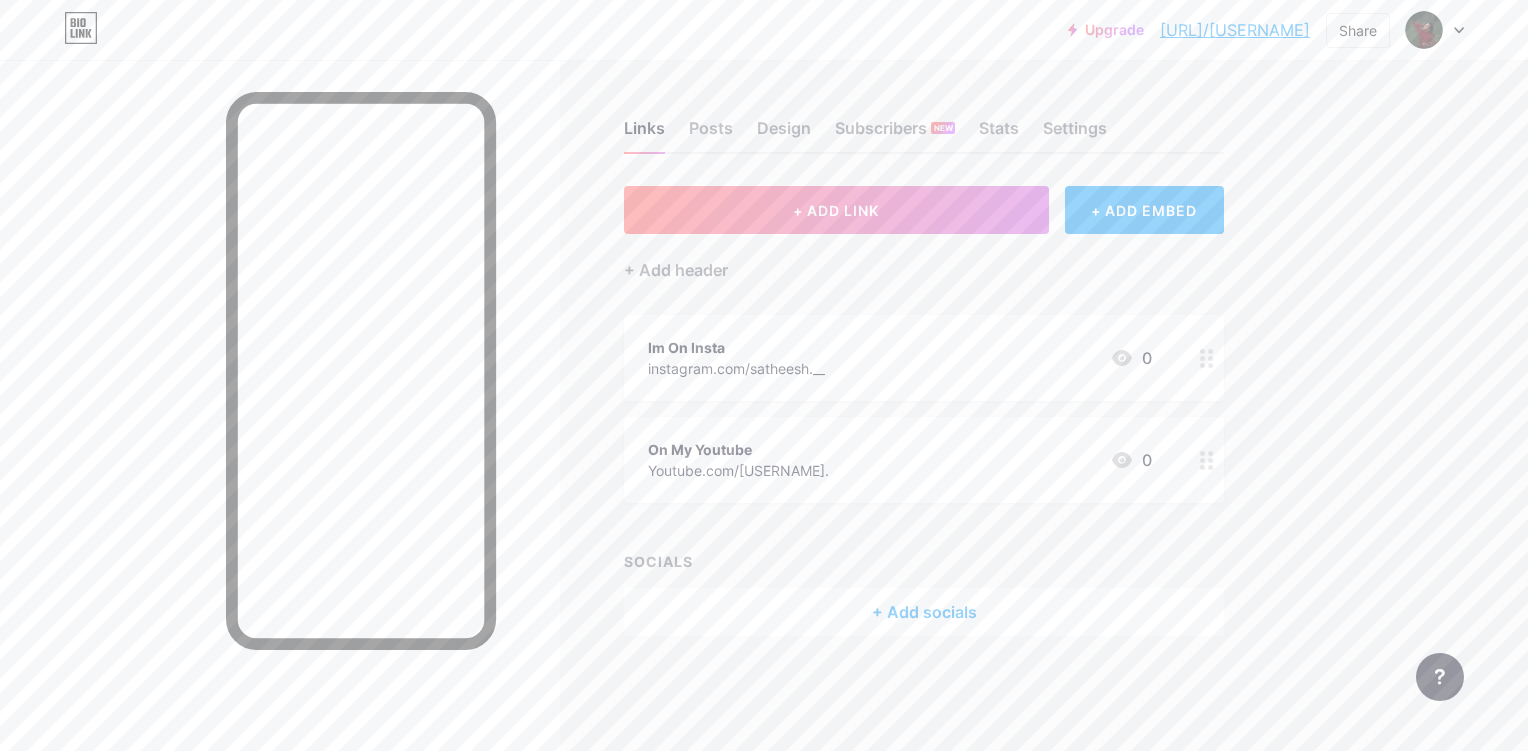click 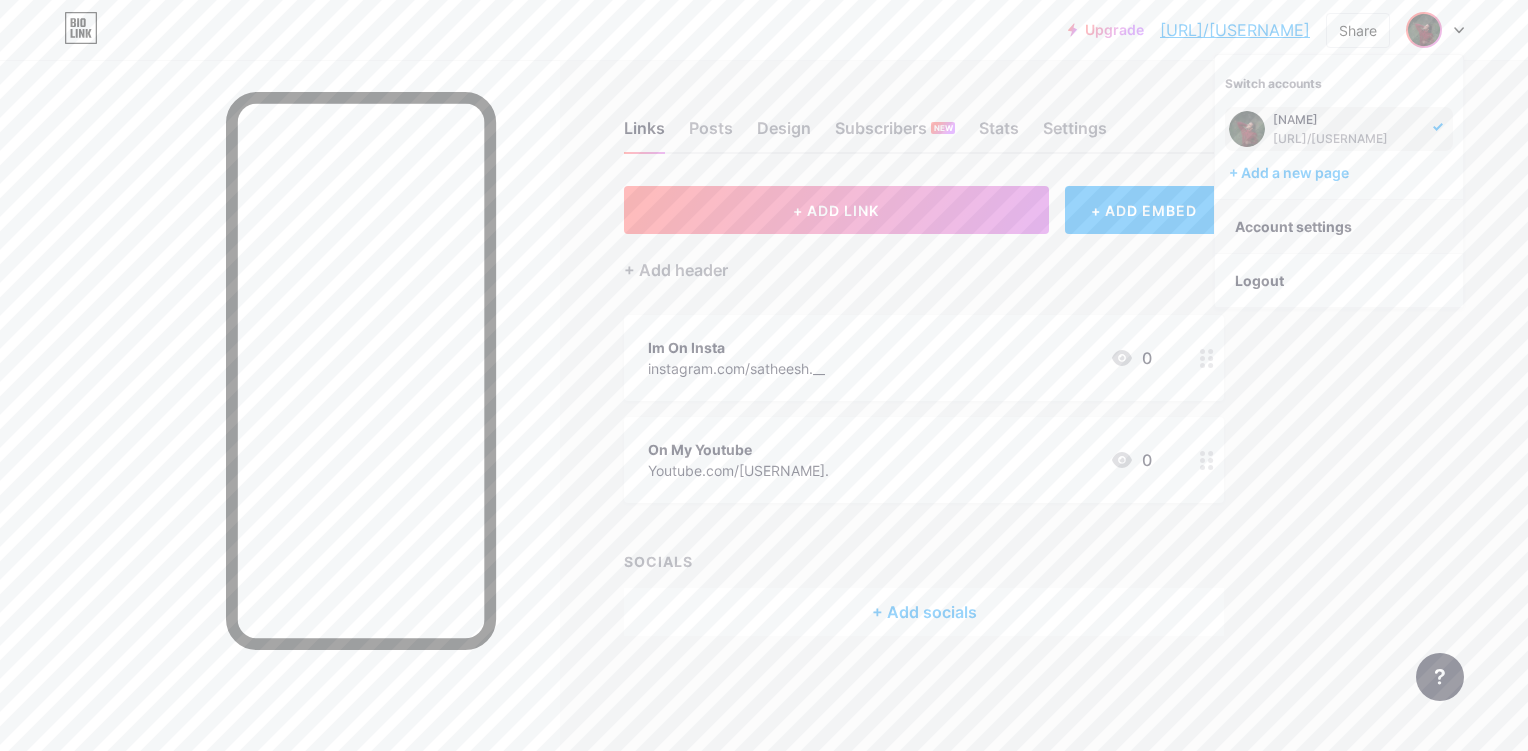 click on "Account settings" at bounding box center (1339, 227) 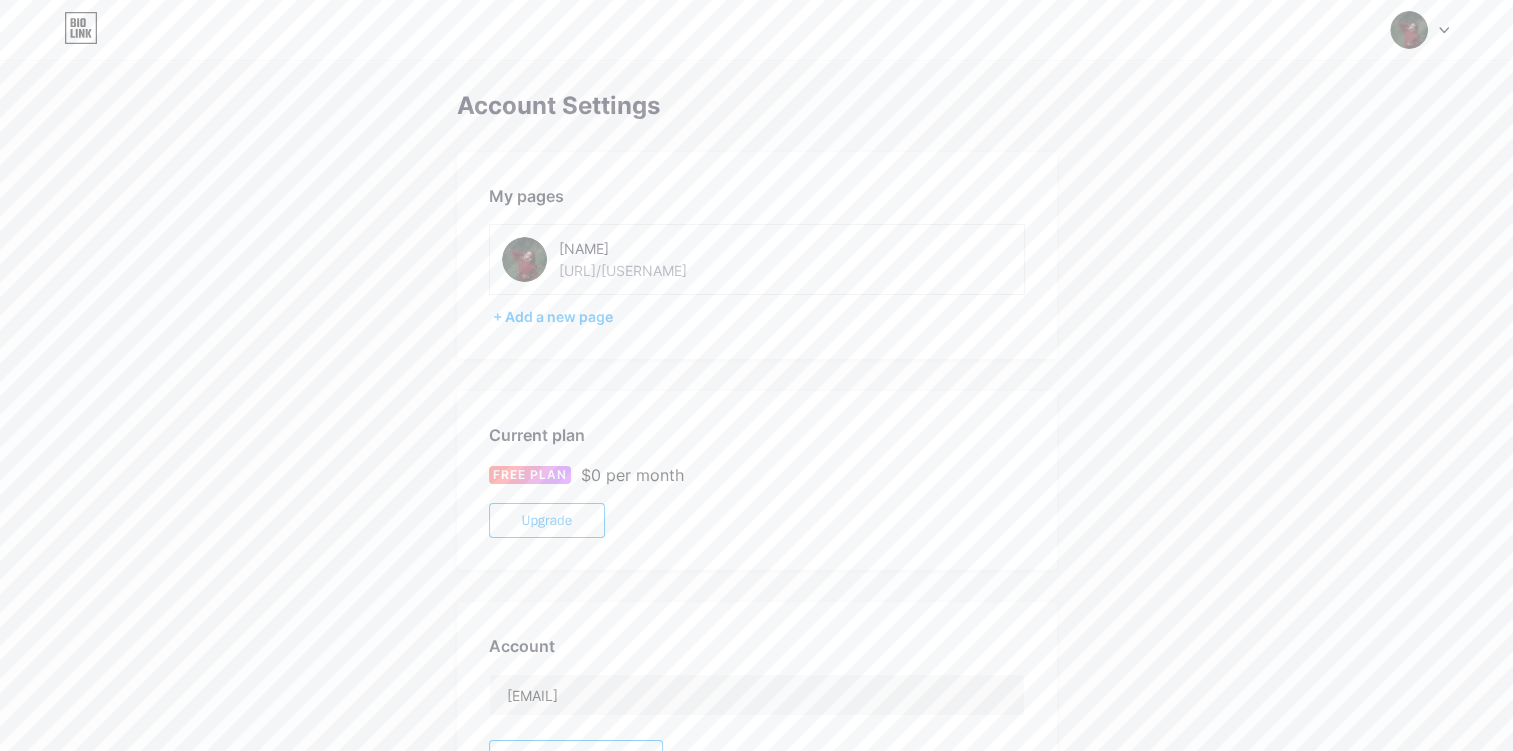 click on "[URL]/[USERNAME]" at bounding box center (623, 270) 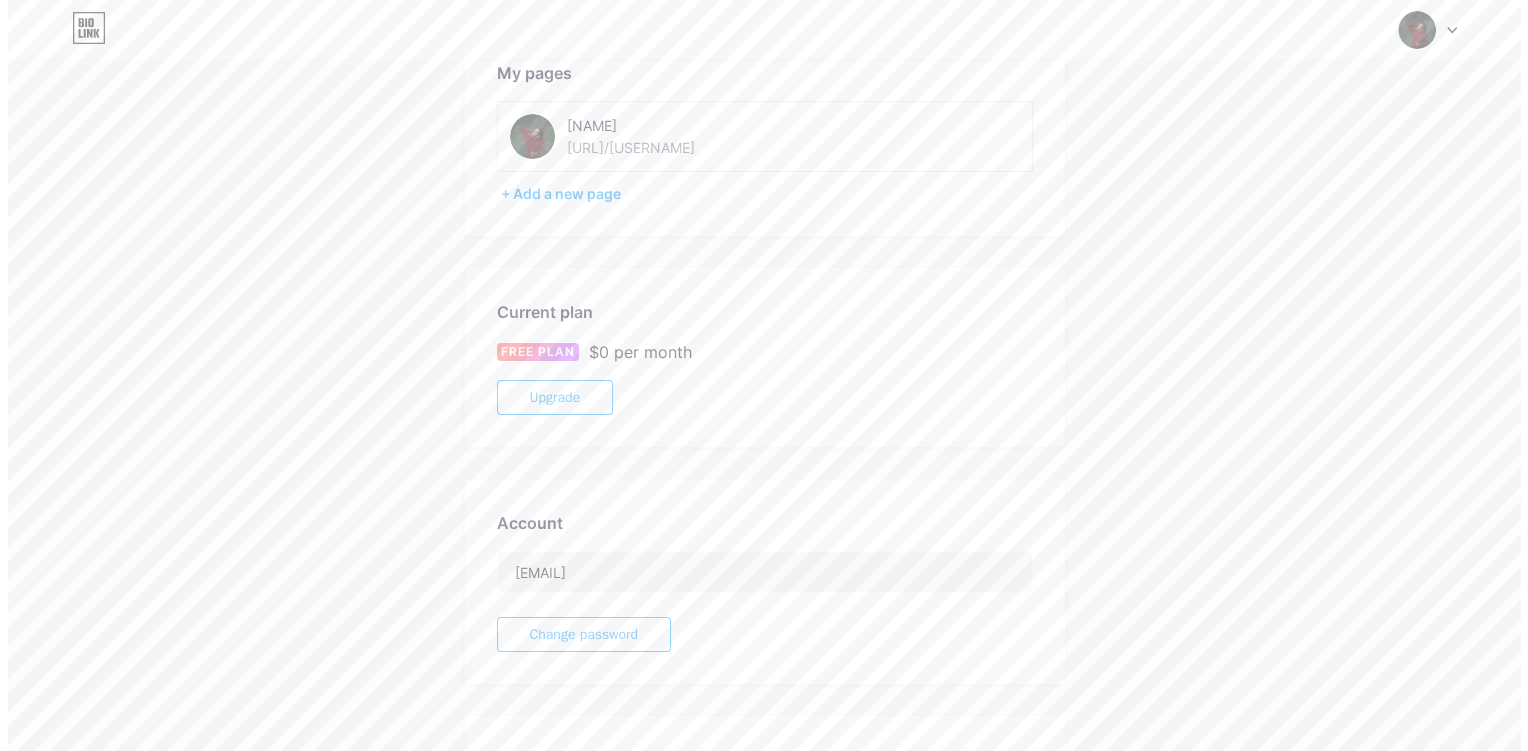 scroll, scrollTop: 0, scrollLeft: 0, axis: both 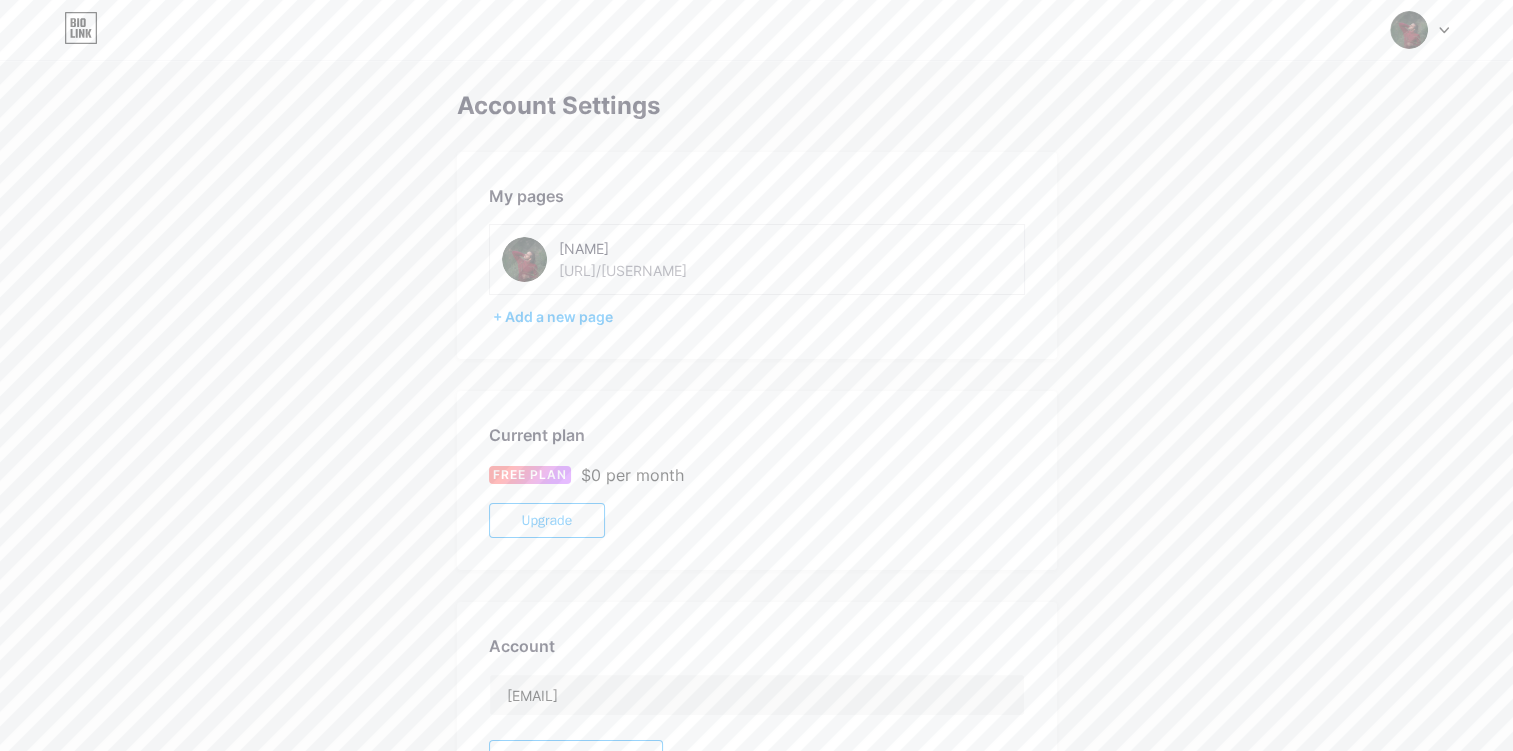 click on "Switch accounts     [NAME]   bio.link/iamsatheesh       + Add a new page      Dashboard     Logout" at bounding box center [756, 30] 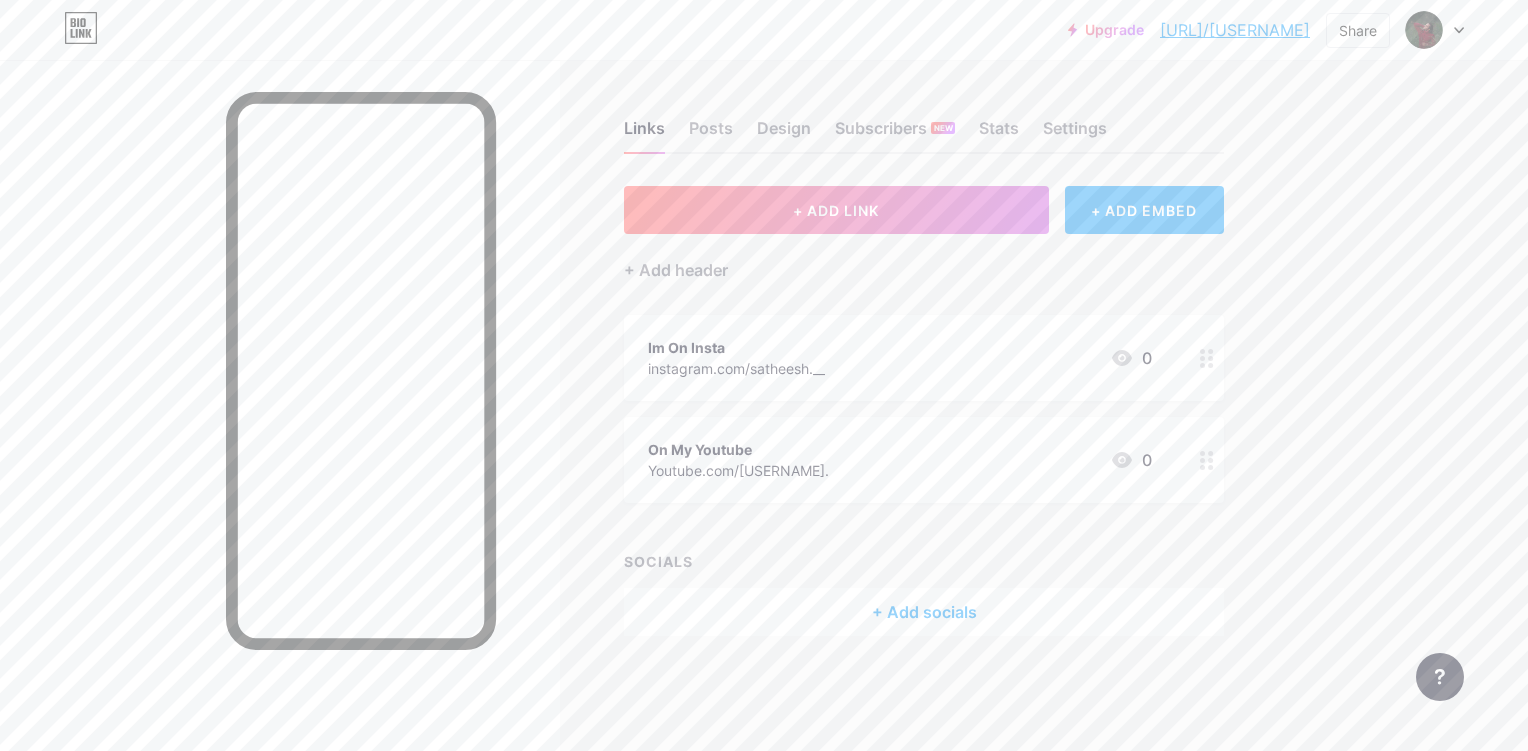 click on "+ ADD EMBED" at bounding box center (1144, 210) 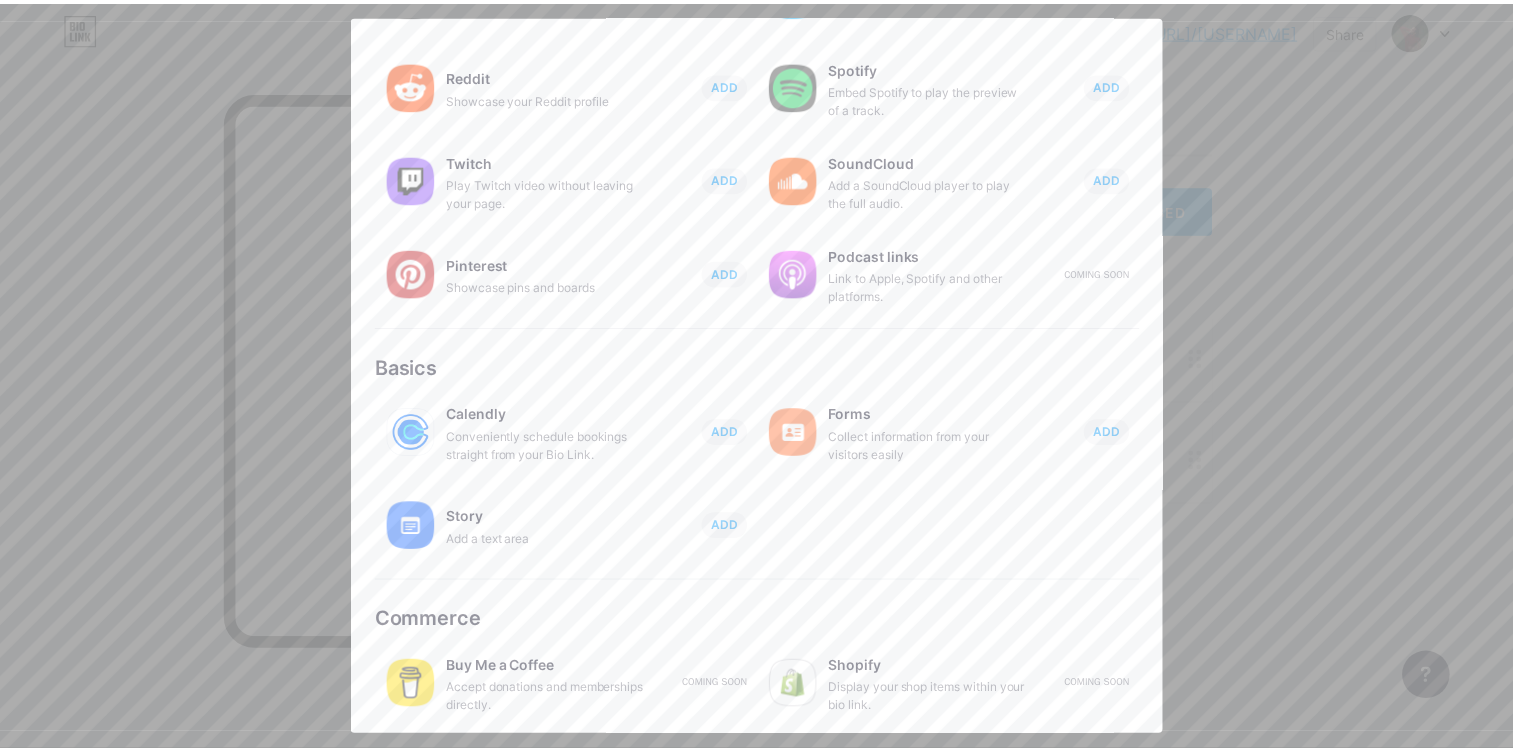 scroll, scrollTop: 0, scrollLeft: 0, axis: both 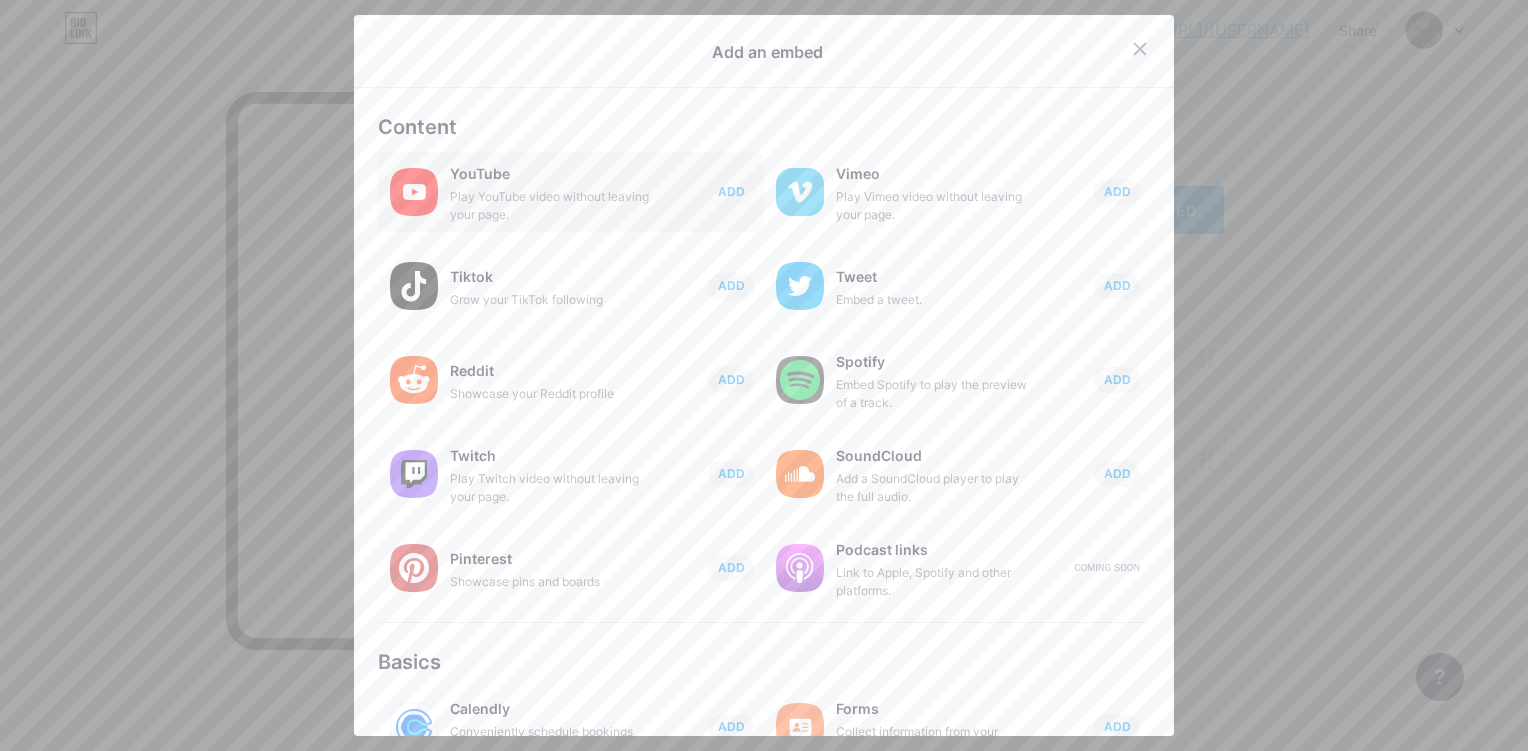 click on "Play YouTube video without leaving your page." at bounding box center [550, 206] 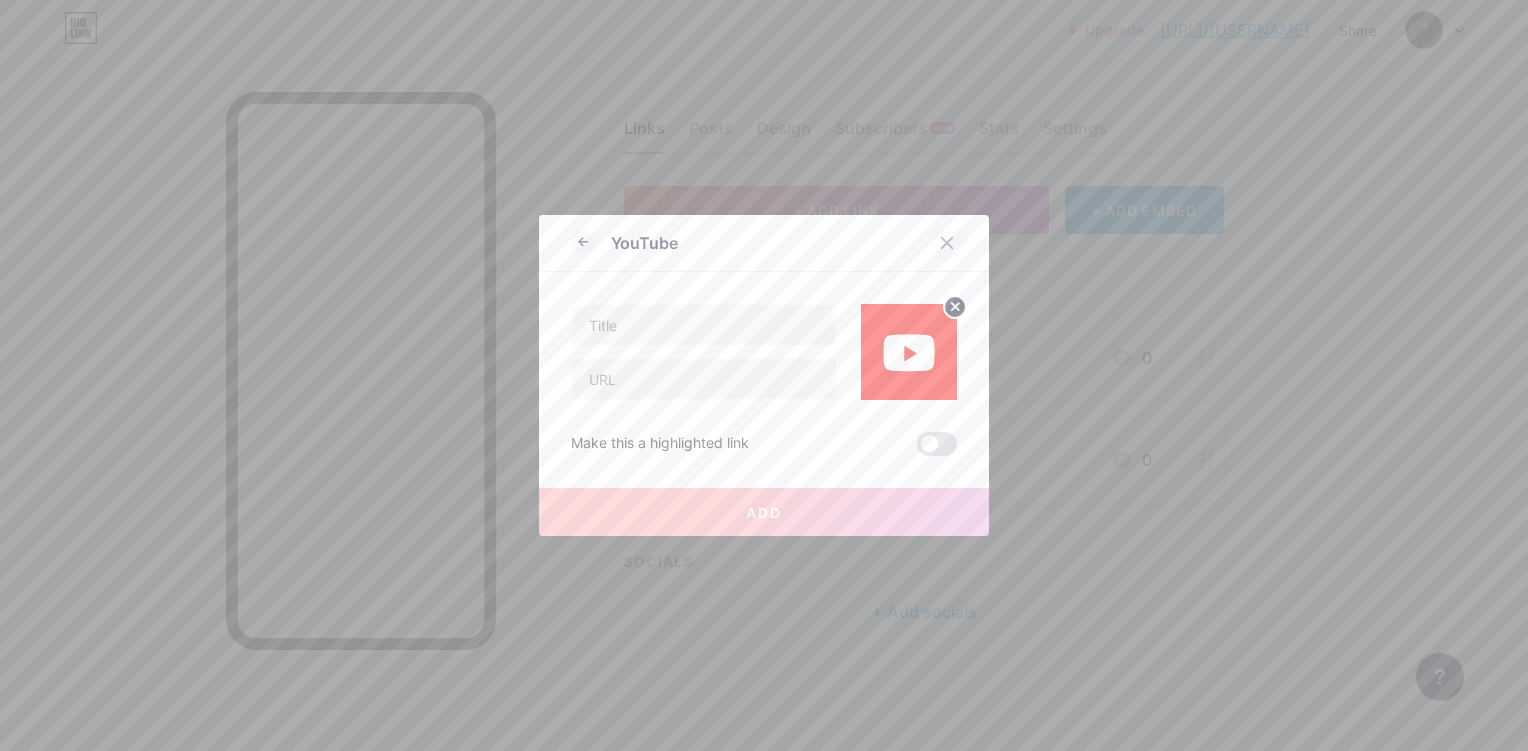 click 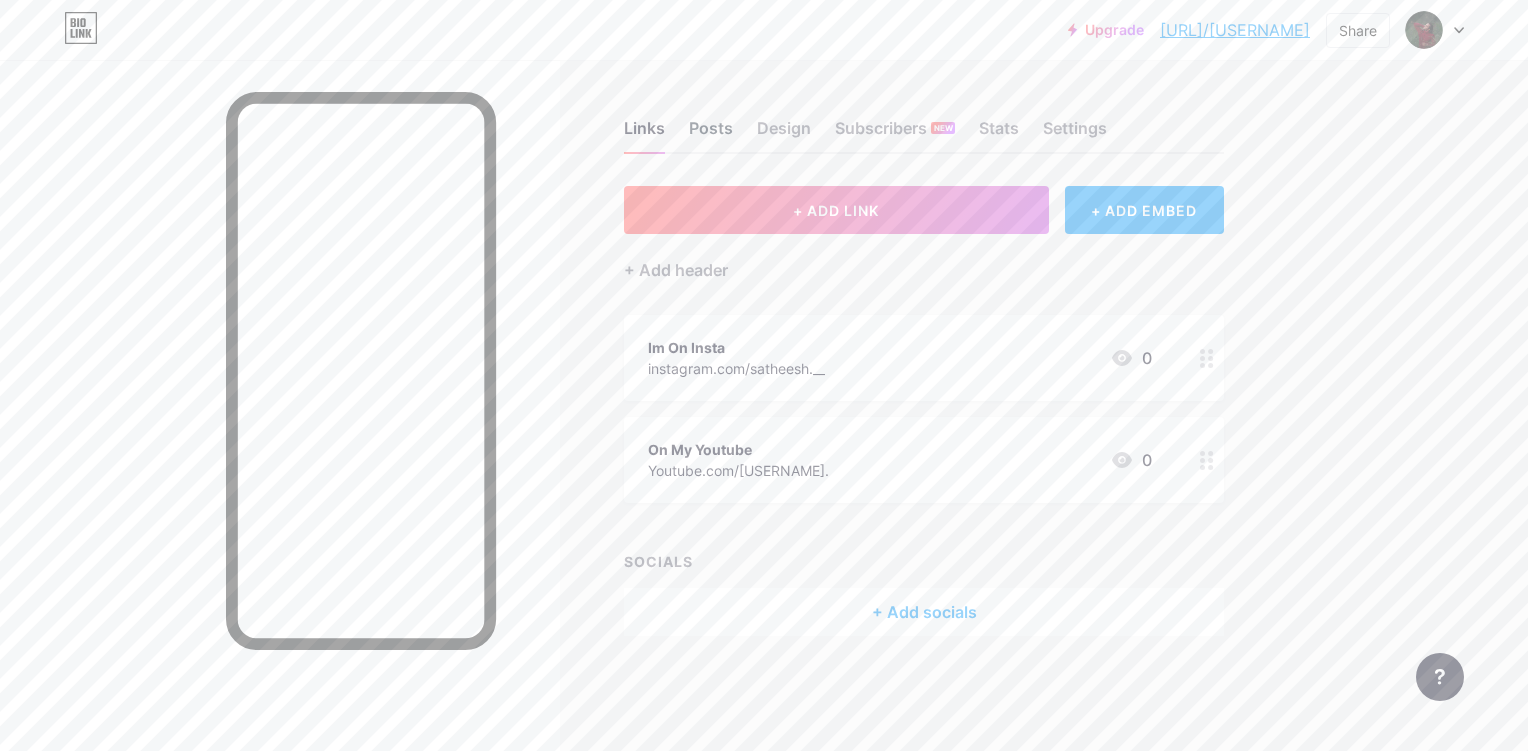 click on "Posts" at bounding box center [711, 134] 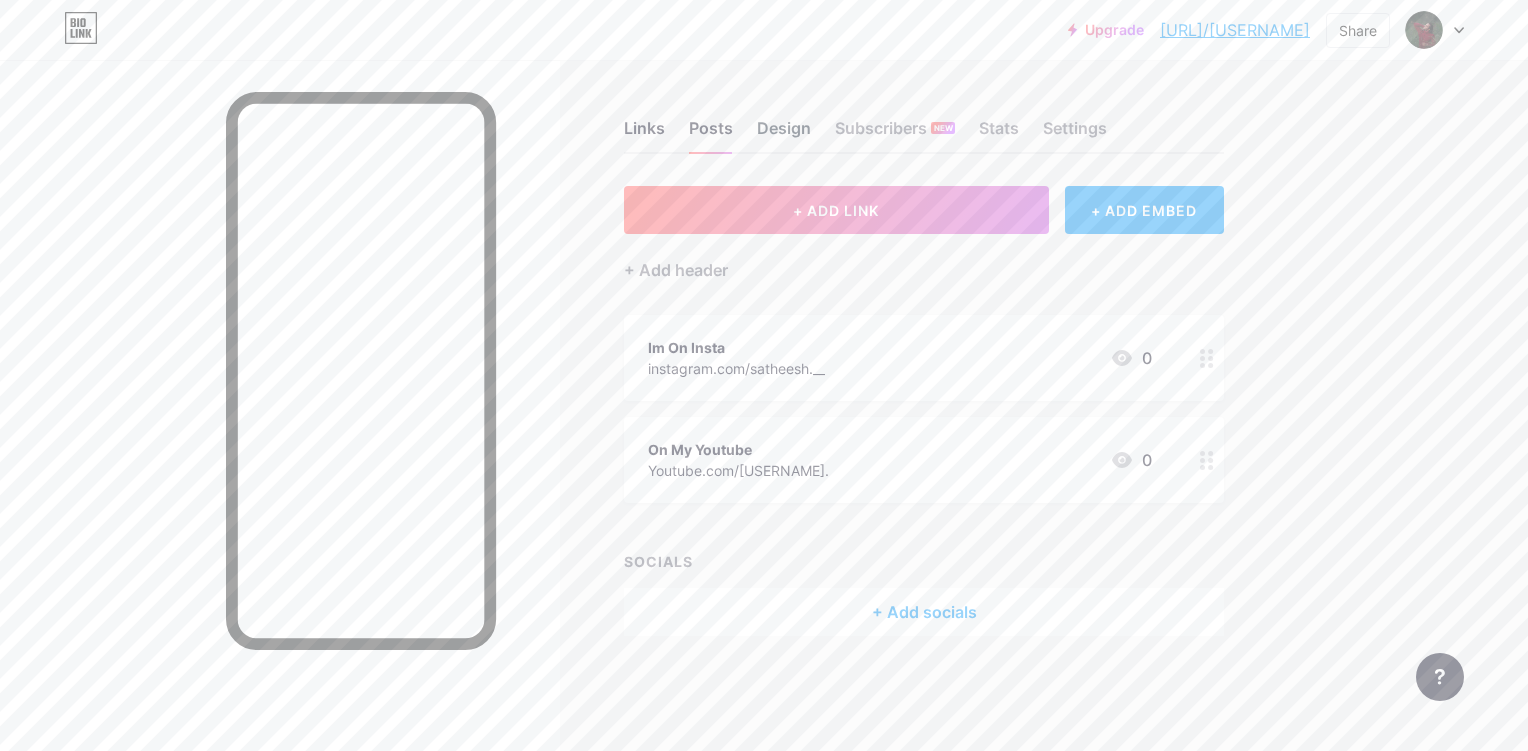 click on "Design" at bounding box center (784, 134) 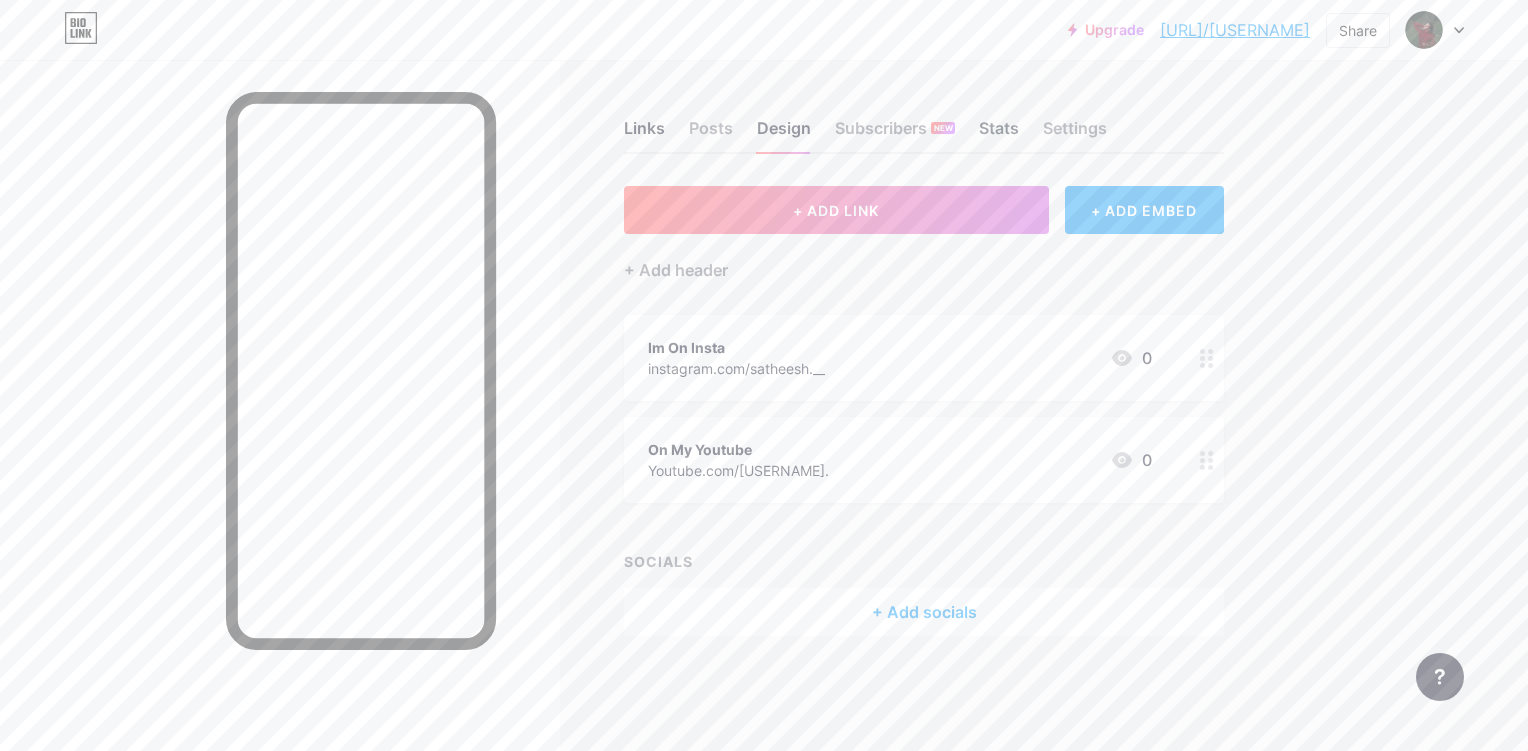 click on "Stats" at bounding box center [999, 134] 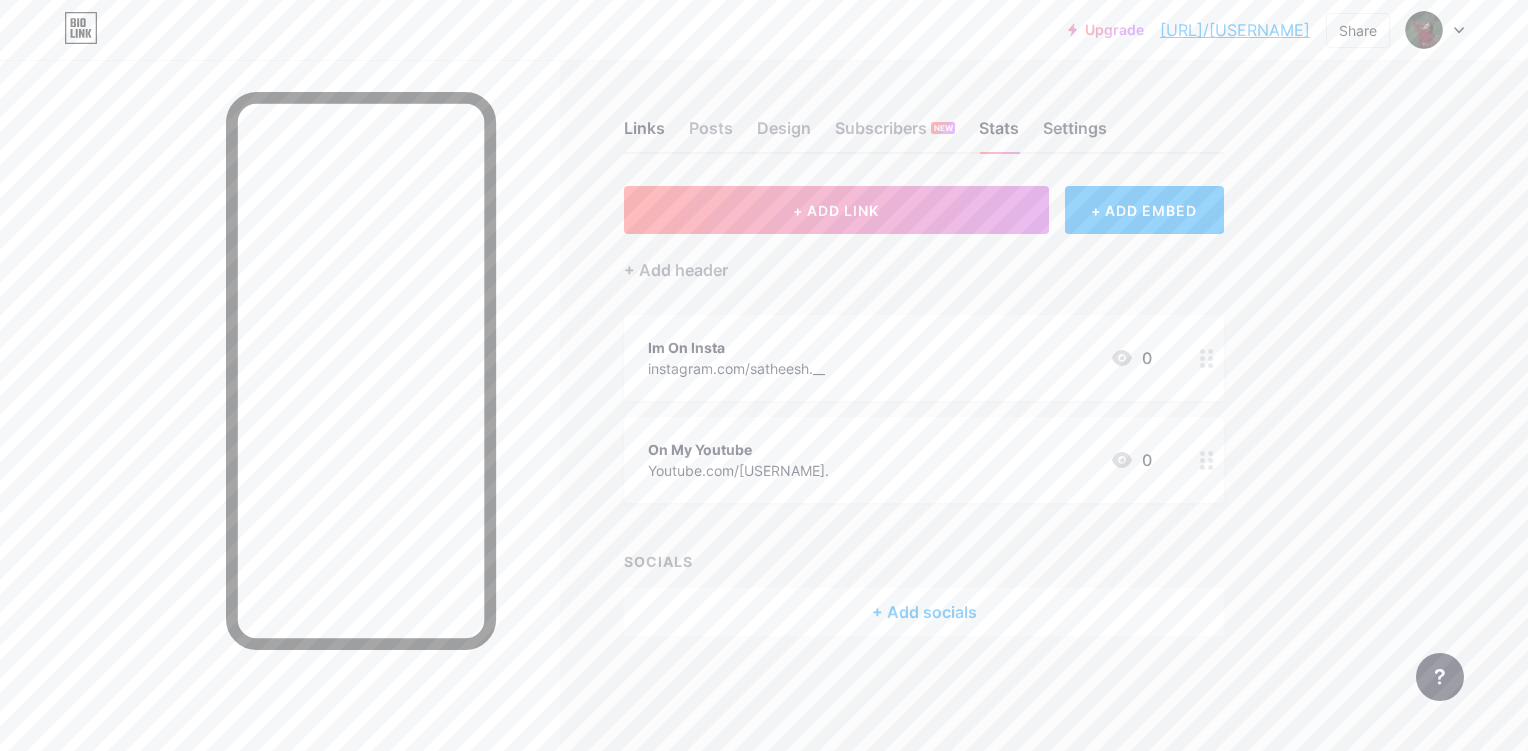click on "Settings" at bounding box center [1075, 134] 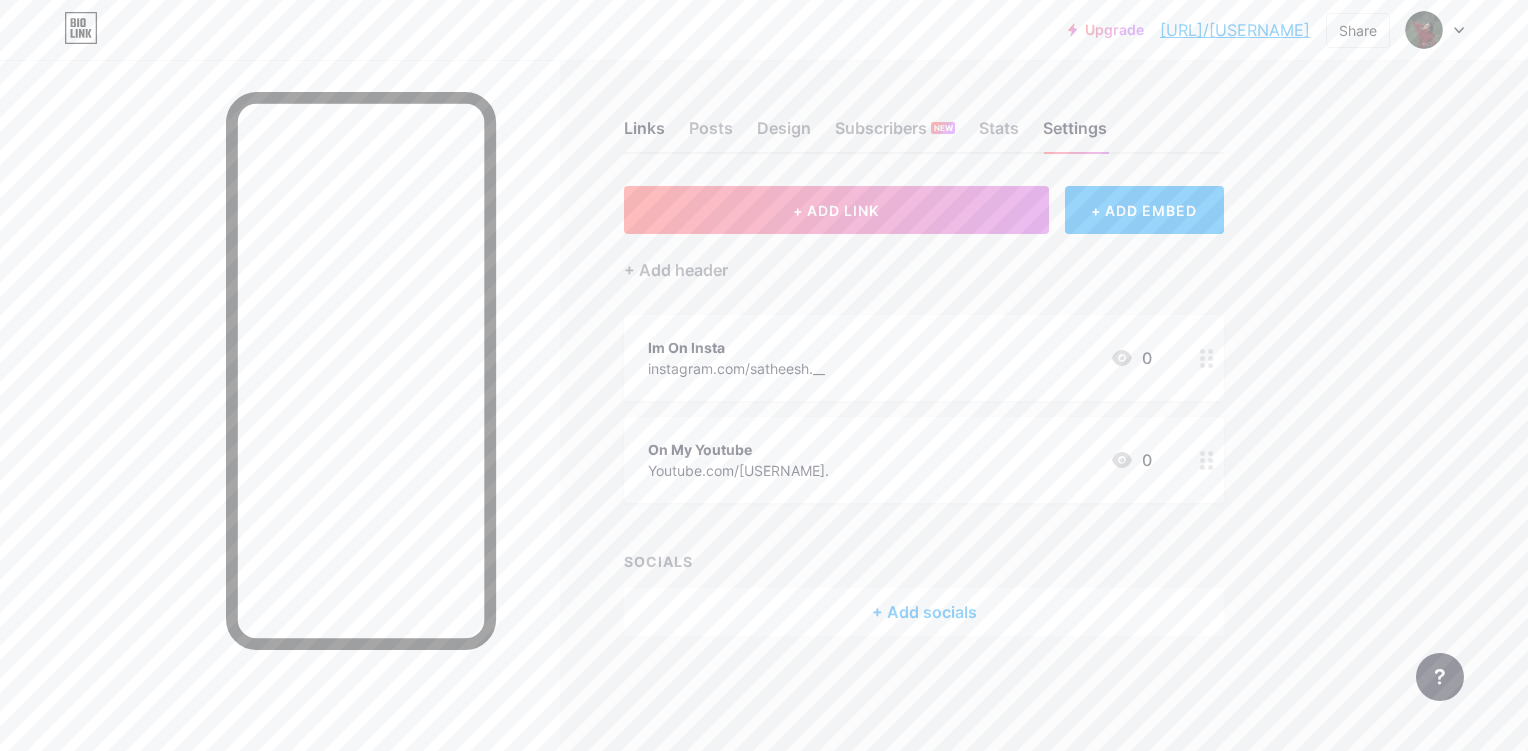 click on "[URL]/[USERNAME]" at bounding box center [1235, 30] 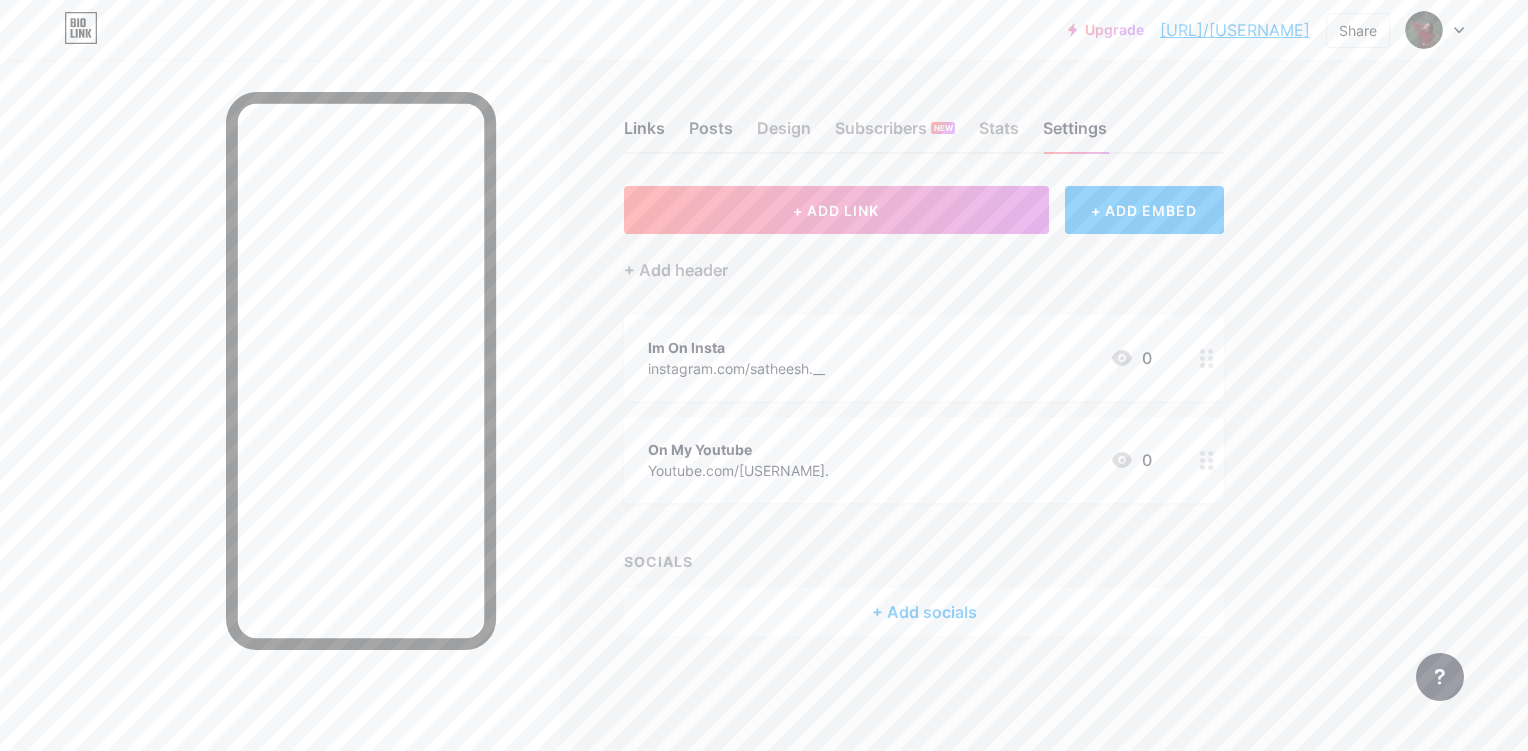 click on "Posts" at bounding box center (711, 134) 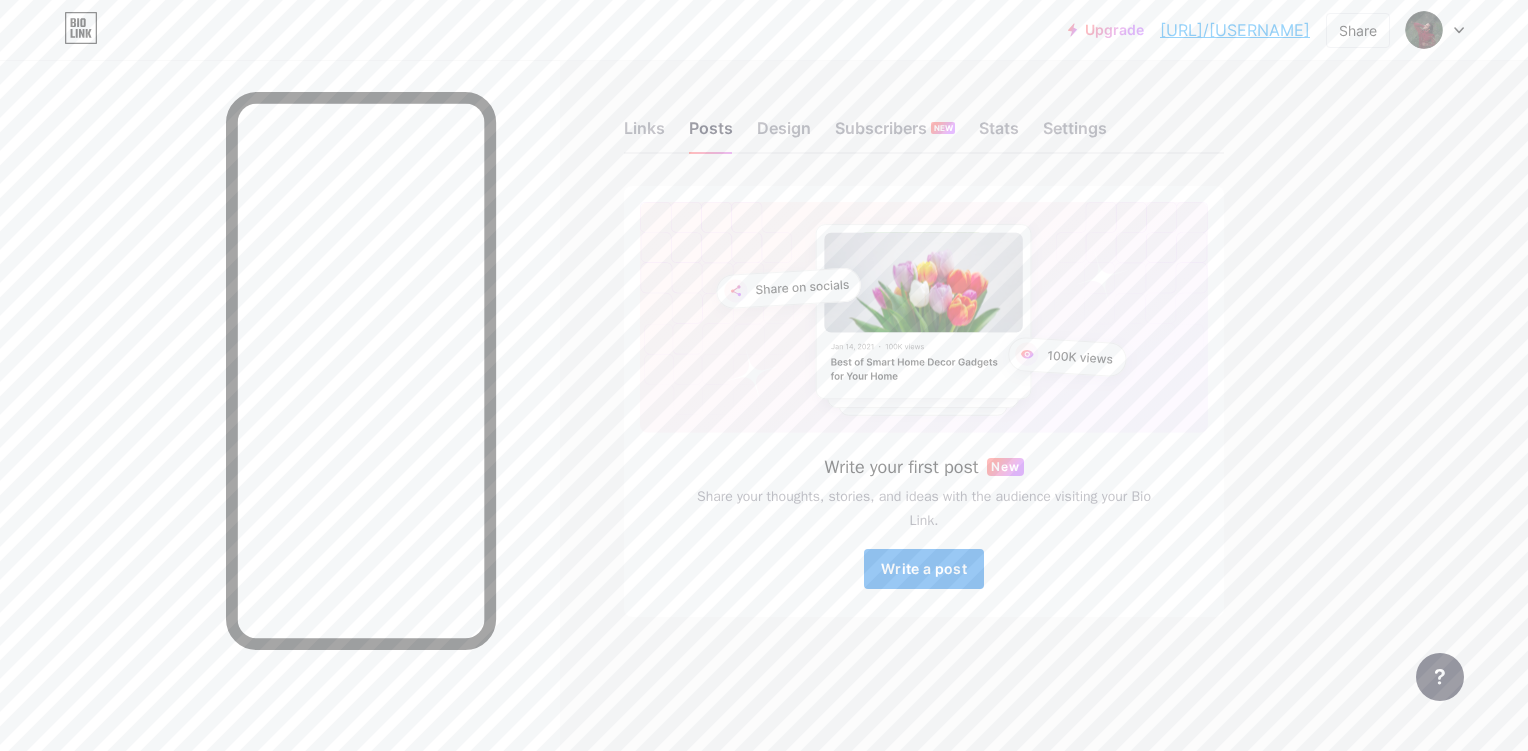 click on "Write a post" at bounding box center (924, 568) 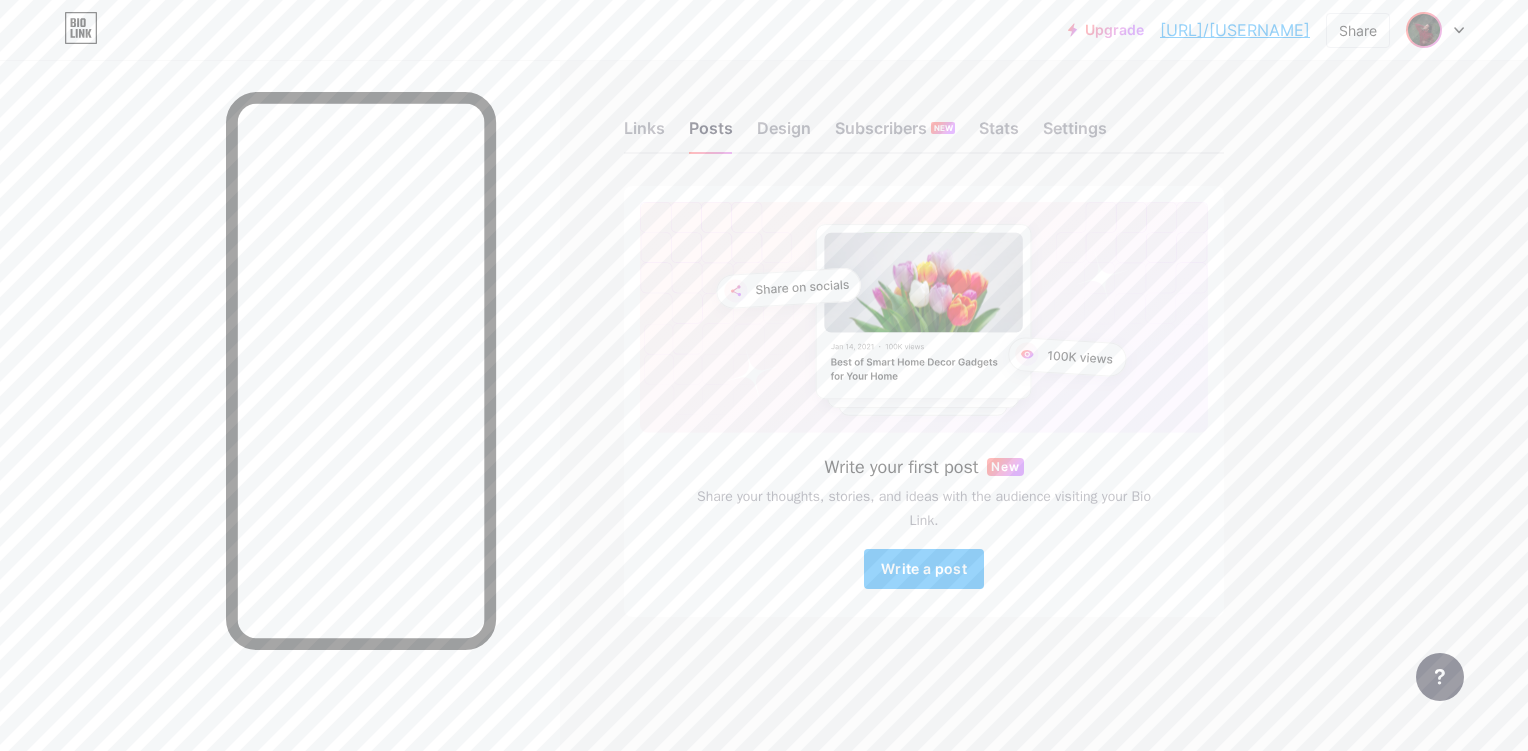 click at bounding box center [1424, 30] 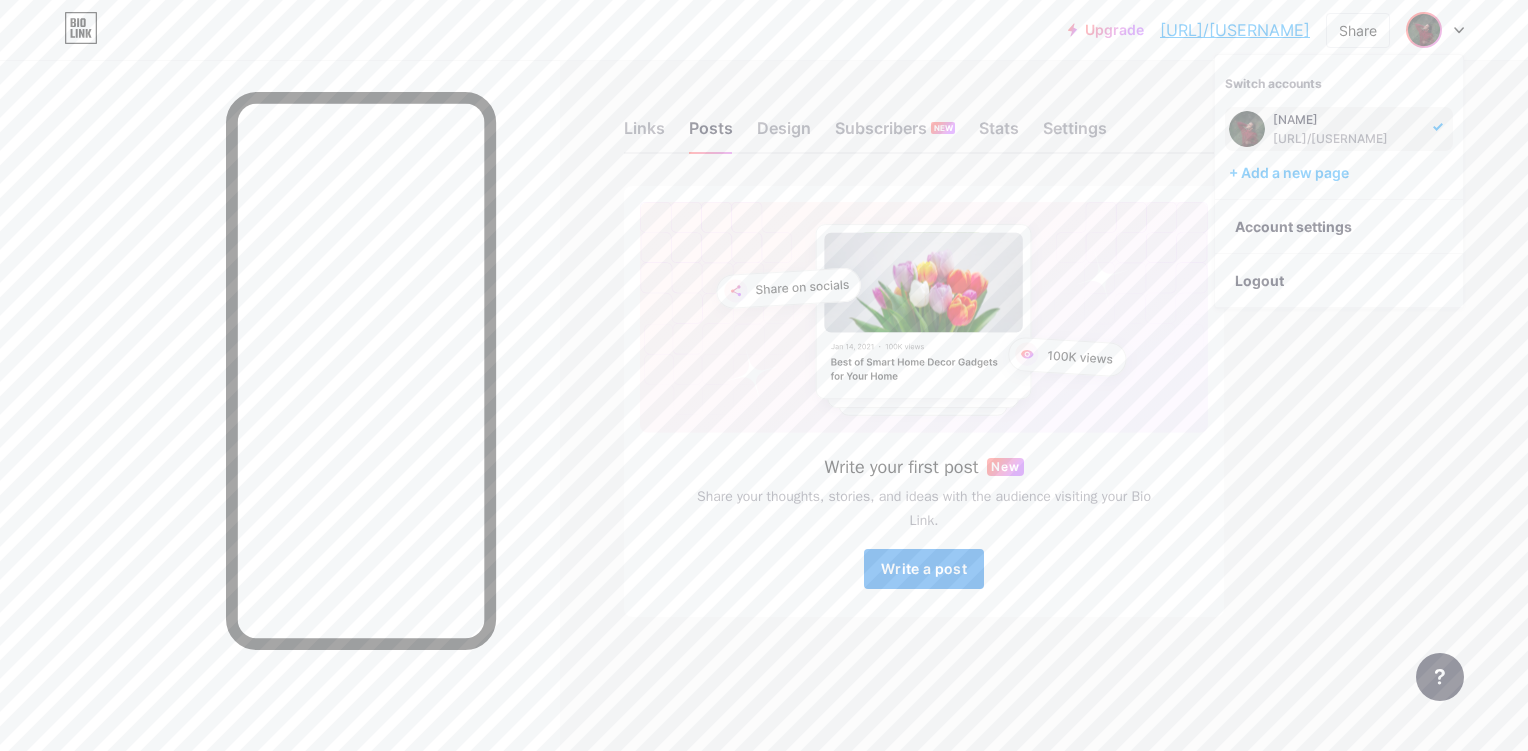click on "Write a post" at bounding box center [924, 568] 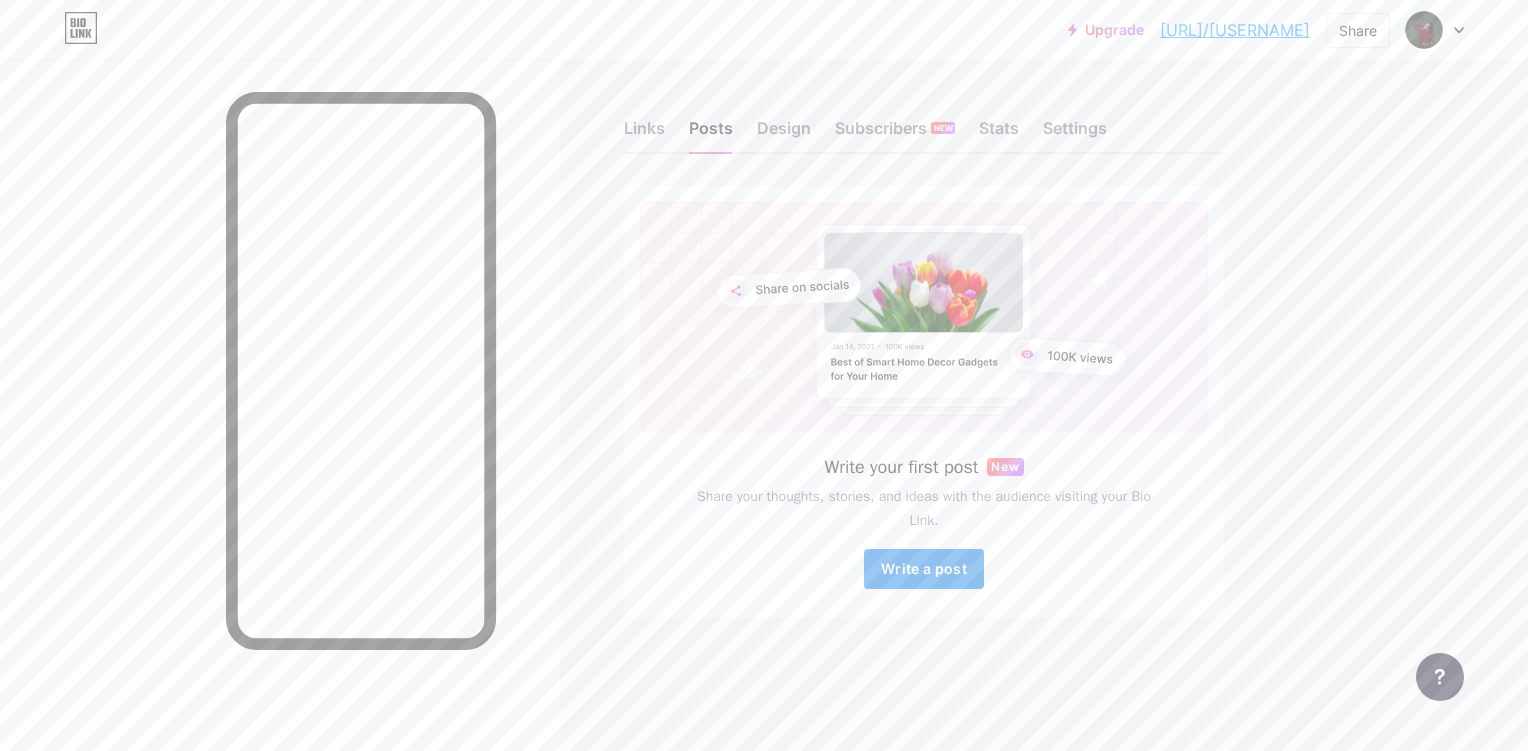 click on "Write a post" at bounding box center [924, 568] 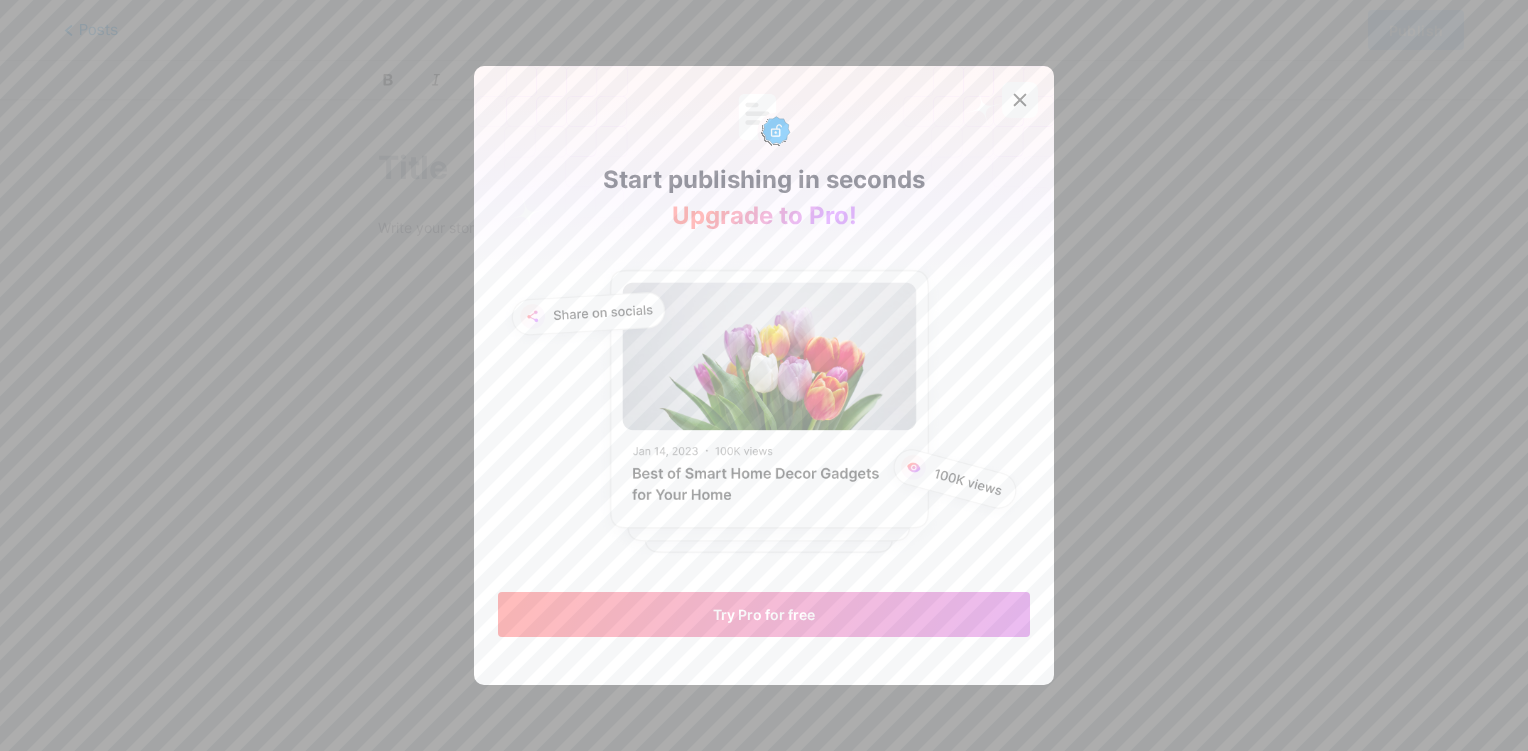 click 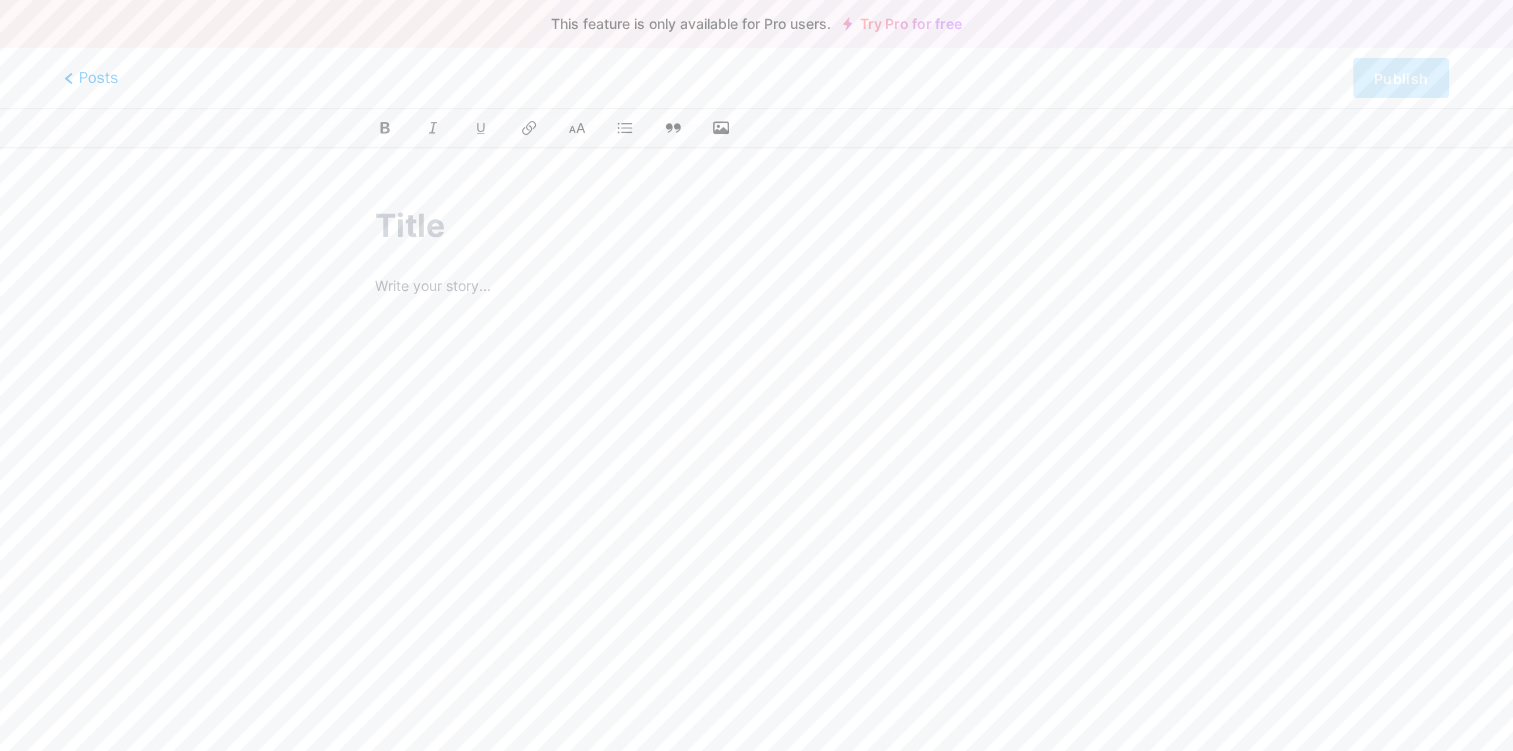click at bounding box center (757, 226) 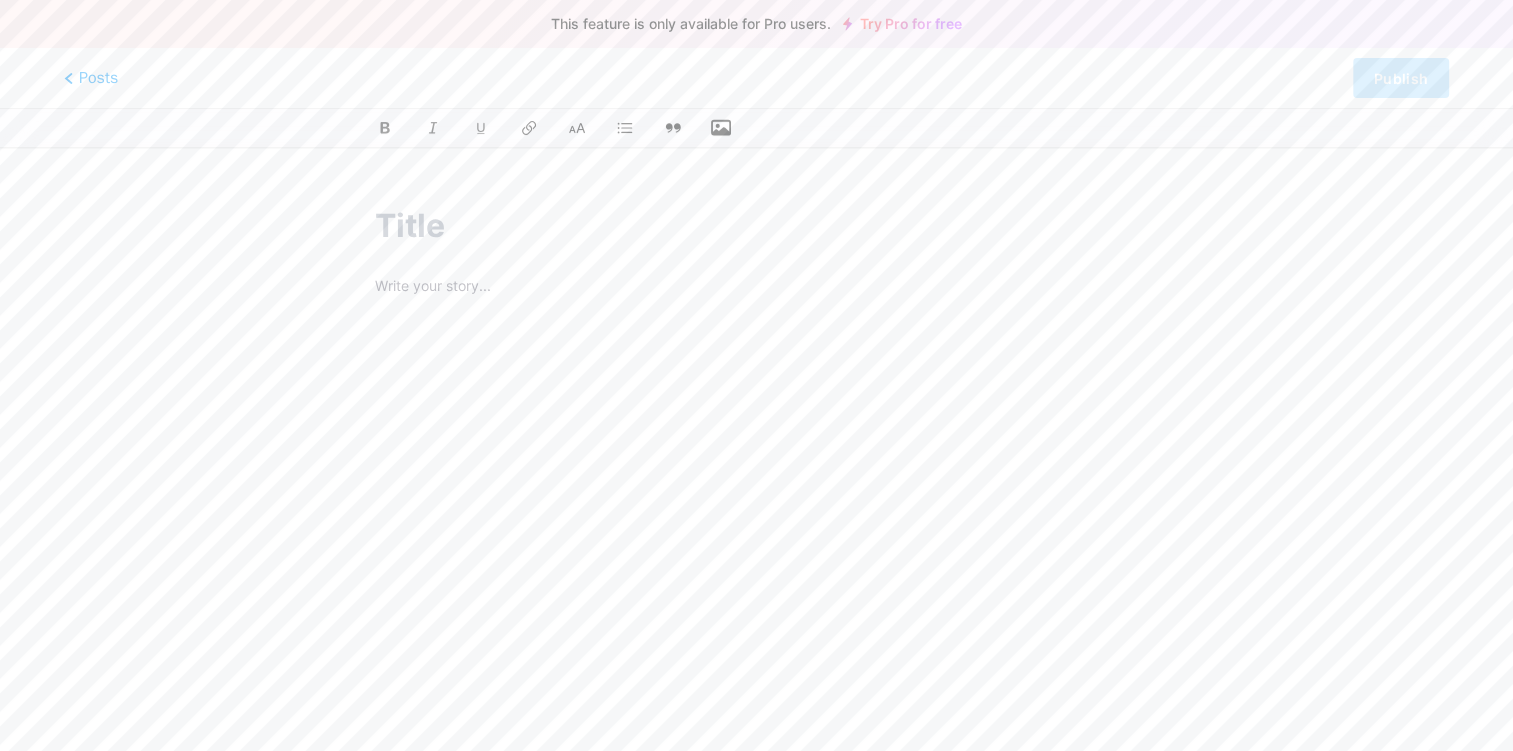 click 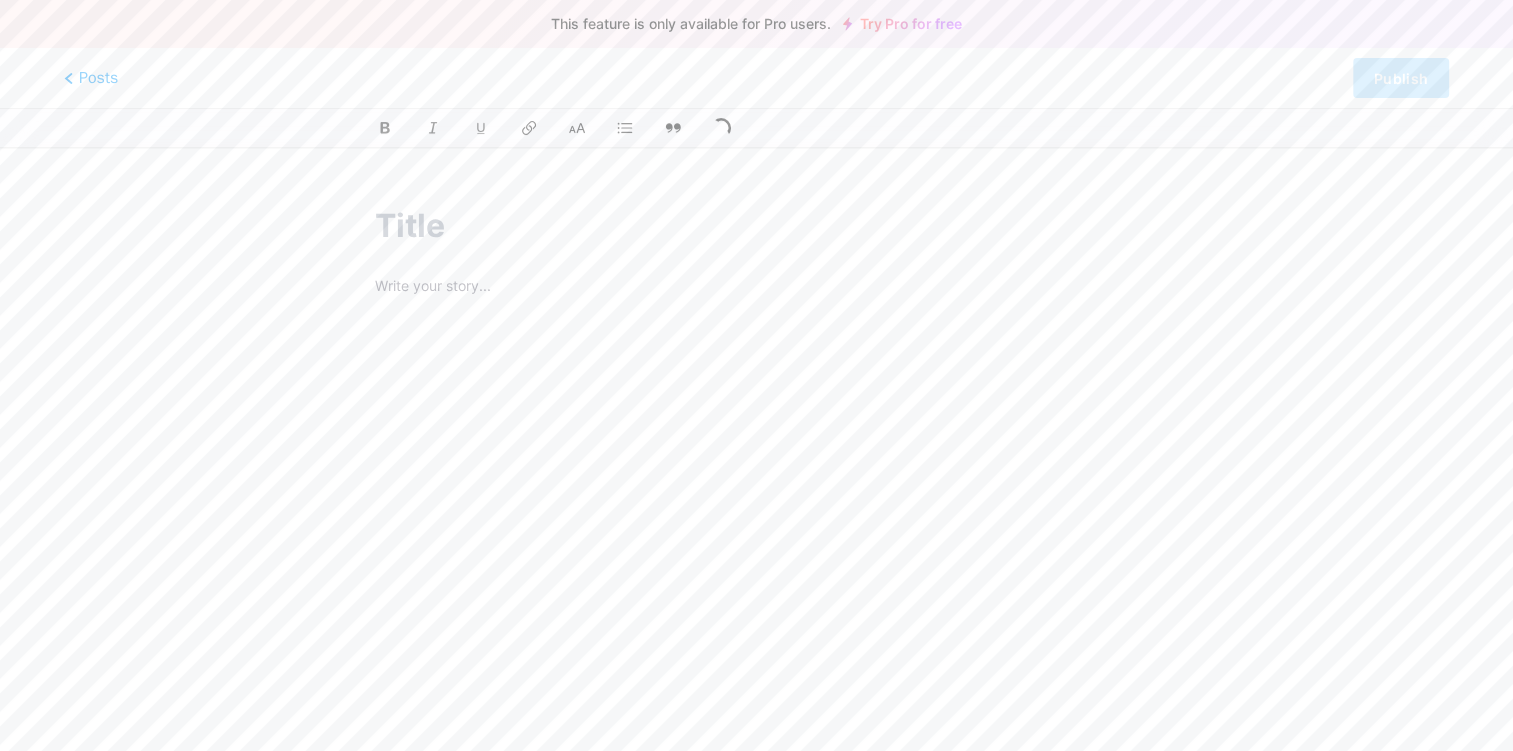 click at bounding box center (757, 226) 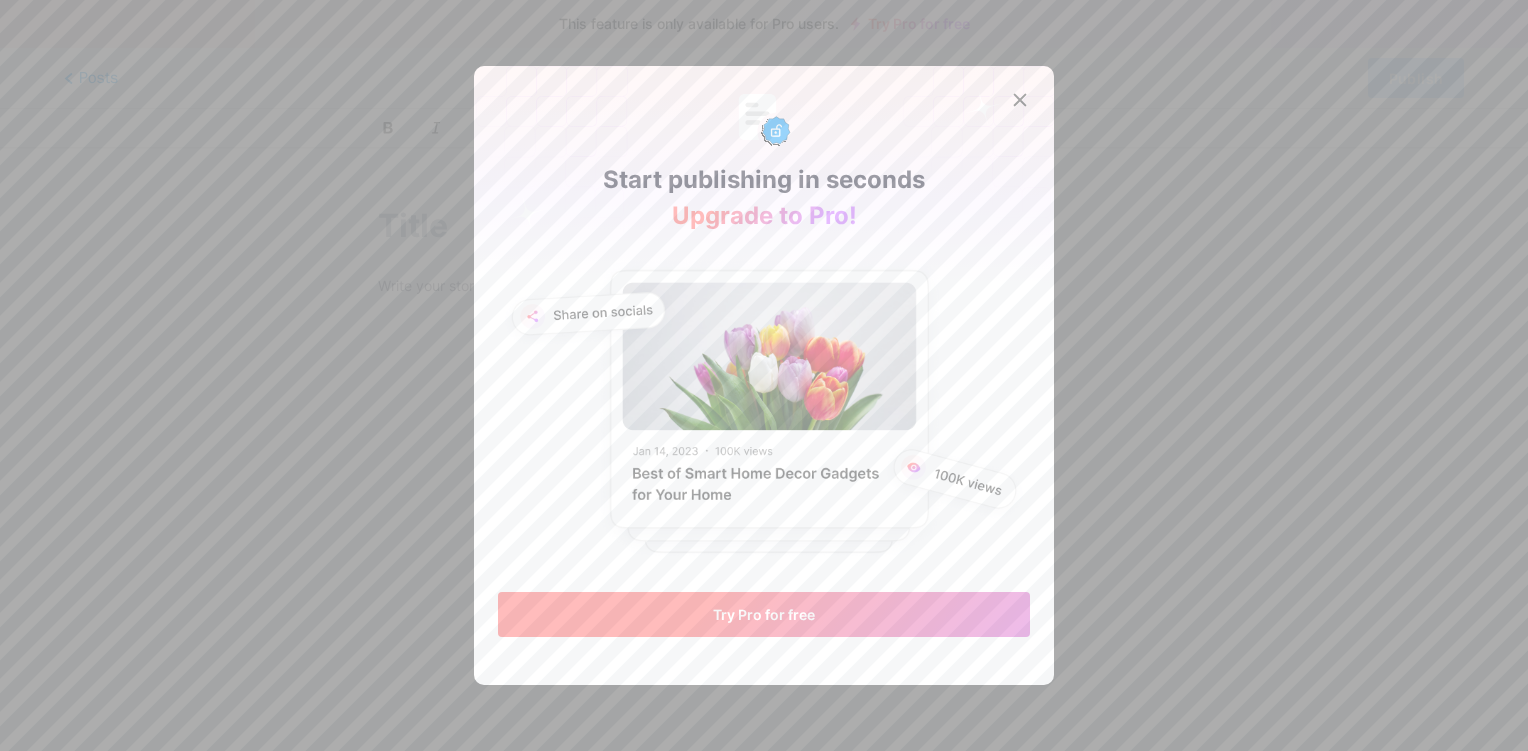 click on "Try Pro for free" at bounding box center (764, 614) 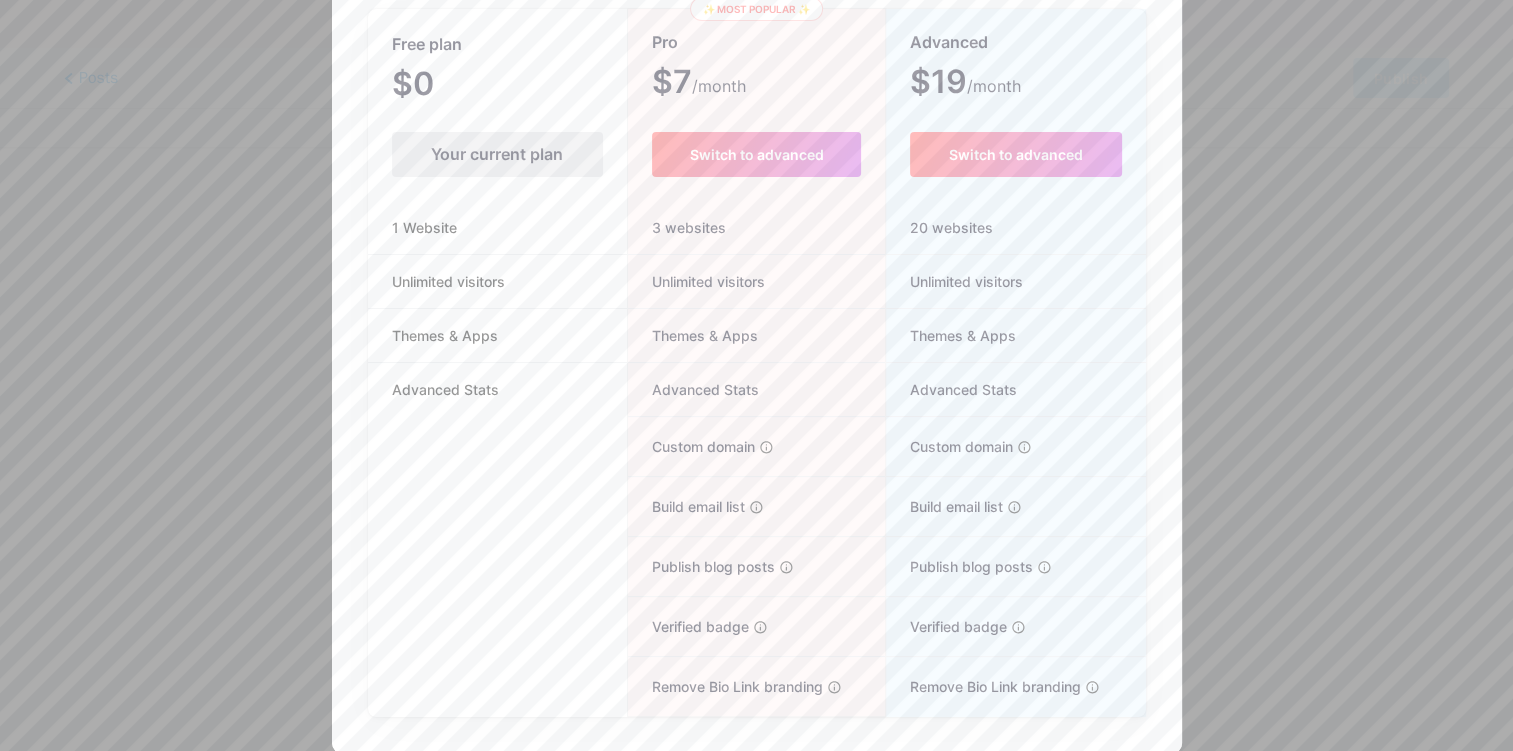 scroll, scrollTop: 185, scrollLeft: 0, axis: vertical 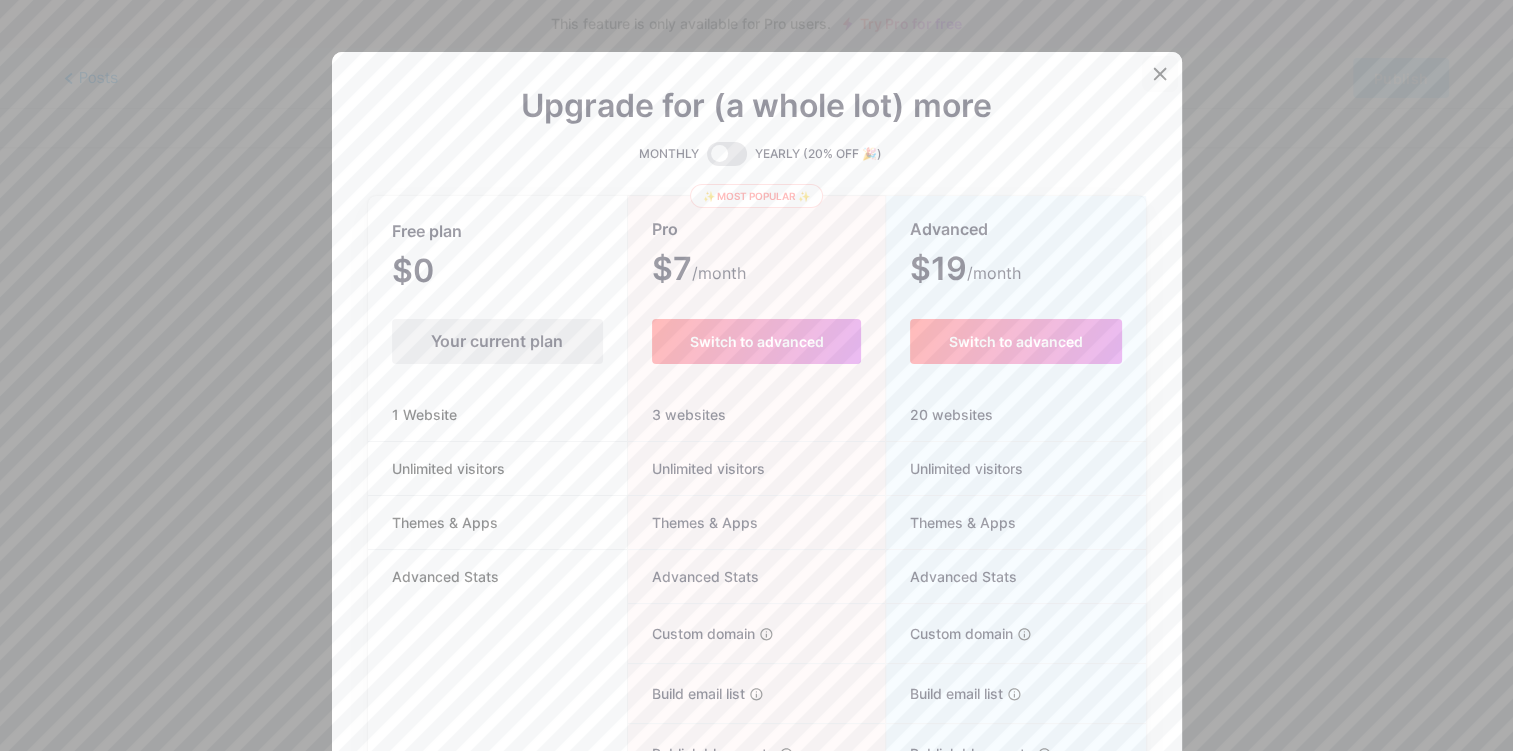 click 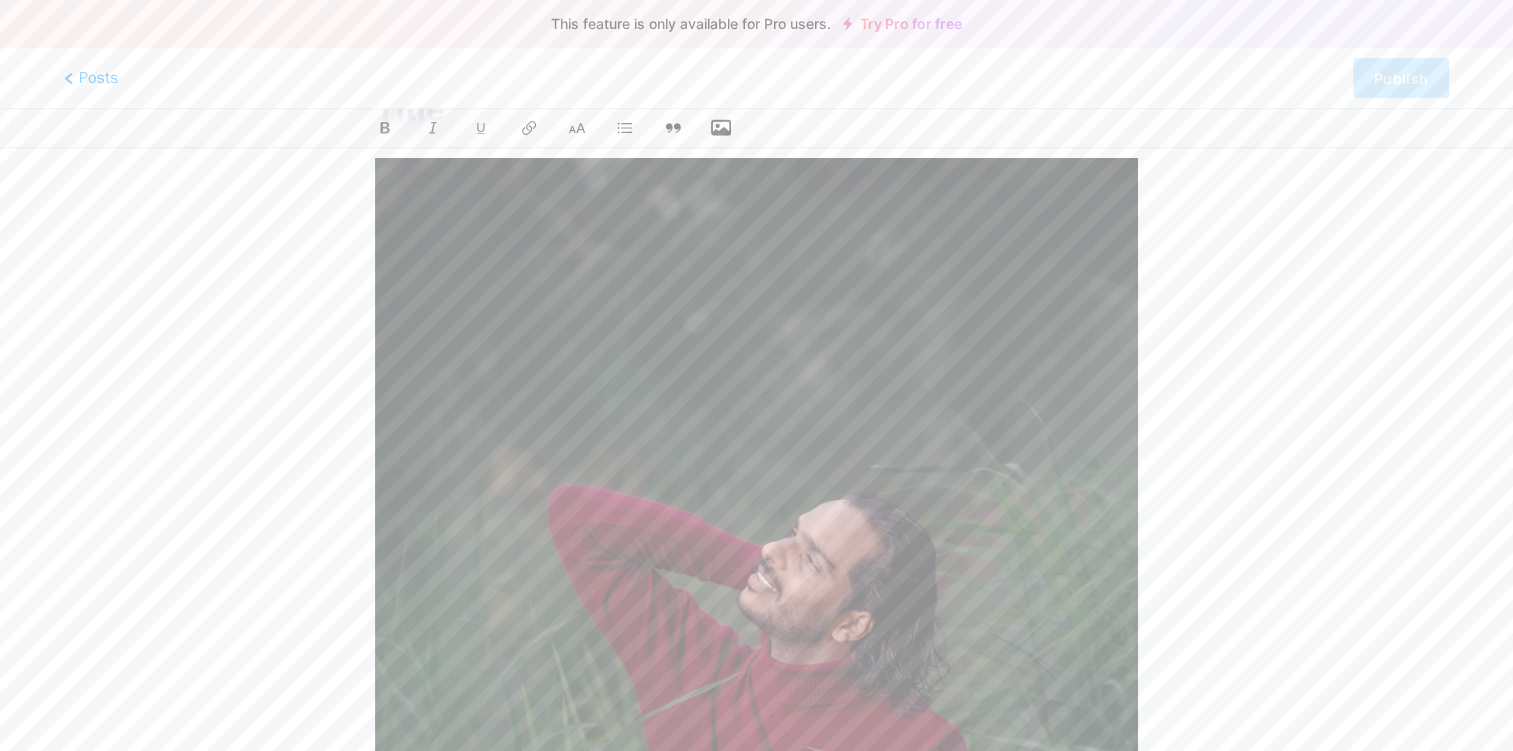 scroll, scrollTop: 0, scrollLeft: 0, axis: both 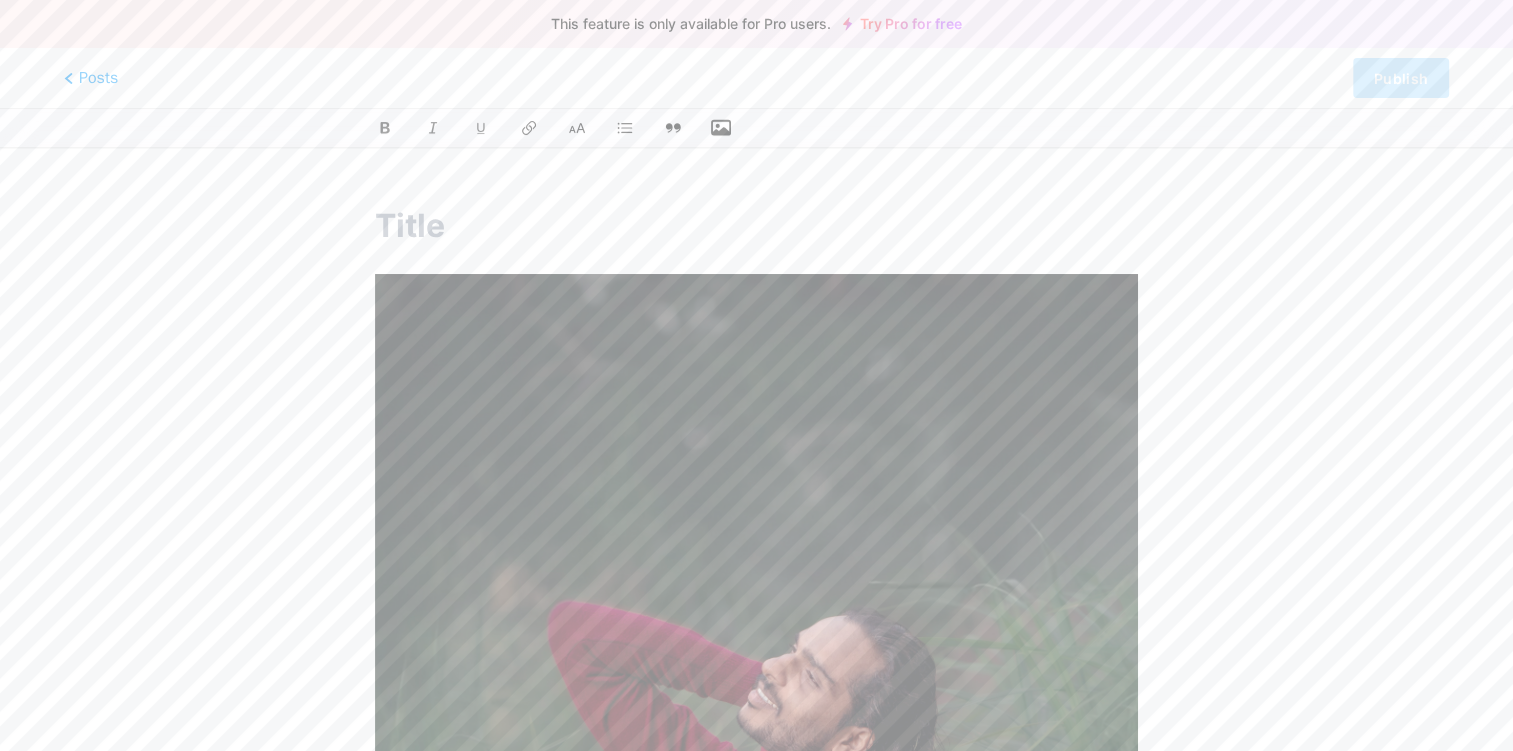 click at bounding box center [757, 226] 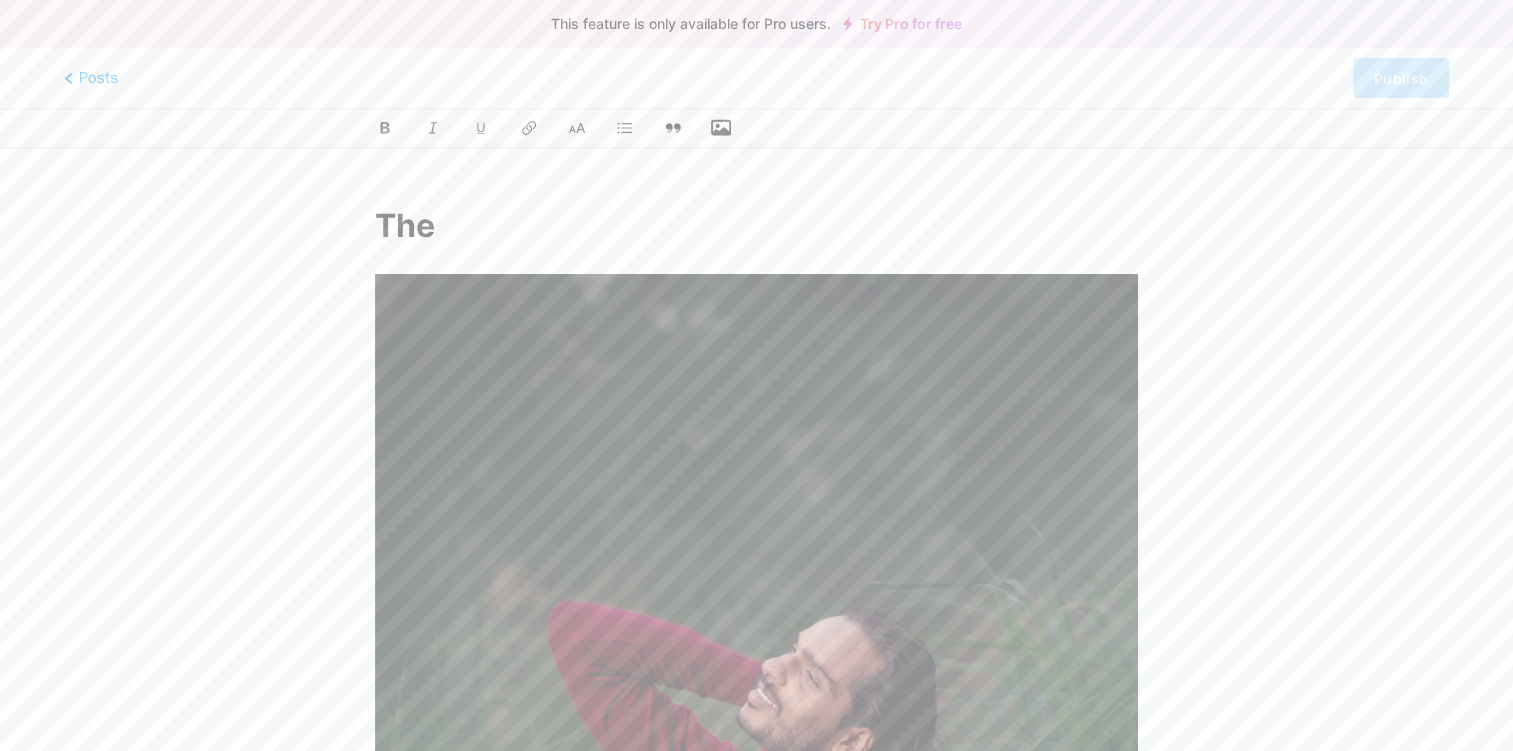 type on "The" 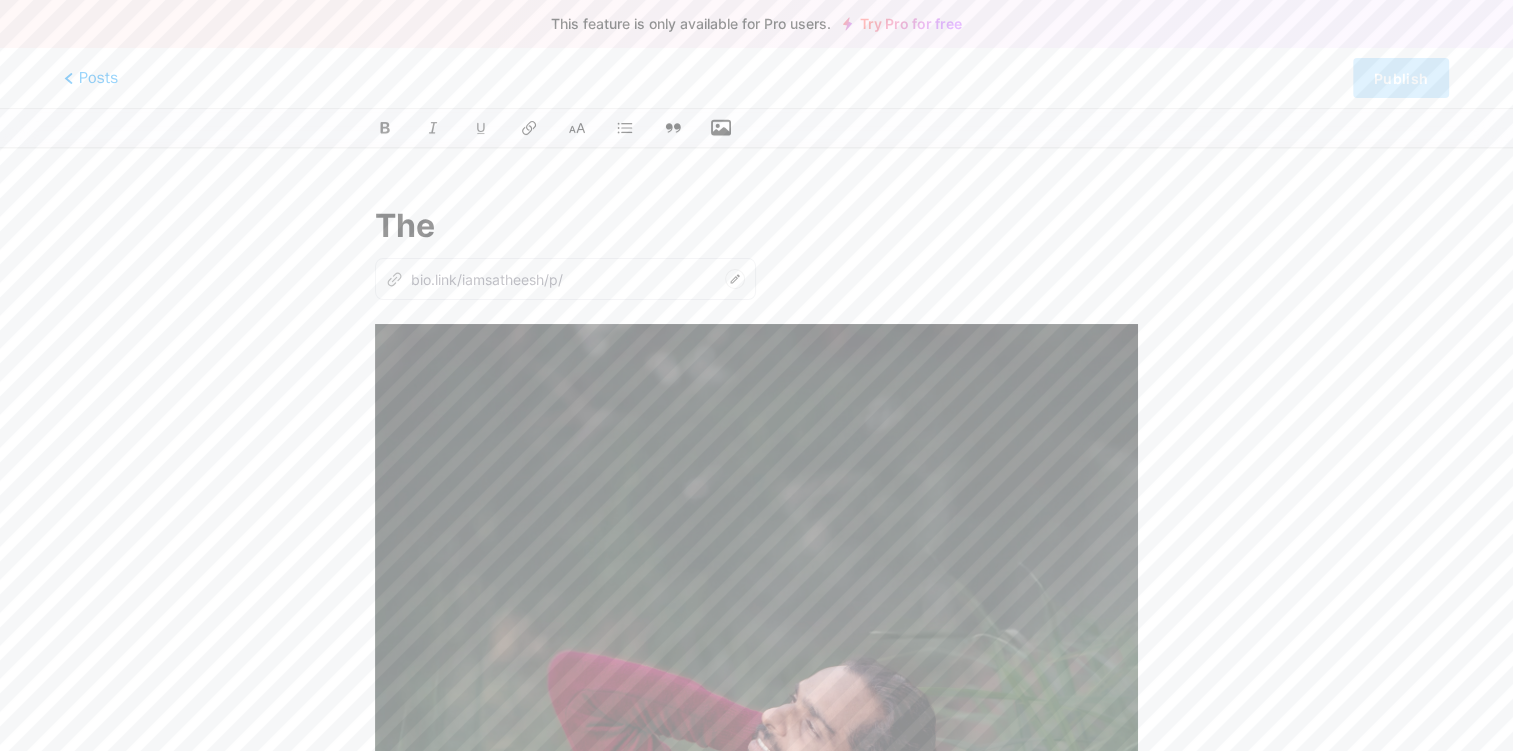 type on "the" 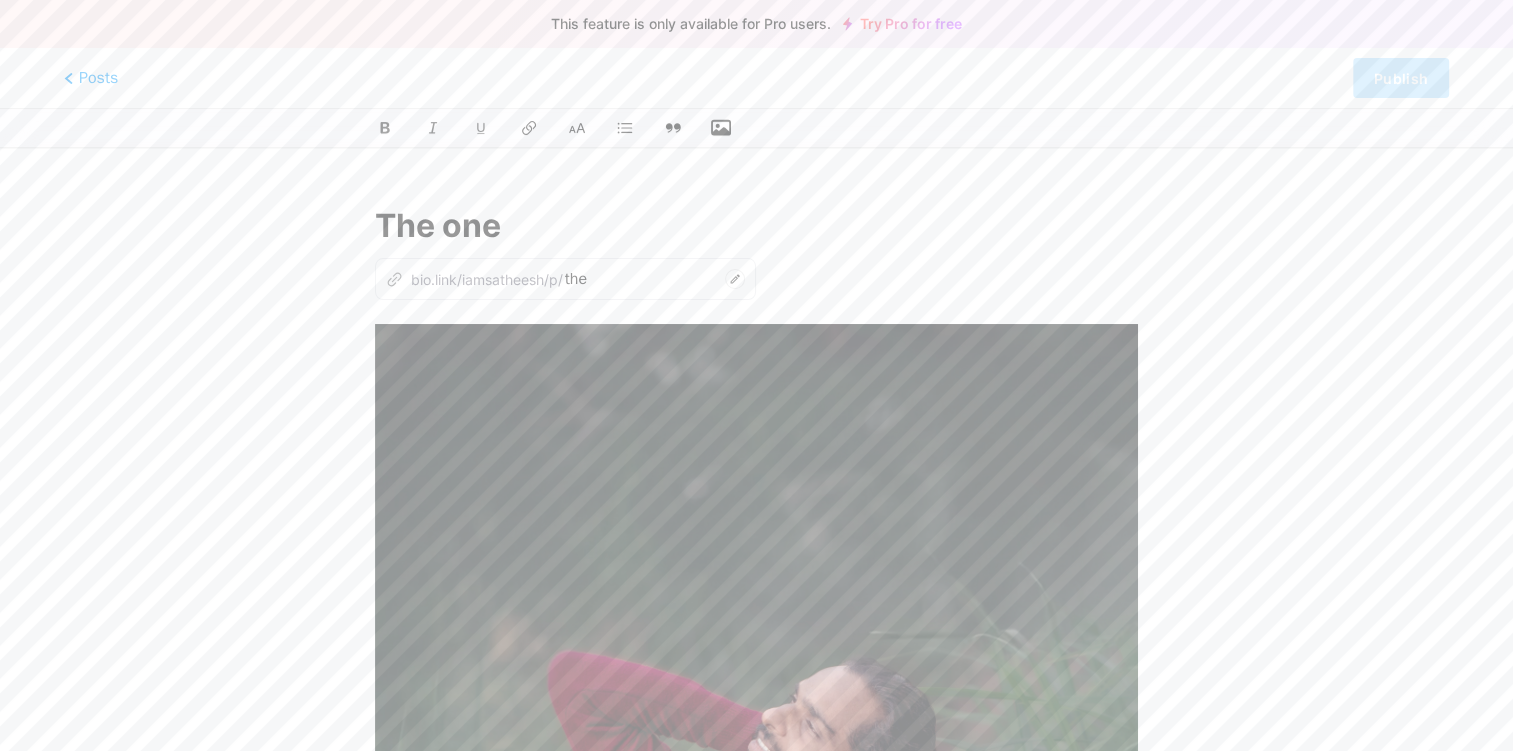 type on "The one" 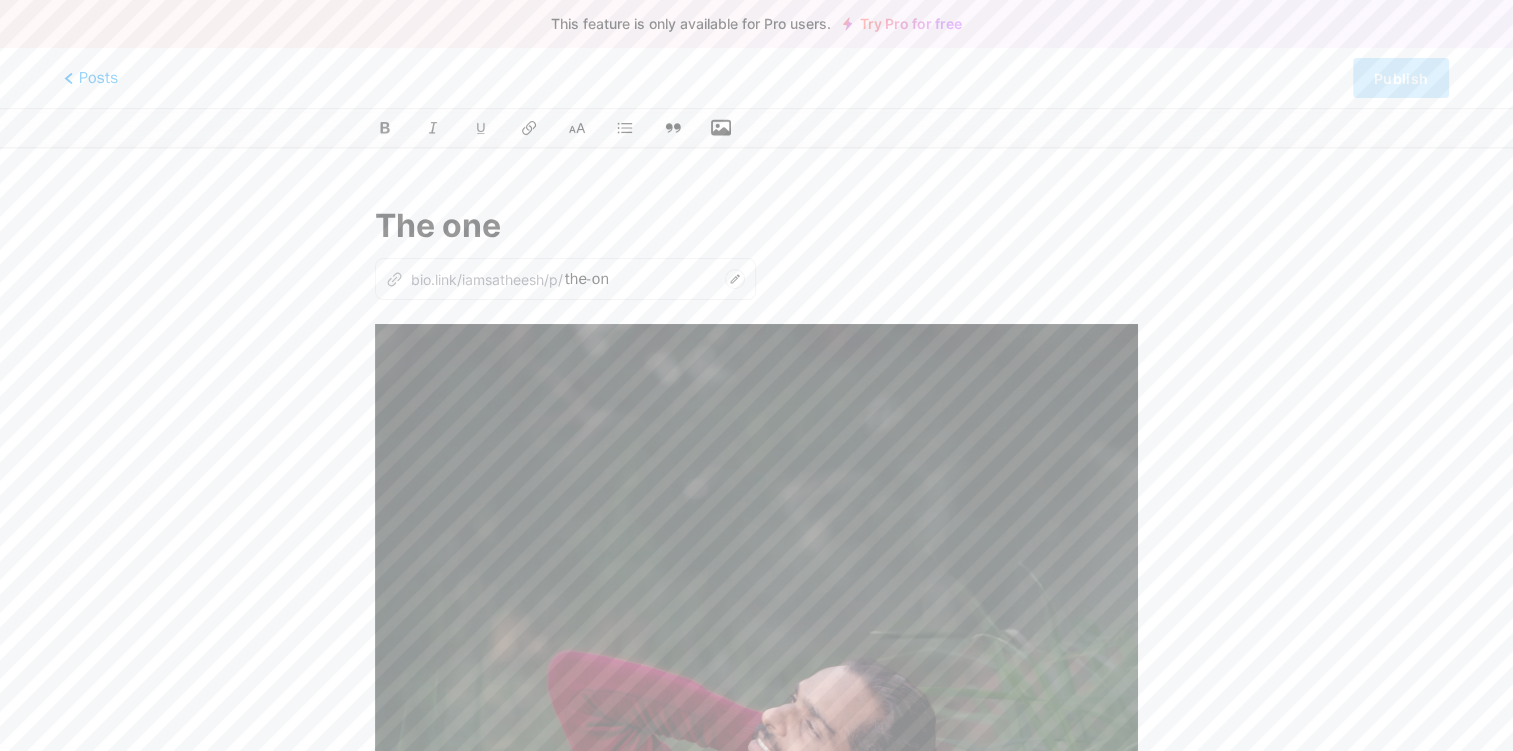type on "the-one" 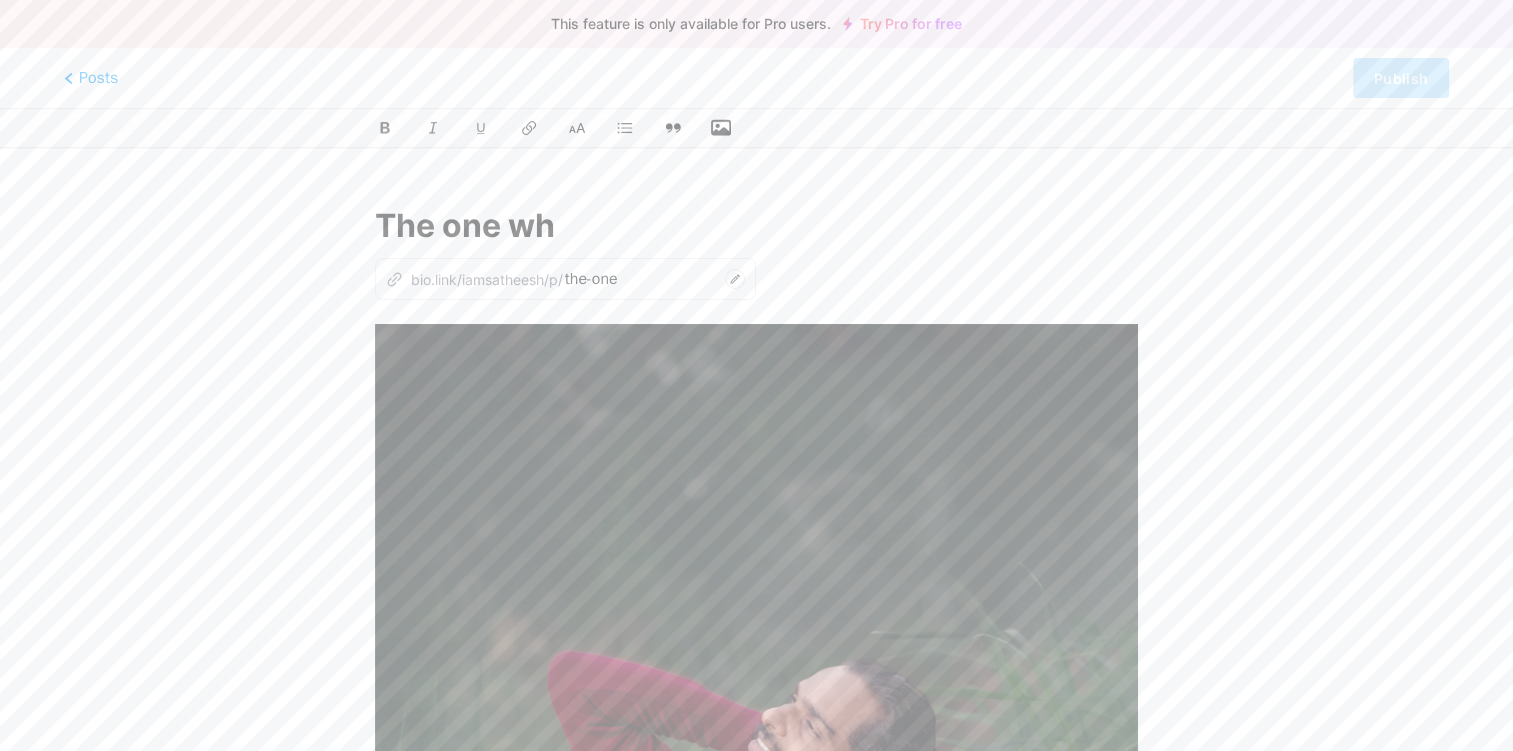 type on "The one who" 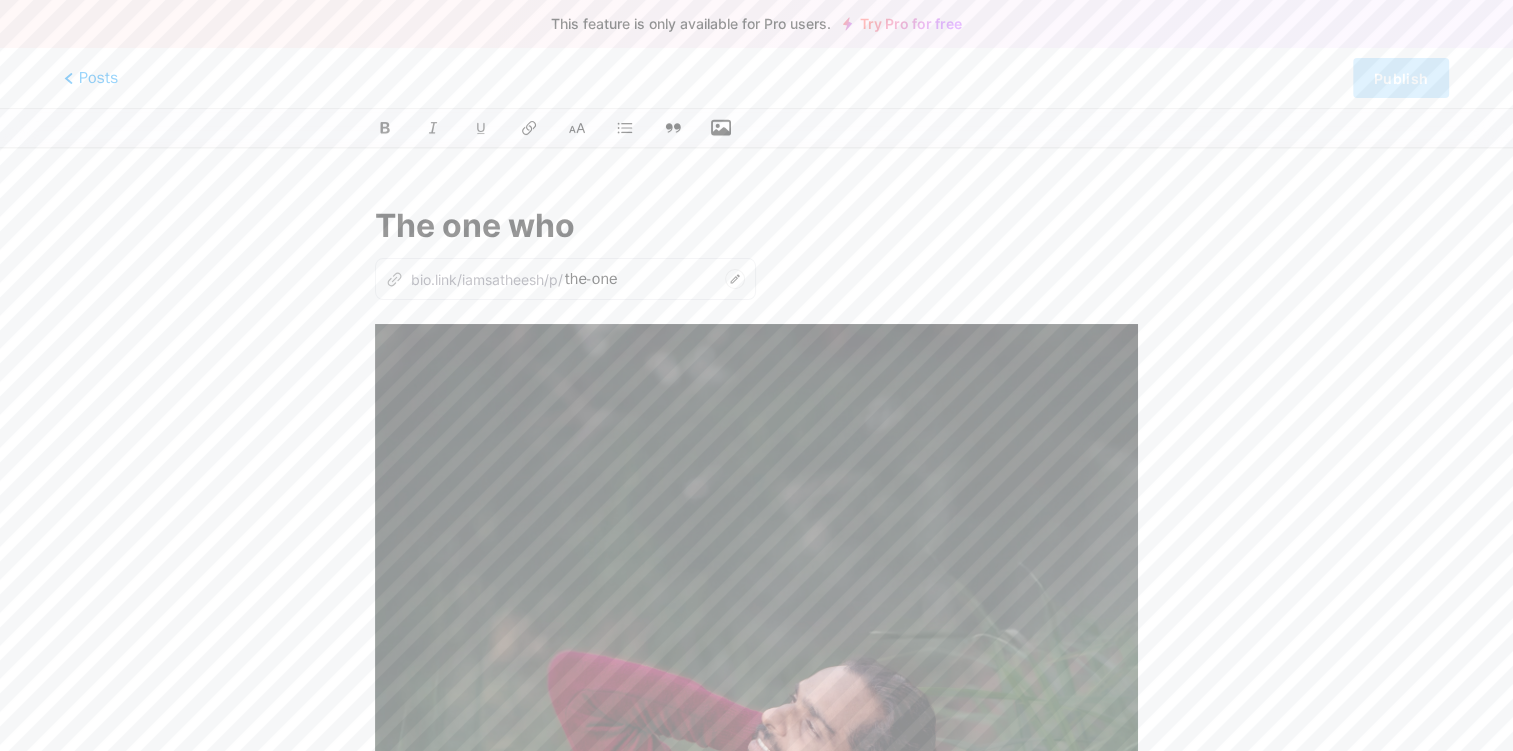 type on "the-[USERNAME]" 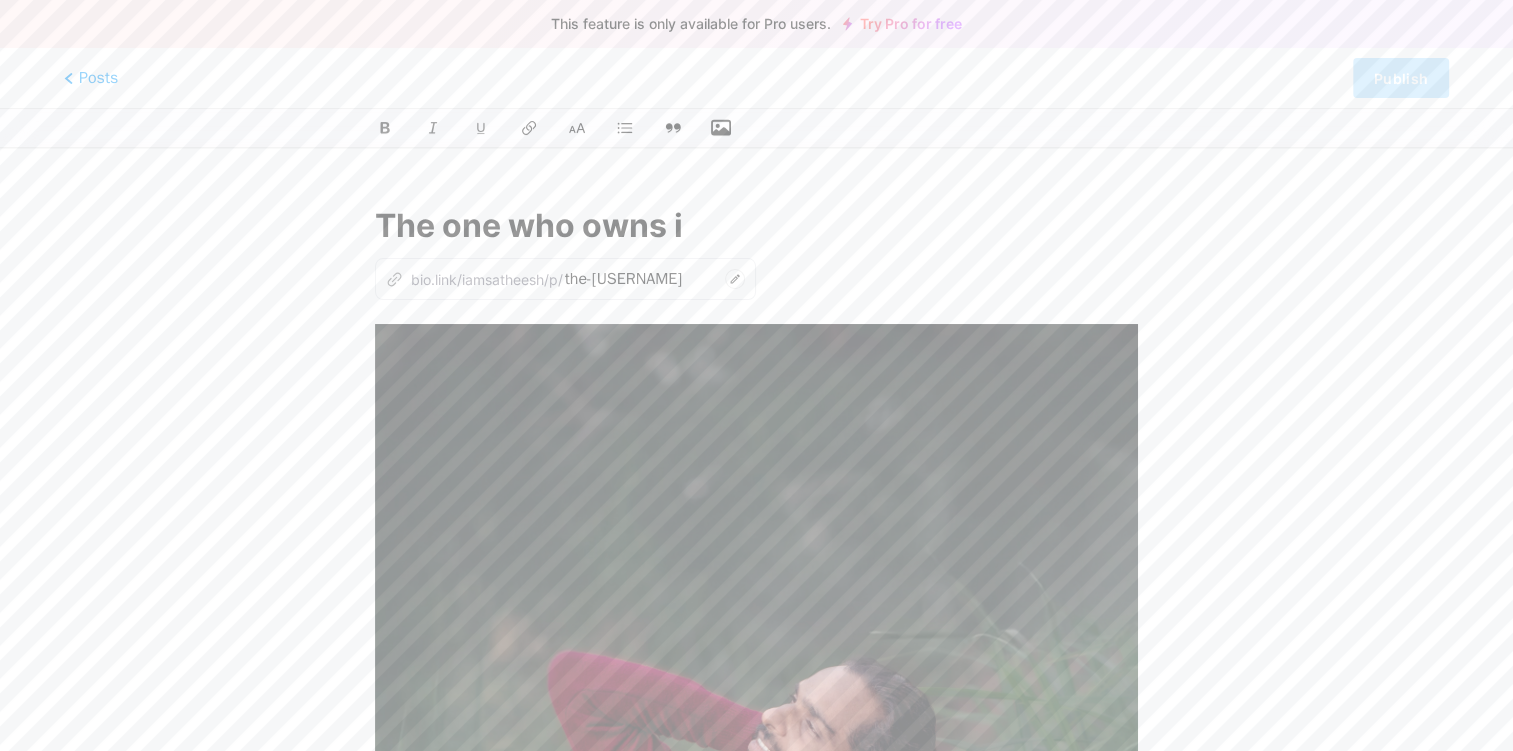 type on "The one who owns it" 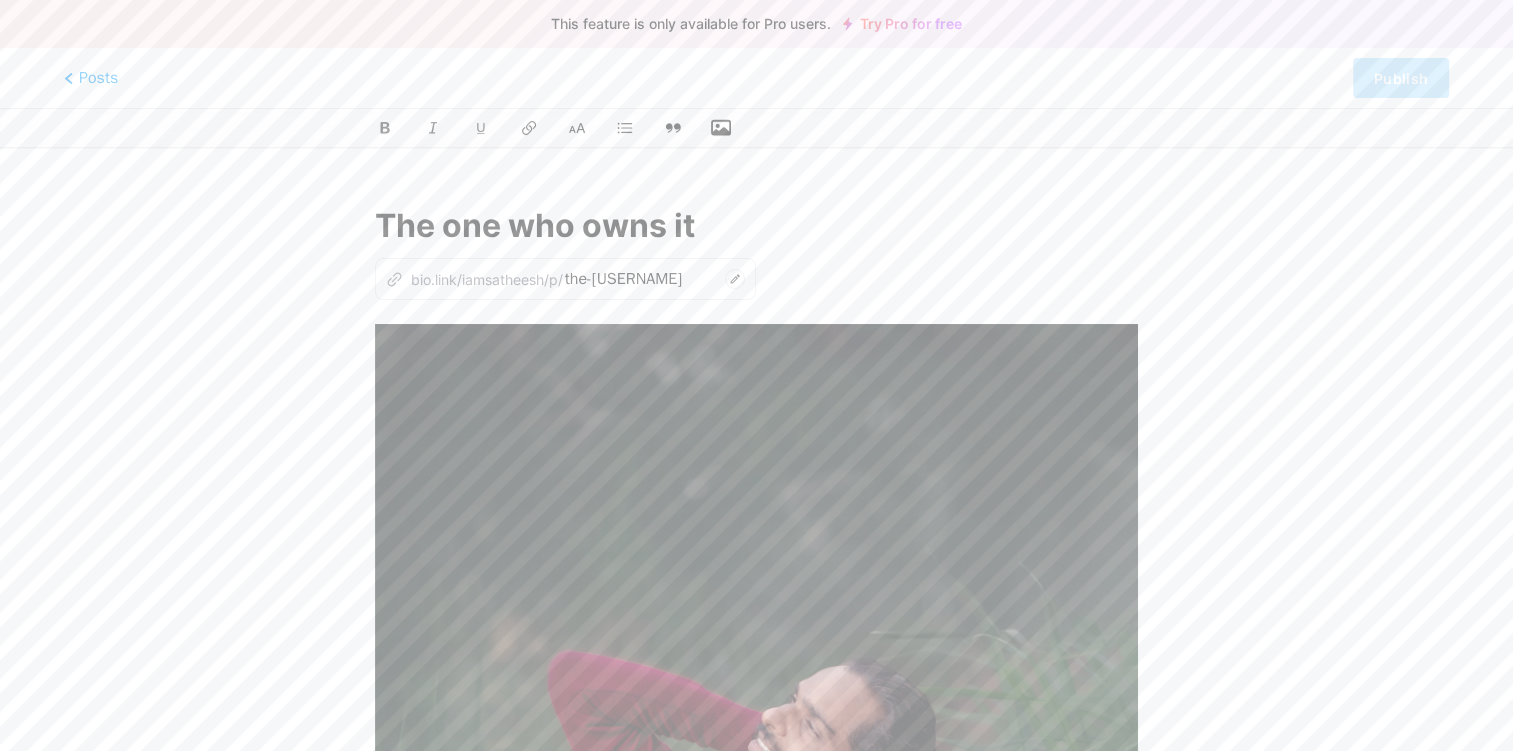 type on "the-one-who-owns-it" 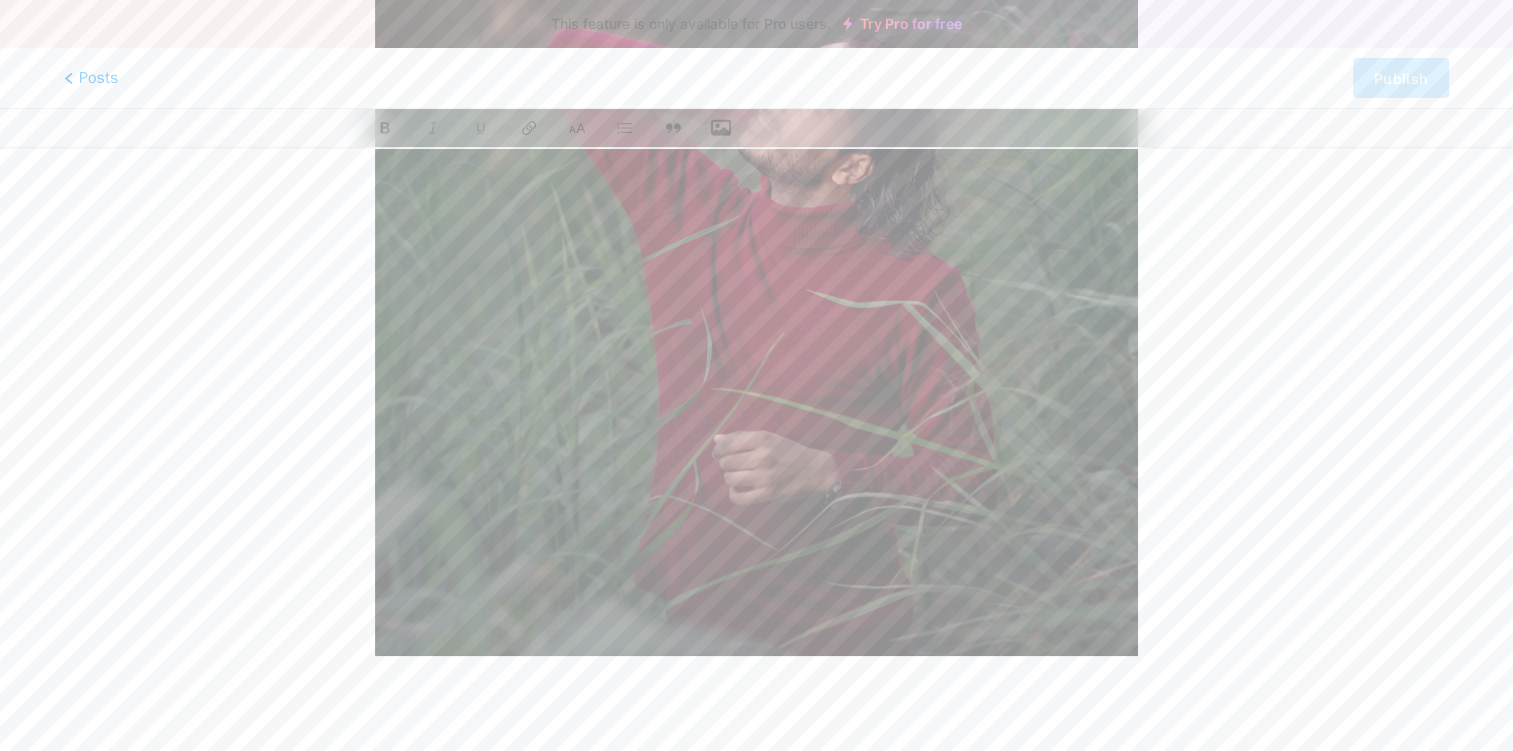 scroll, scrollTop: 659, scrollLeft: 0, axis: vertical 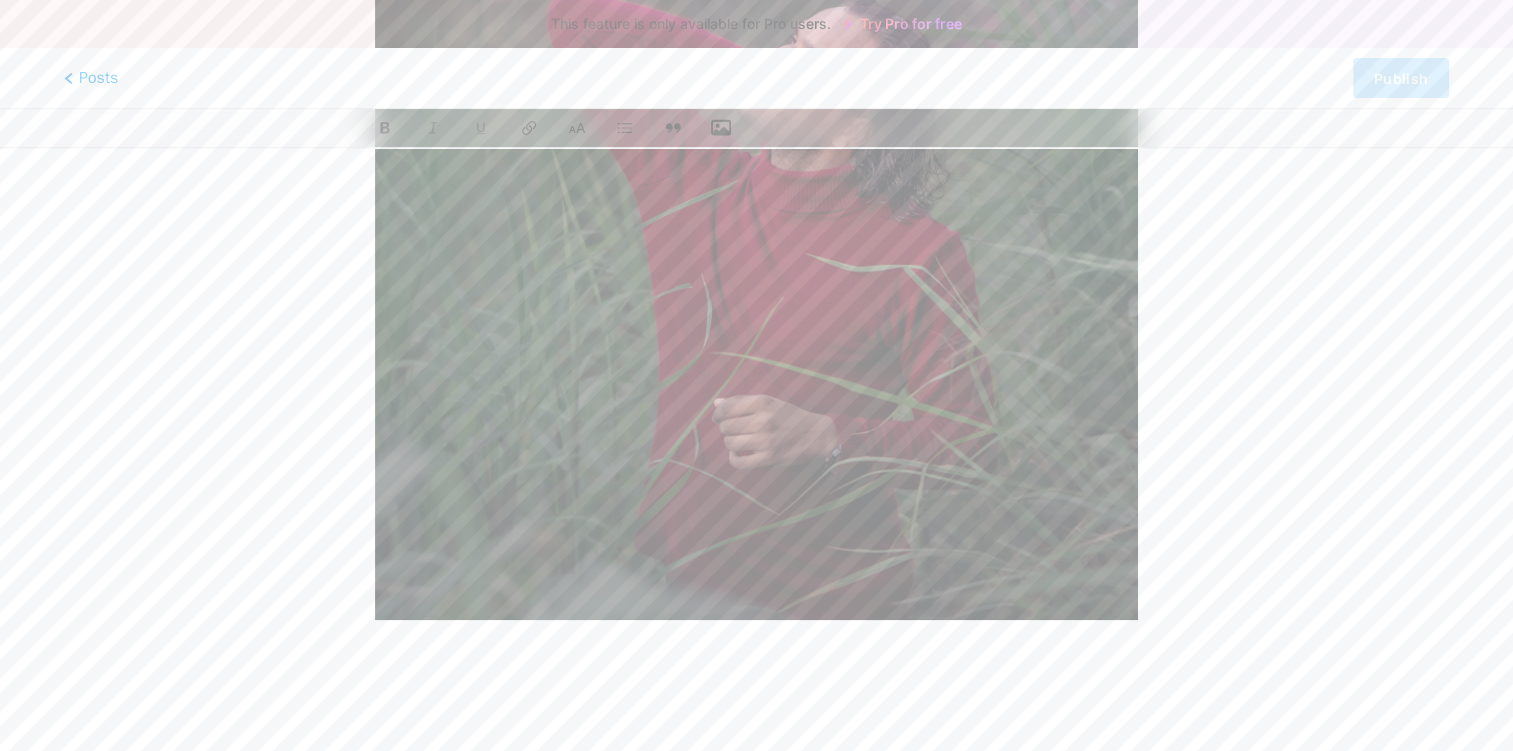 type on "The one who owns it" 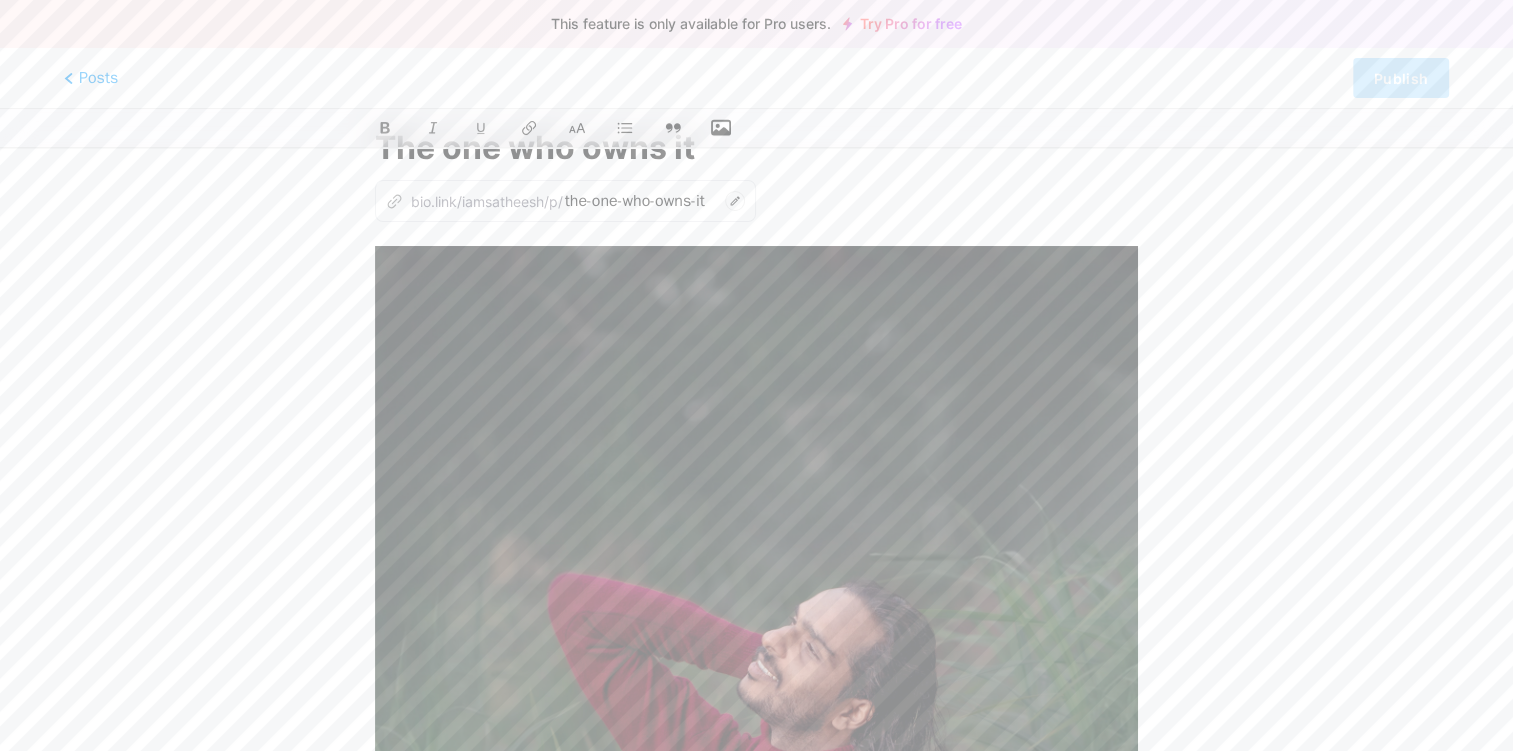 scroll, scrollTop: 0, scrollLeft: 0, axis: both 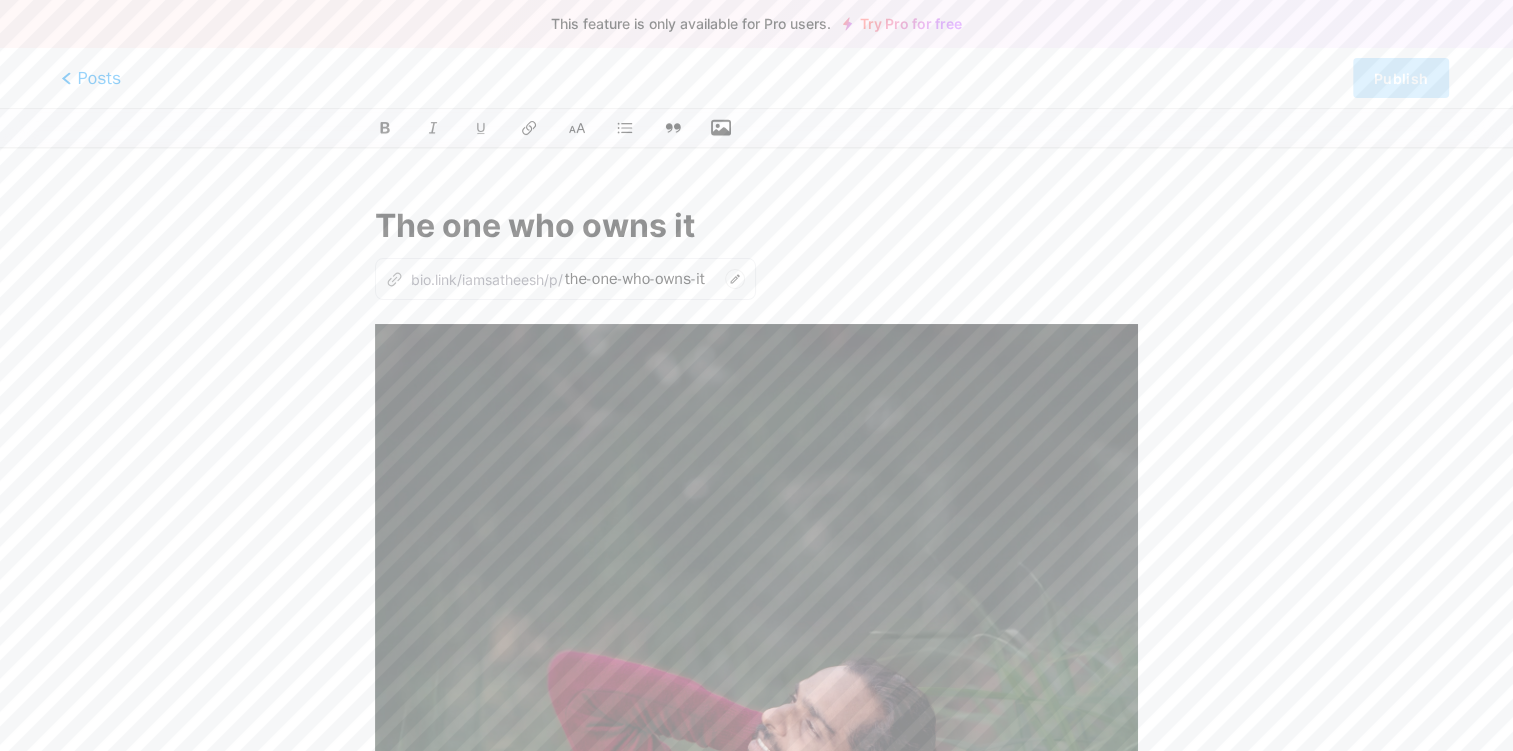 click on "Posts" at bounding box center (91, 78) 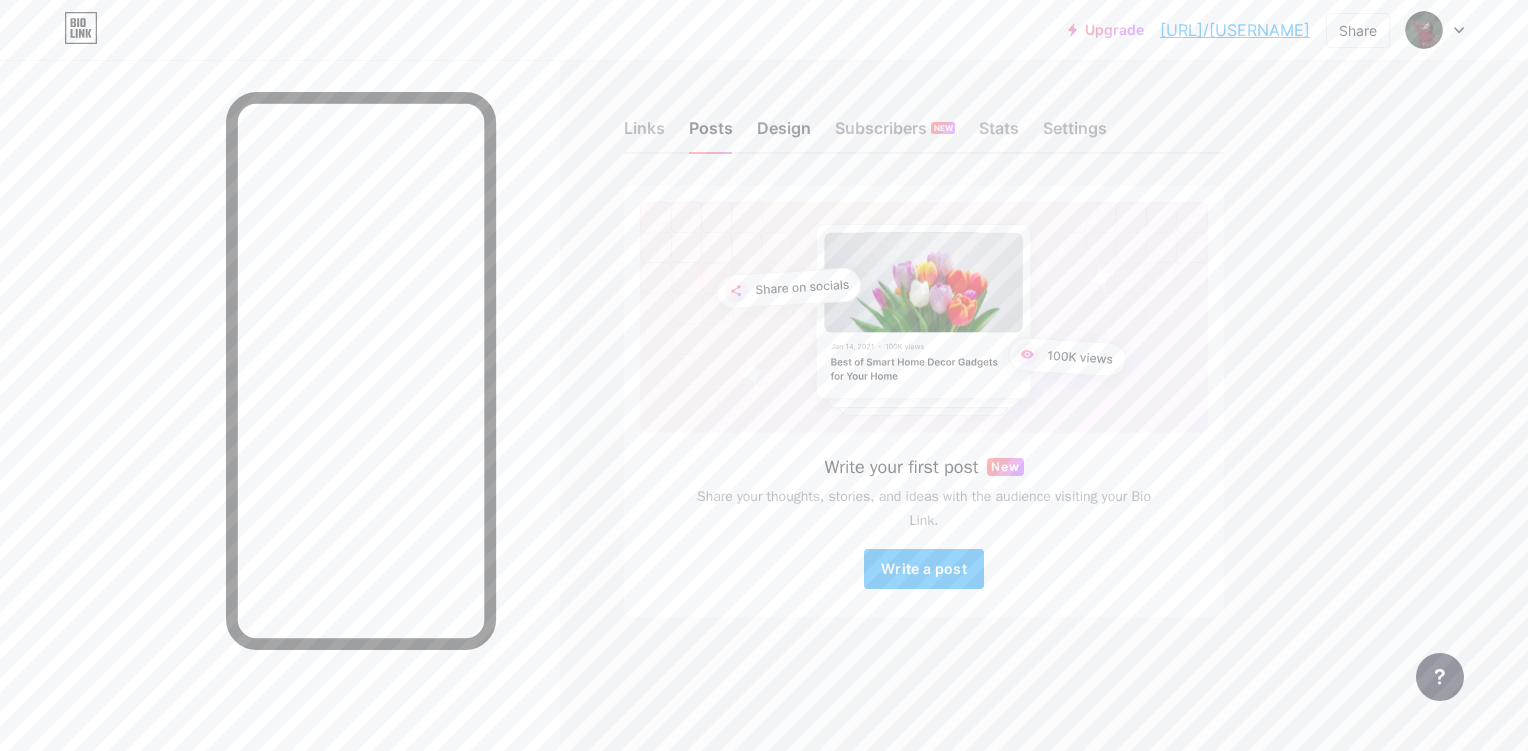 click on "Design" at bounding box center (784, 134) 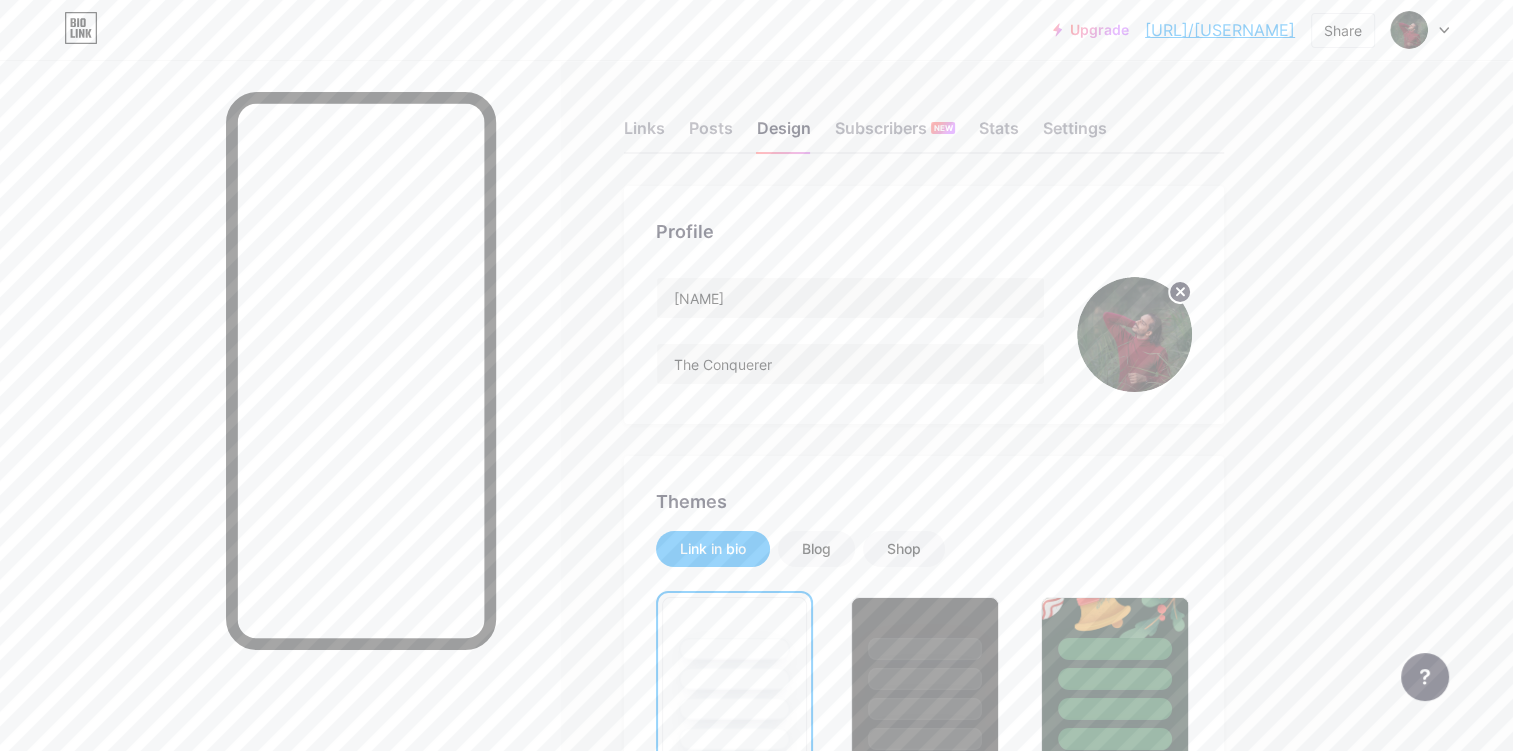 scroll, scrollTop: 376, scrollLeft: 0, axis: vertical 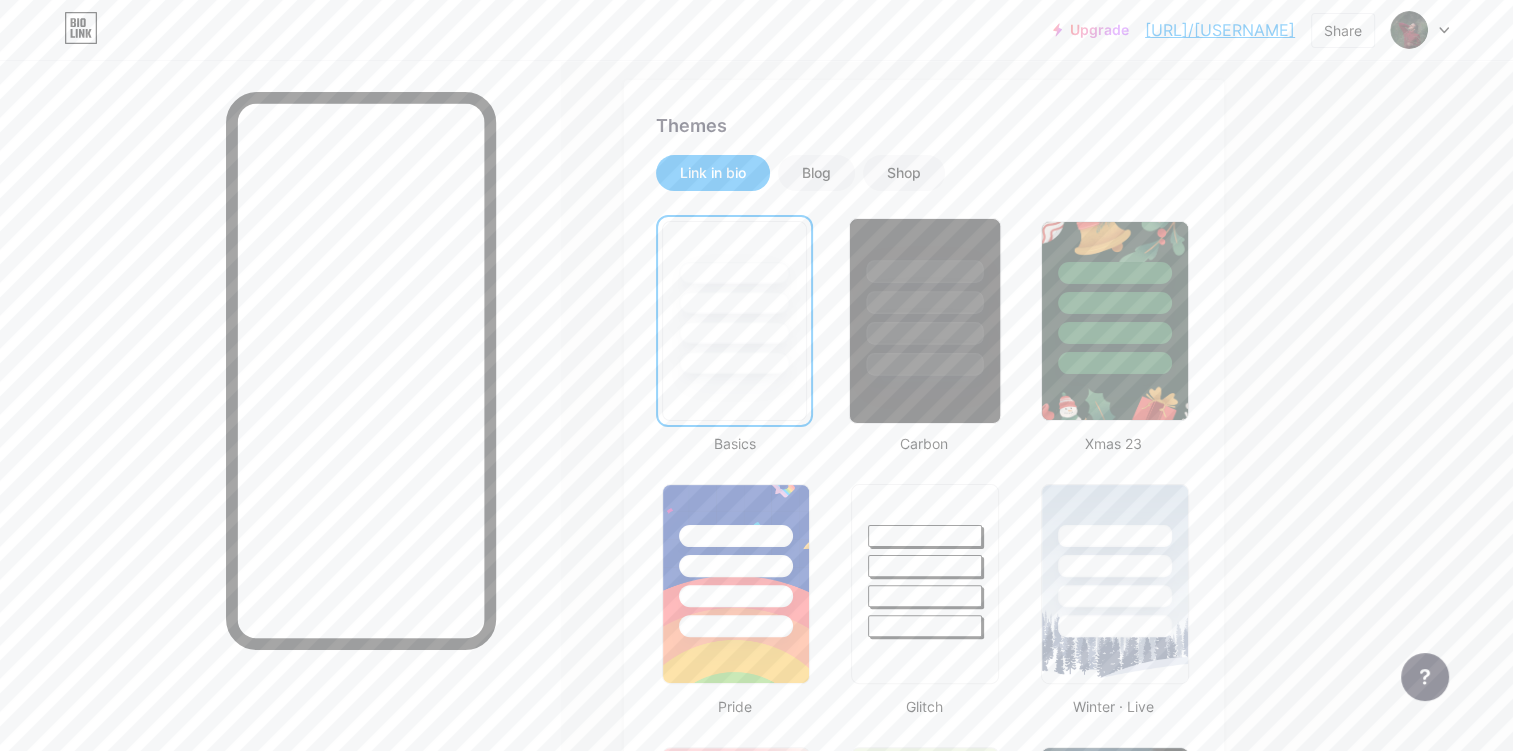 click at bounding box center [925, 364] 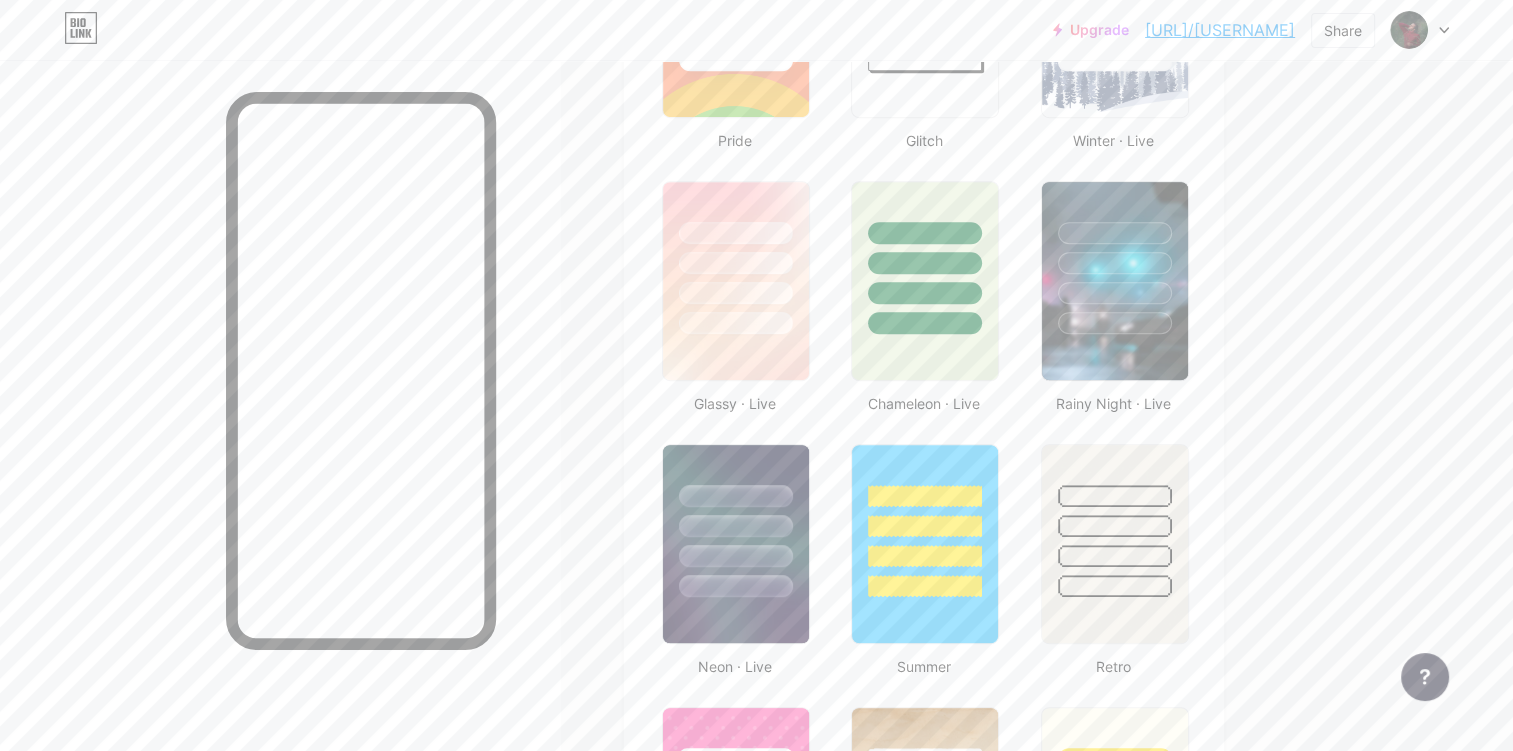 scroll, scrollTop: 939, scrollLeft: 0, axis: vertical 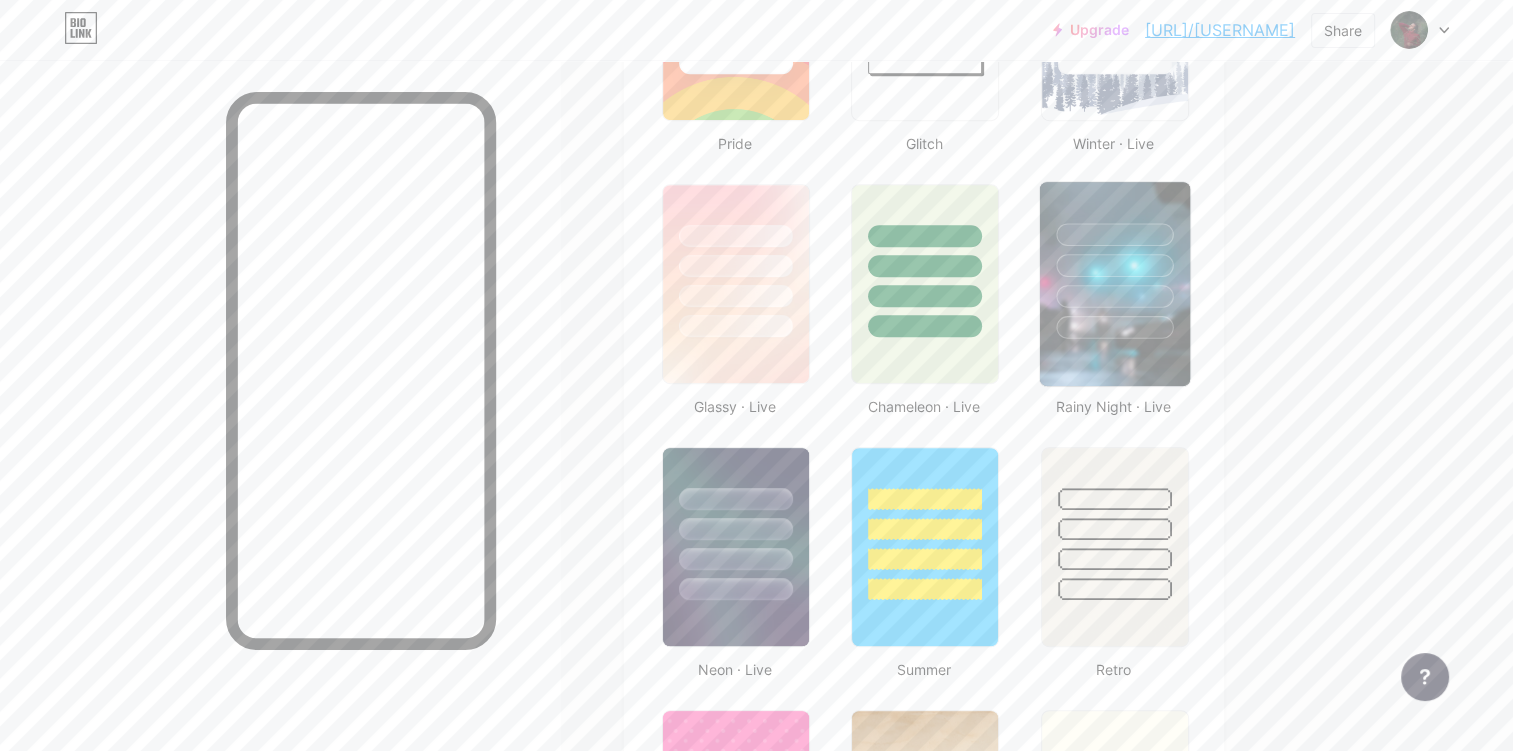 click at bounding box center [1114, 296] 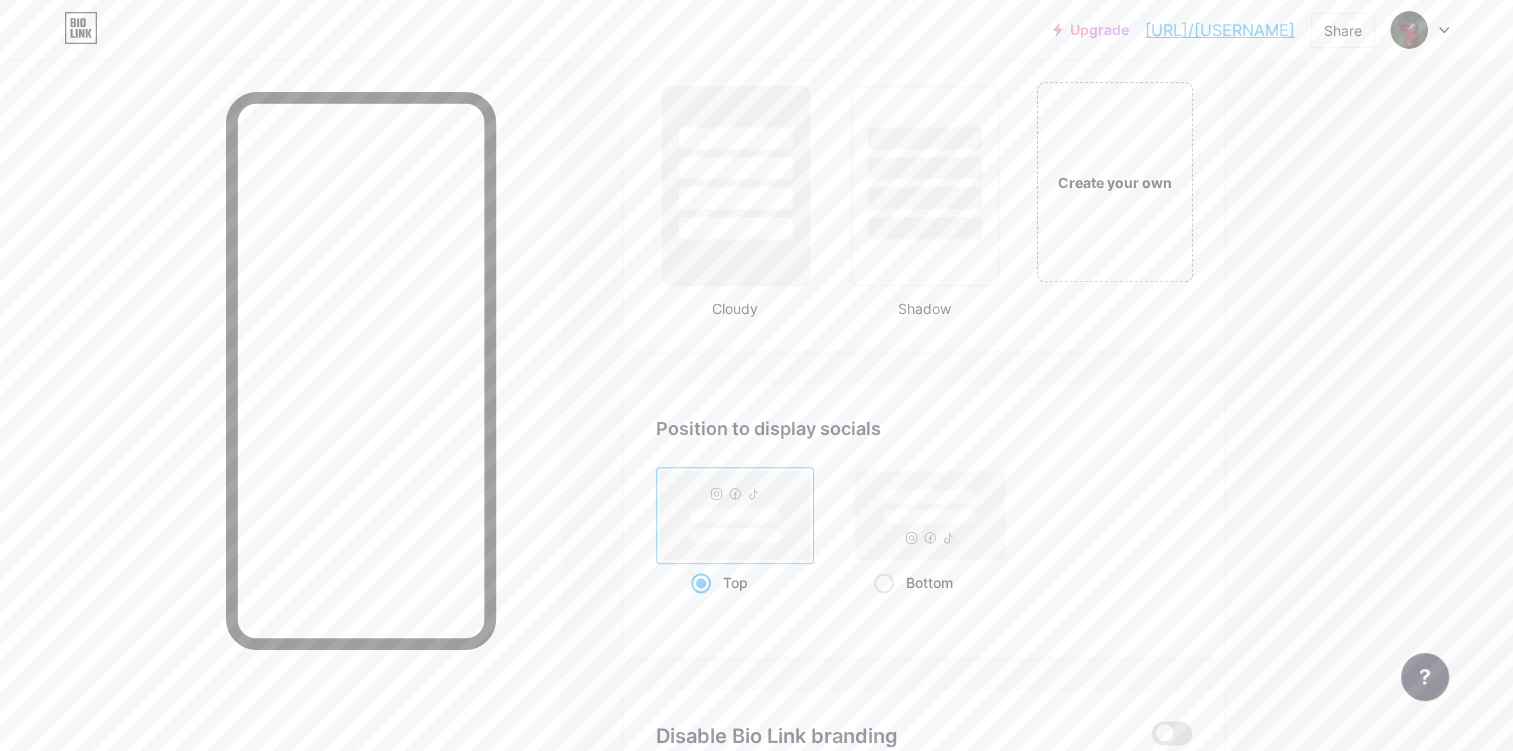 scroll, scrollTop: 2638, scrollLeft: 0, axis: vertical 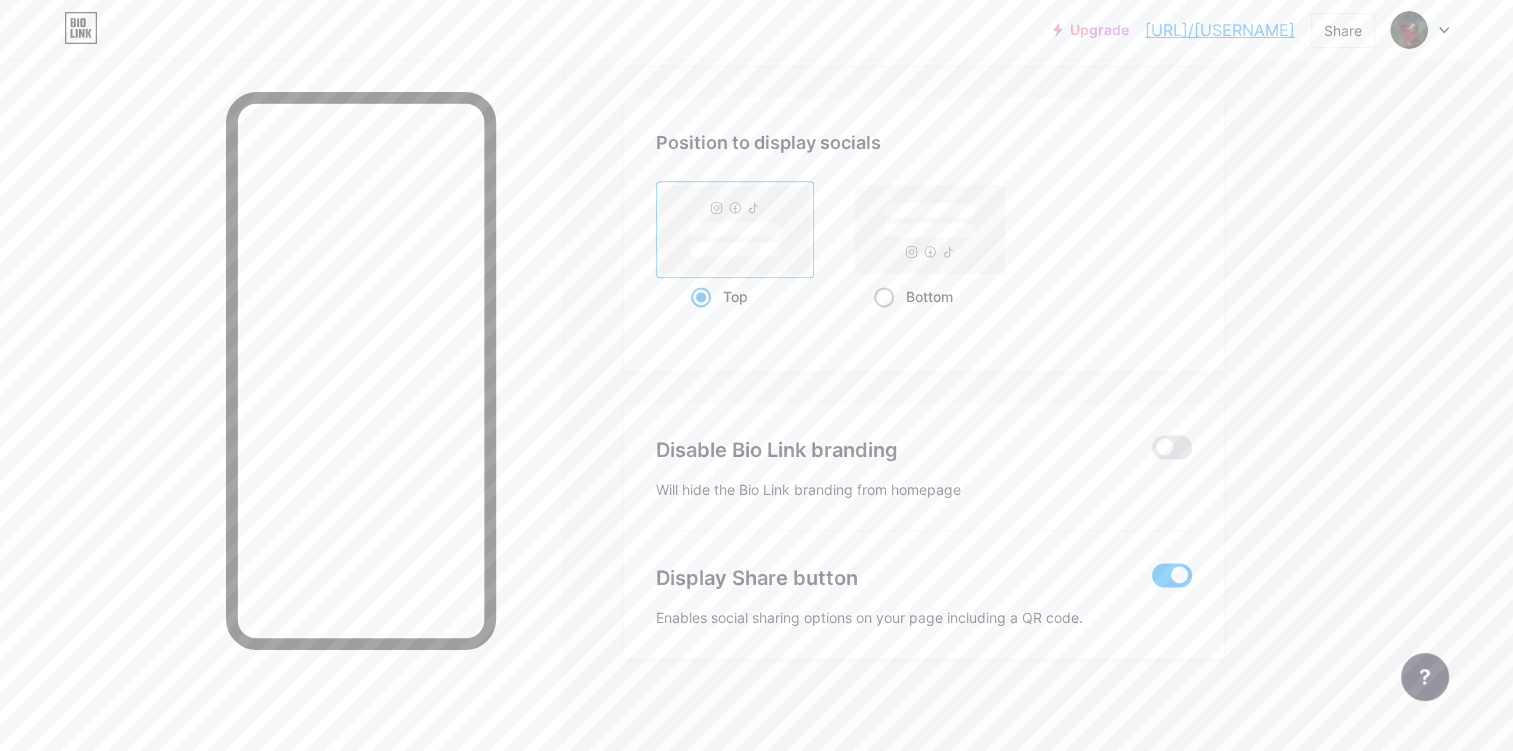 click at bounding box center [884, 297] 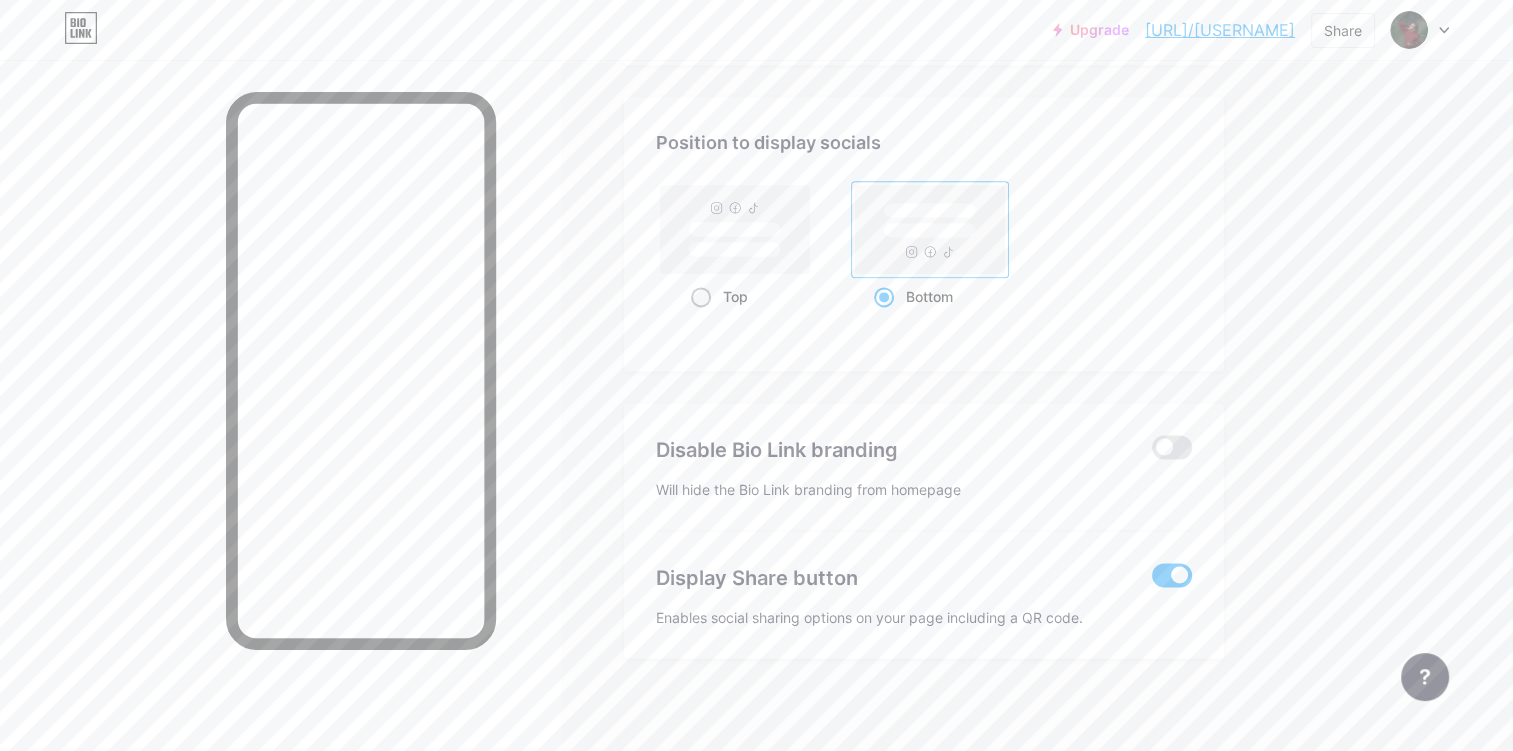 click at bounding box center (701, 297) 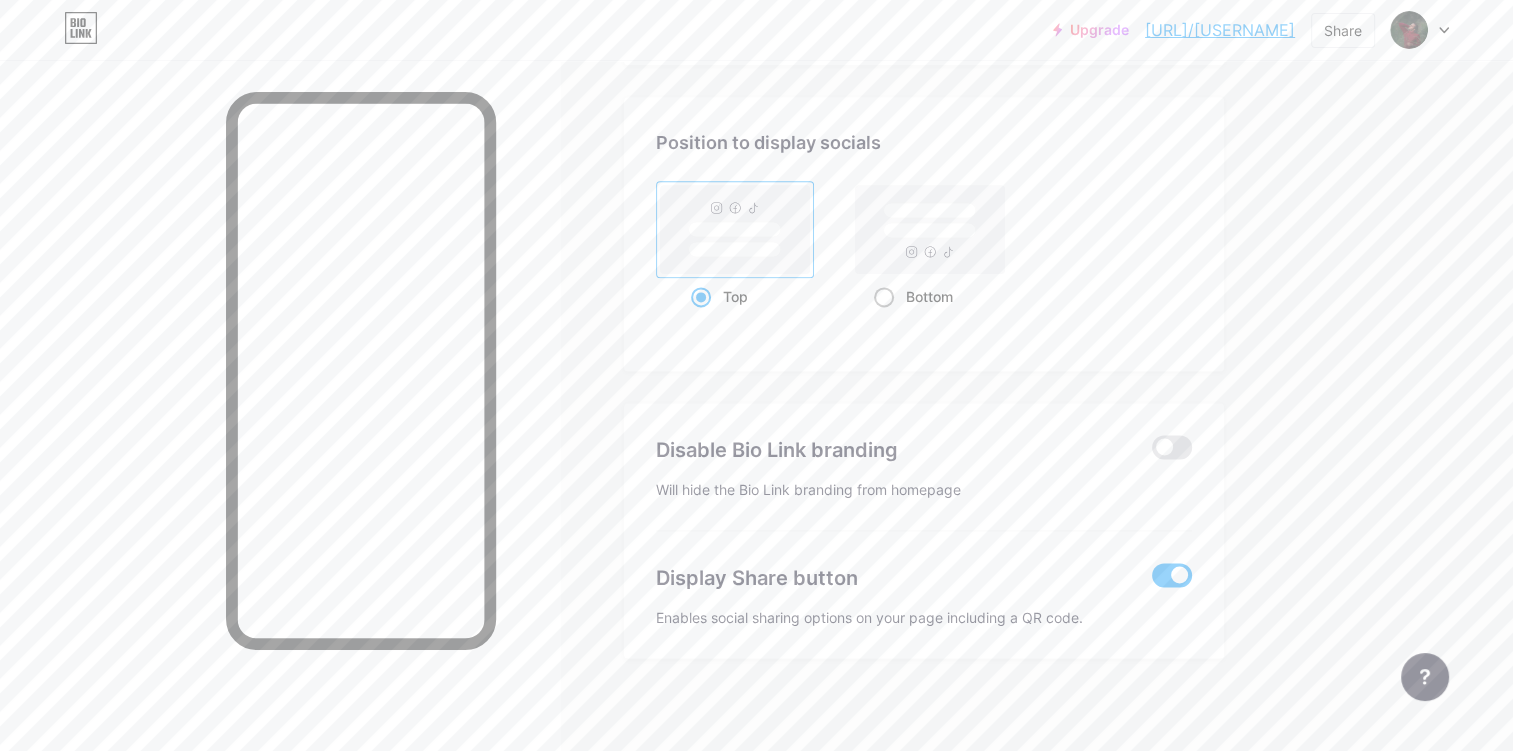 click at bounding box center [884, 297] 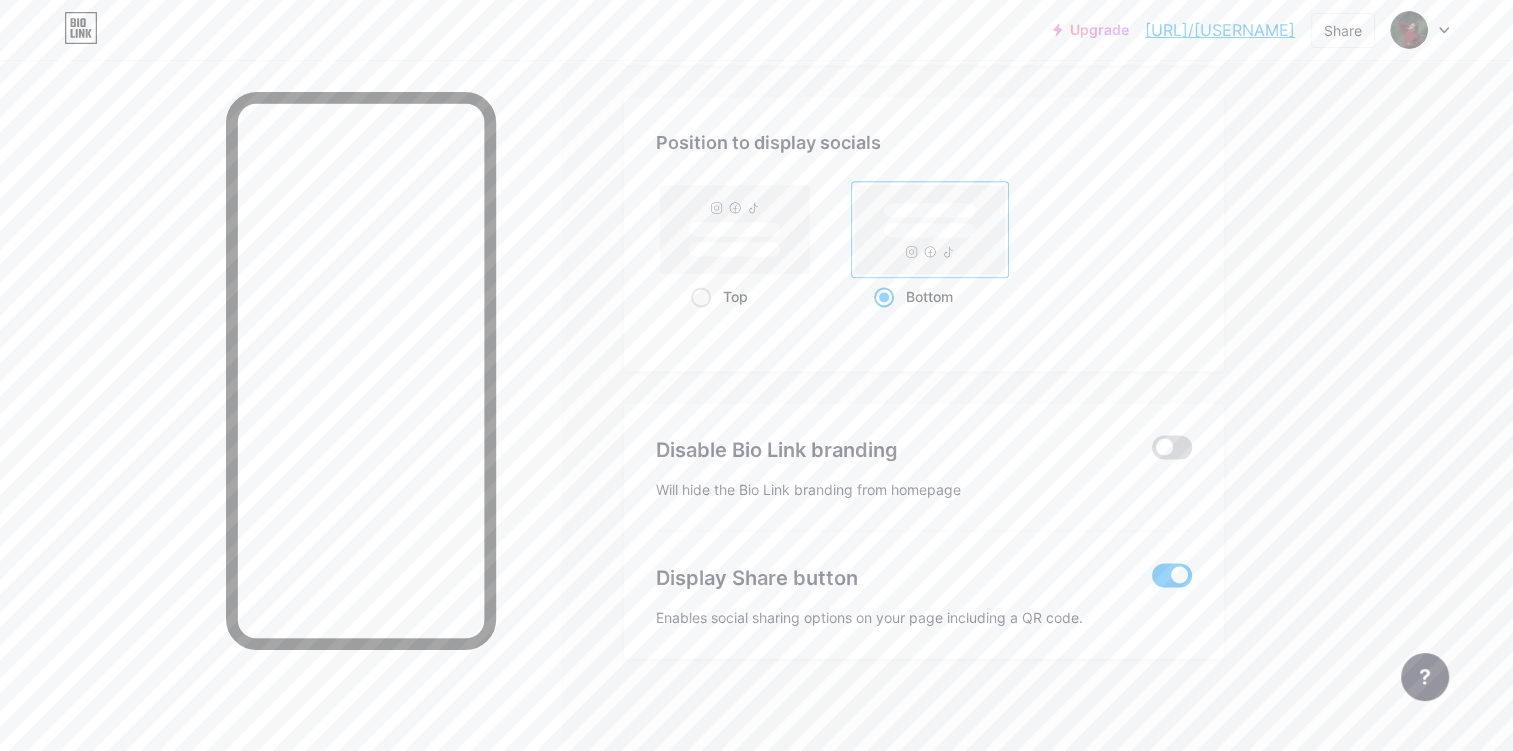 click at bounding box center (1172, 447) 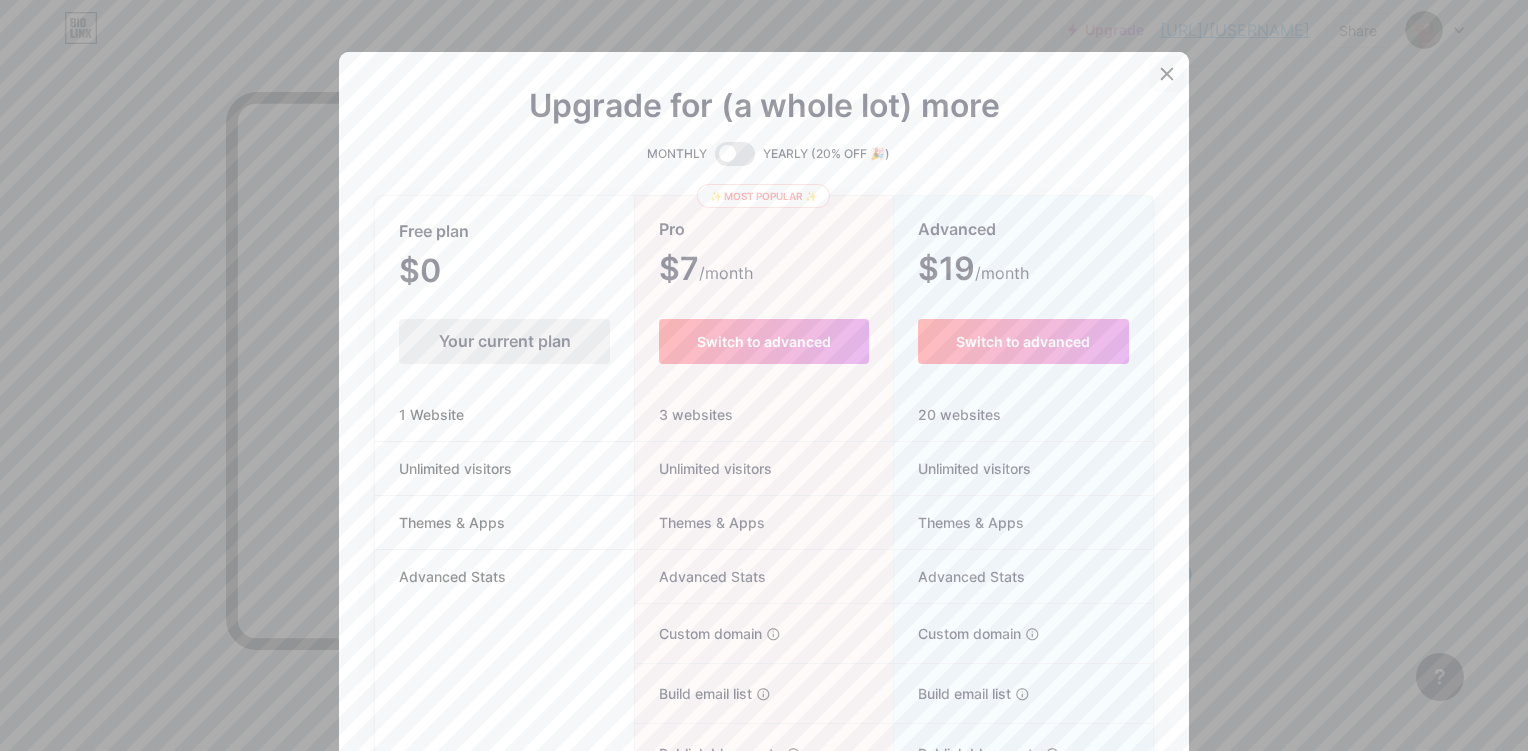 click 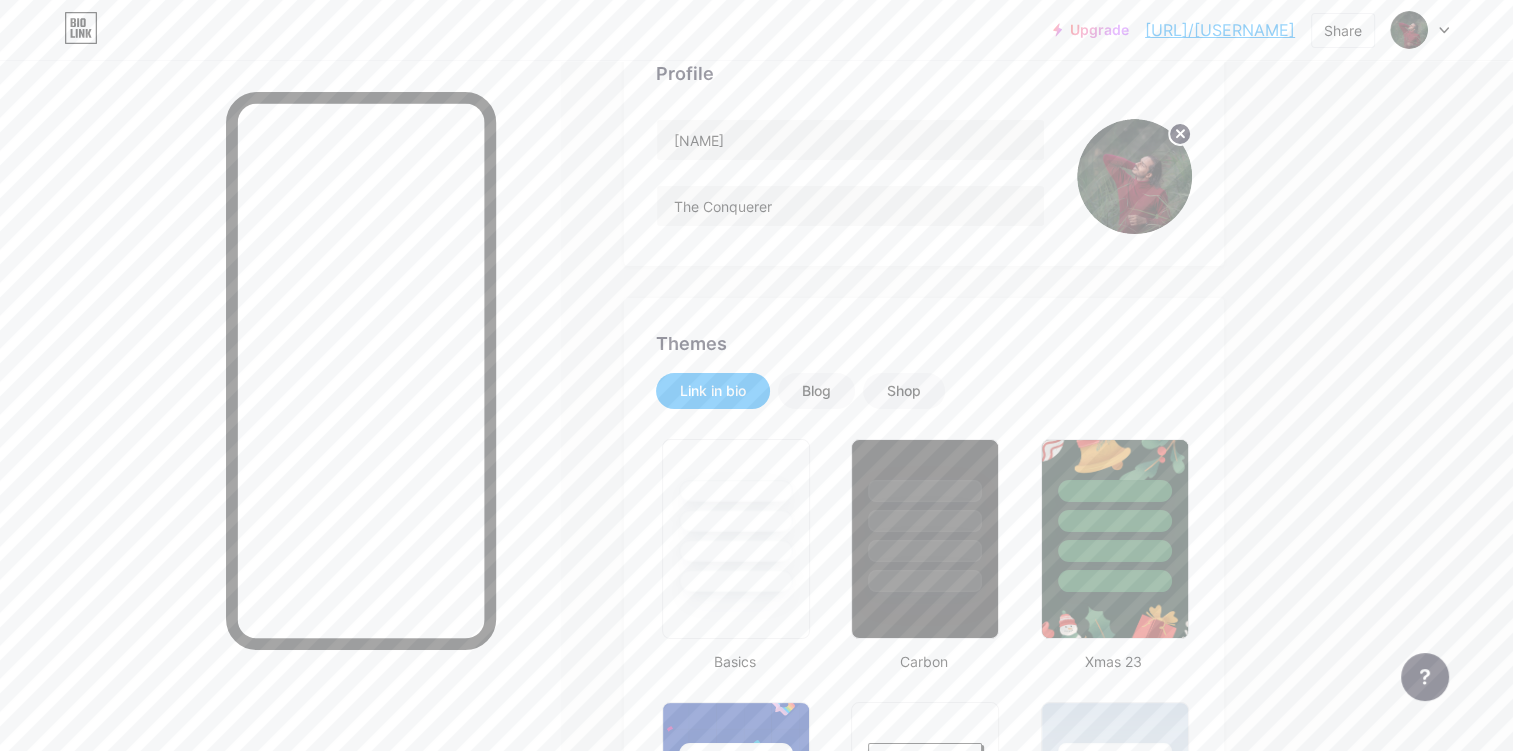 scroll, scrollTop: 0, scrollLeft: 0, axis: both 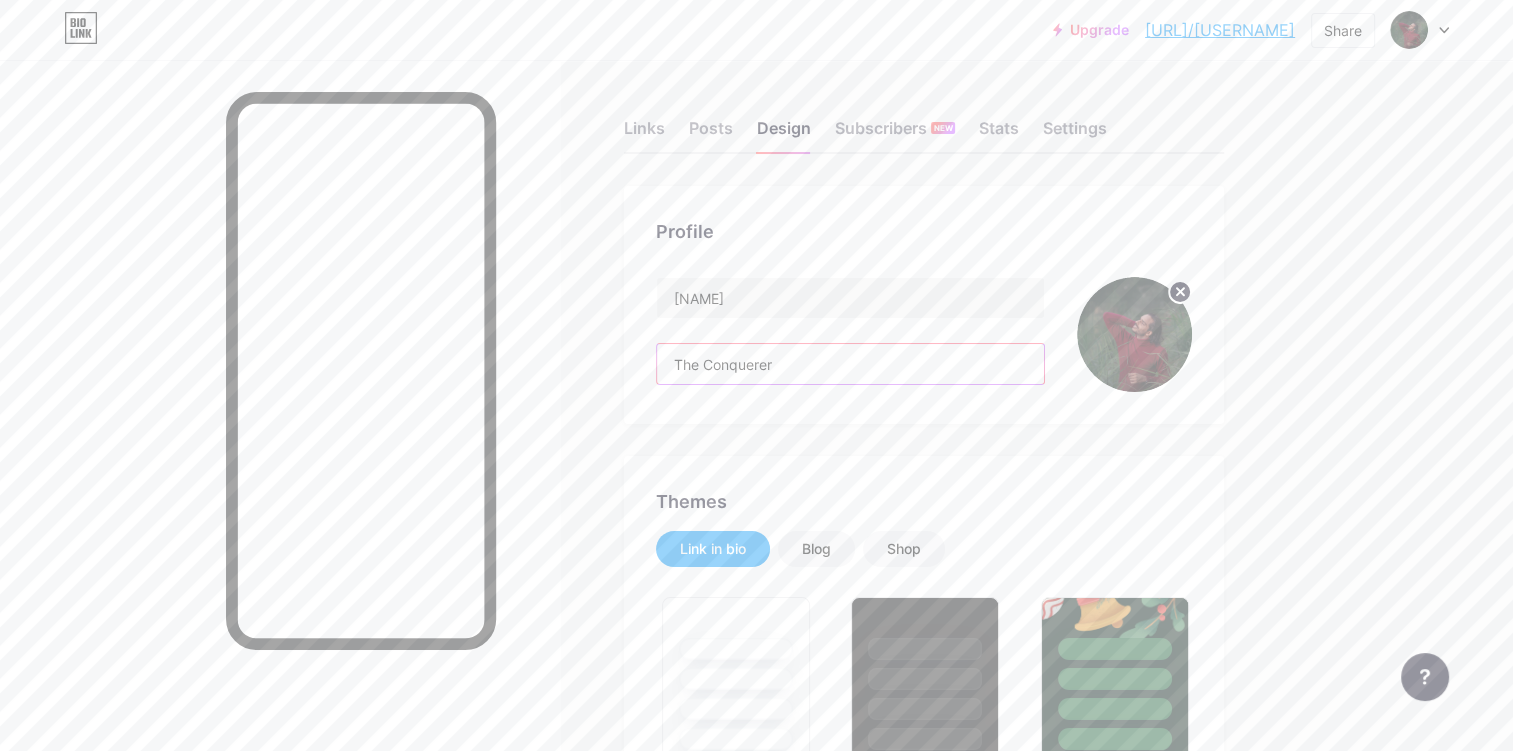 drag, startPoint x: 808, startPoint y: 360, endPoint x: 626, endPoint y: 365, distance: 182.06866 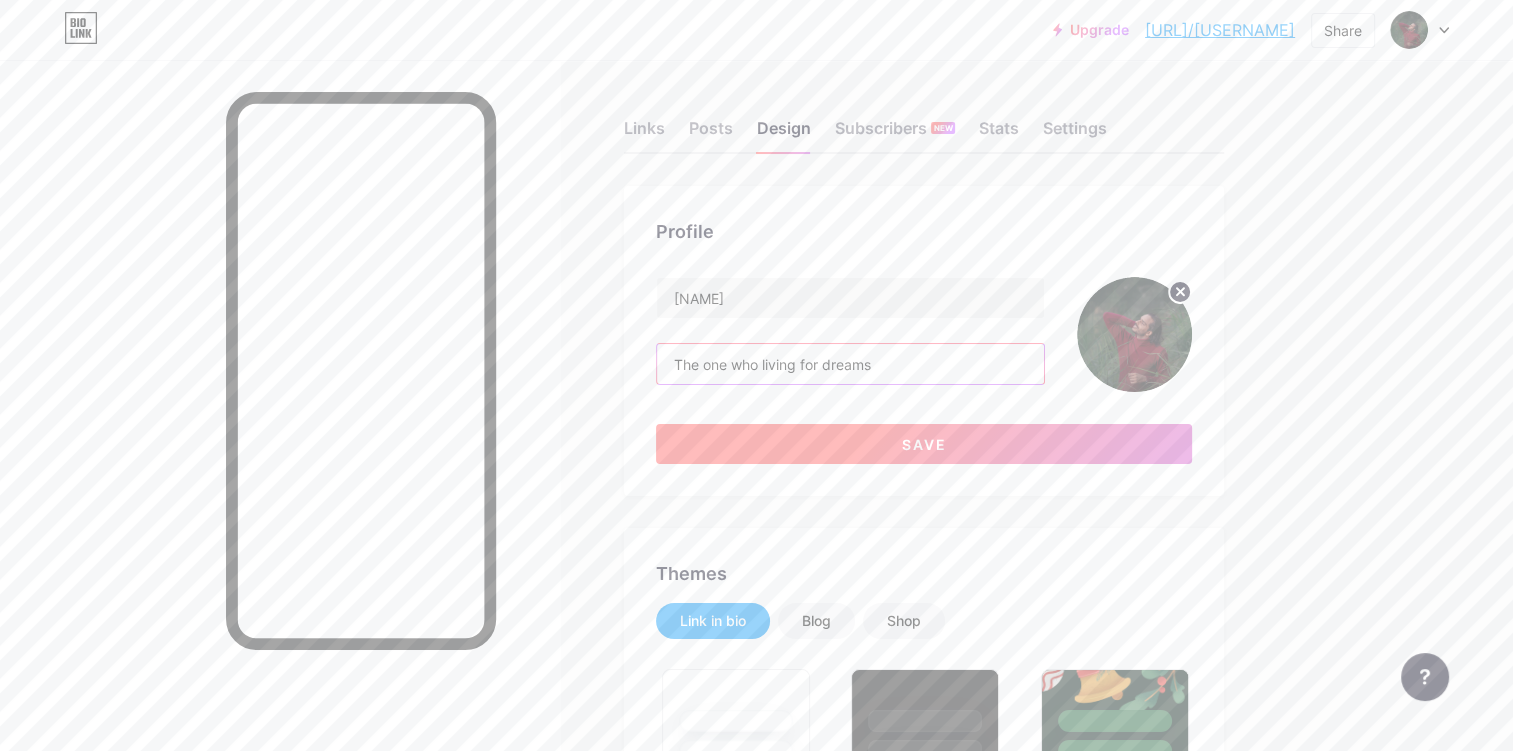 type on "The one who living for dreams" 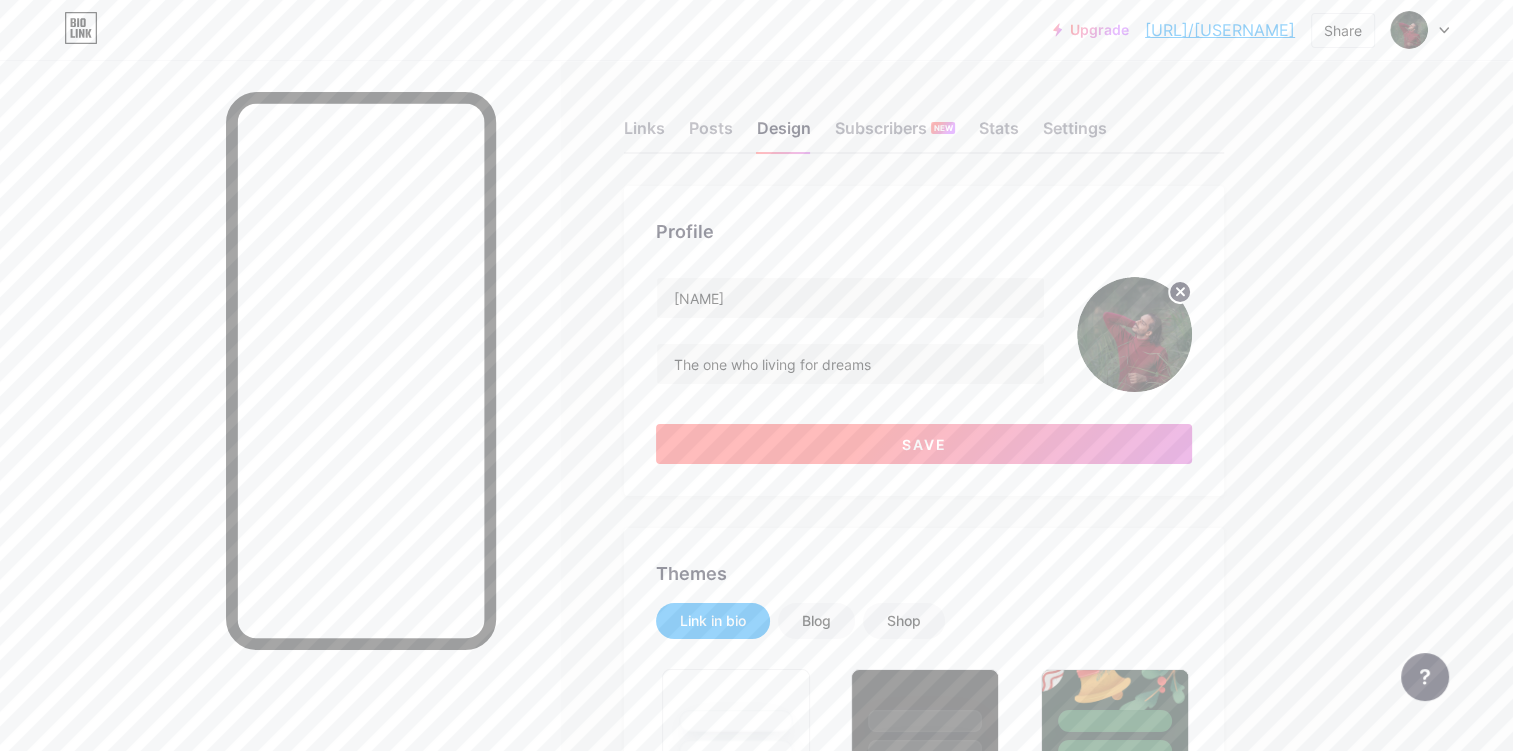 click on "Save" at bounding box center (924, 444) 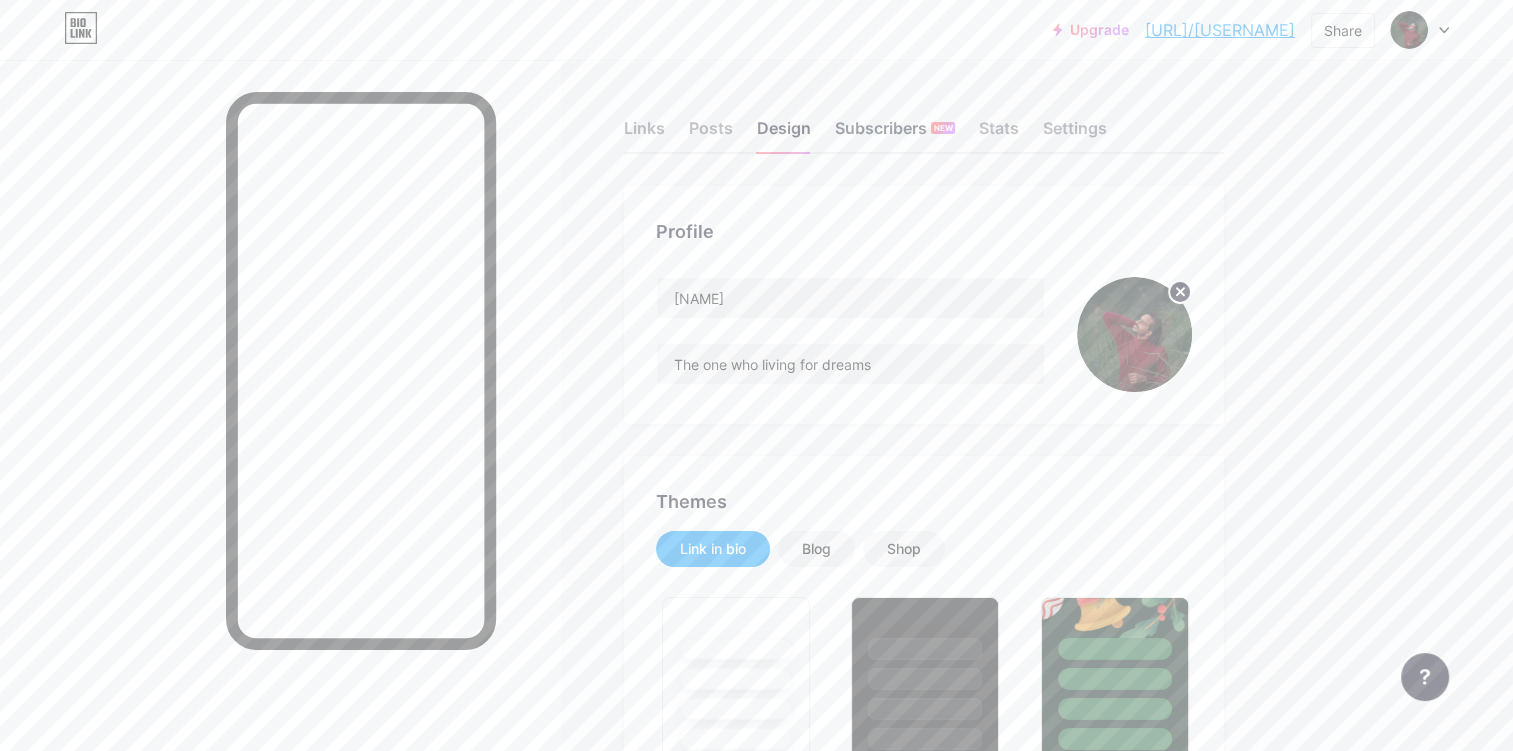 click on "Subscribers
NEW" at bounding box center (895, 134) 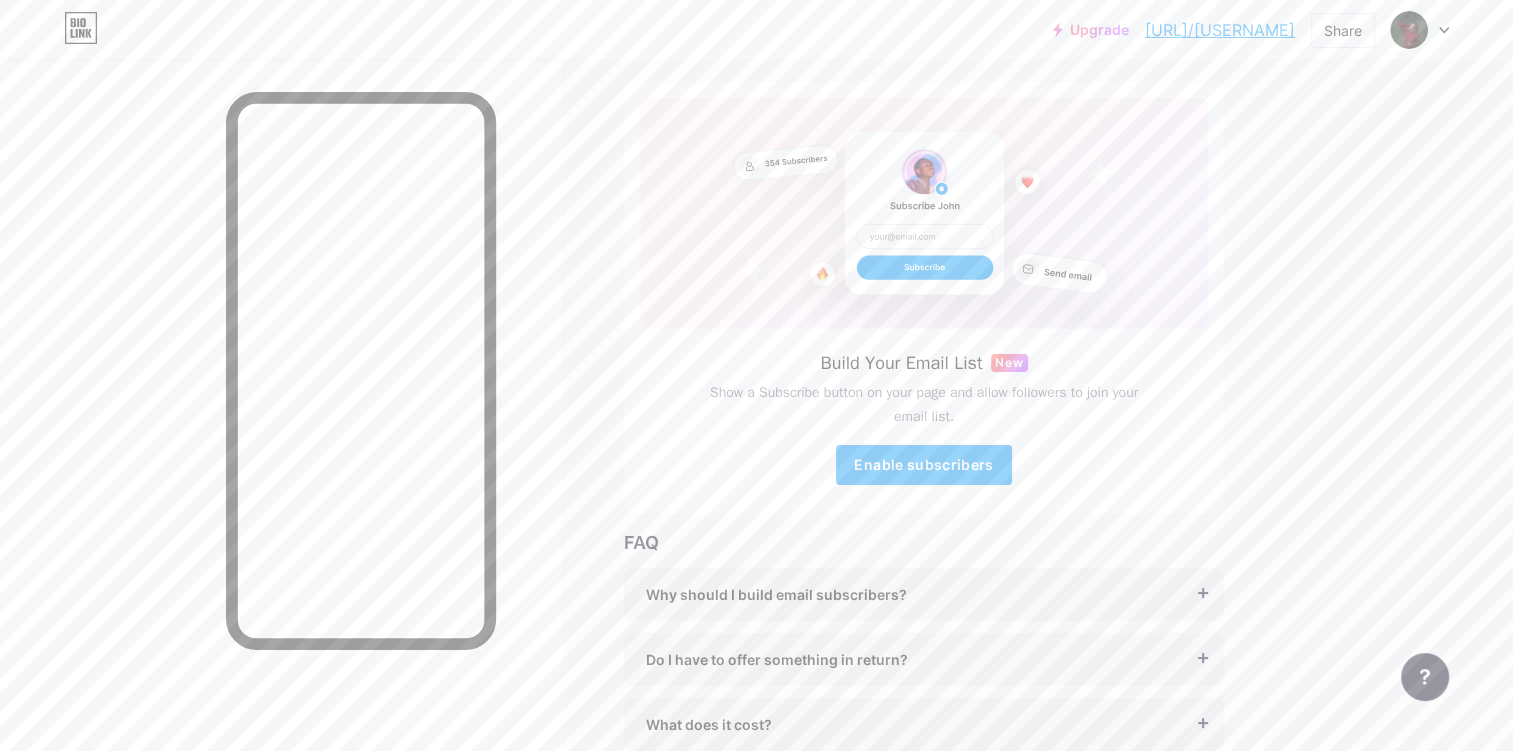 scroll, scrollTop: 203, scrollLeft: 0, axis: vertical 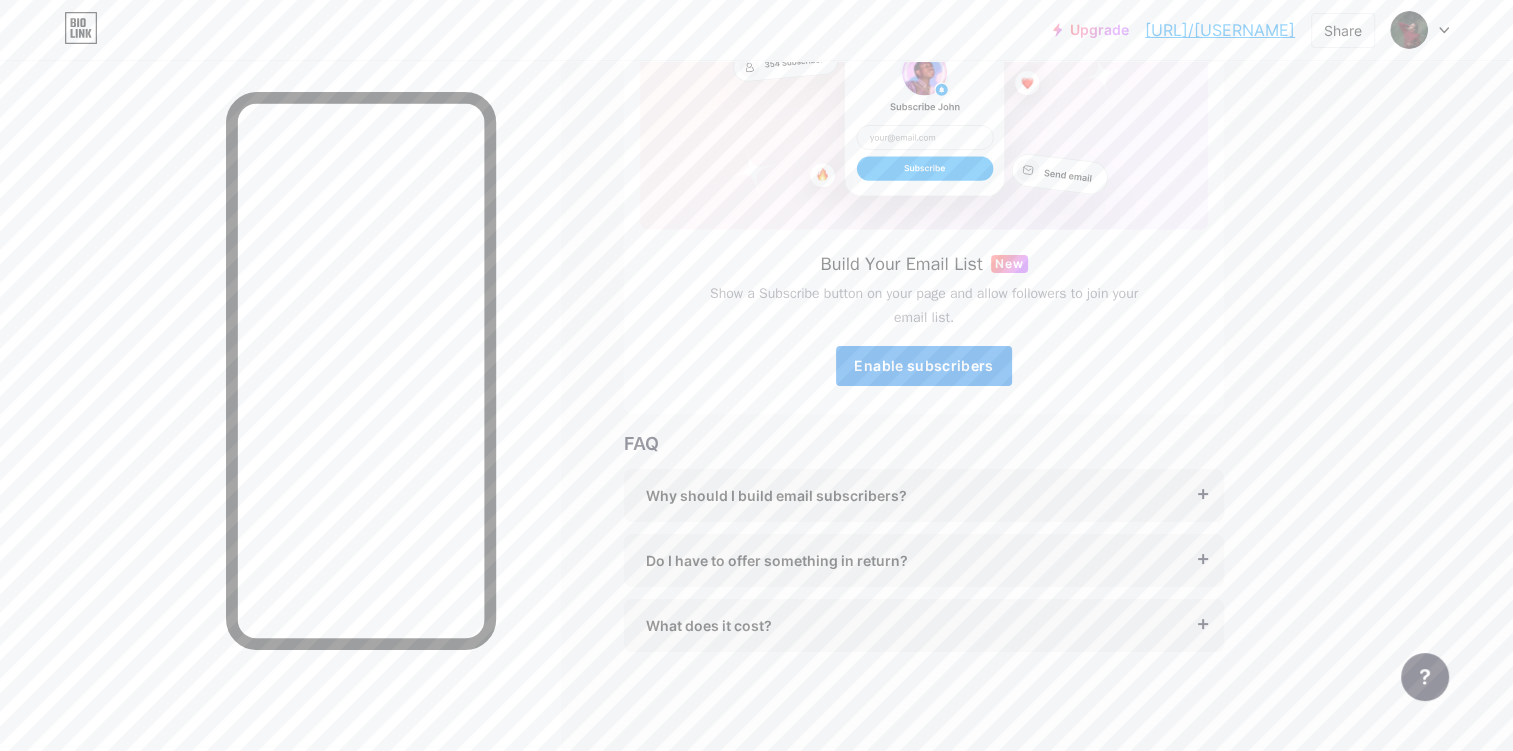 click on "Enable subscribers" at bounding box center (923, 365) 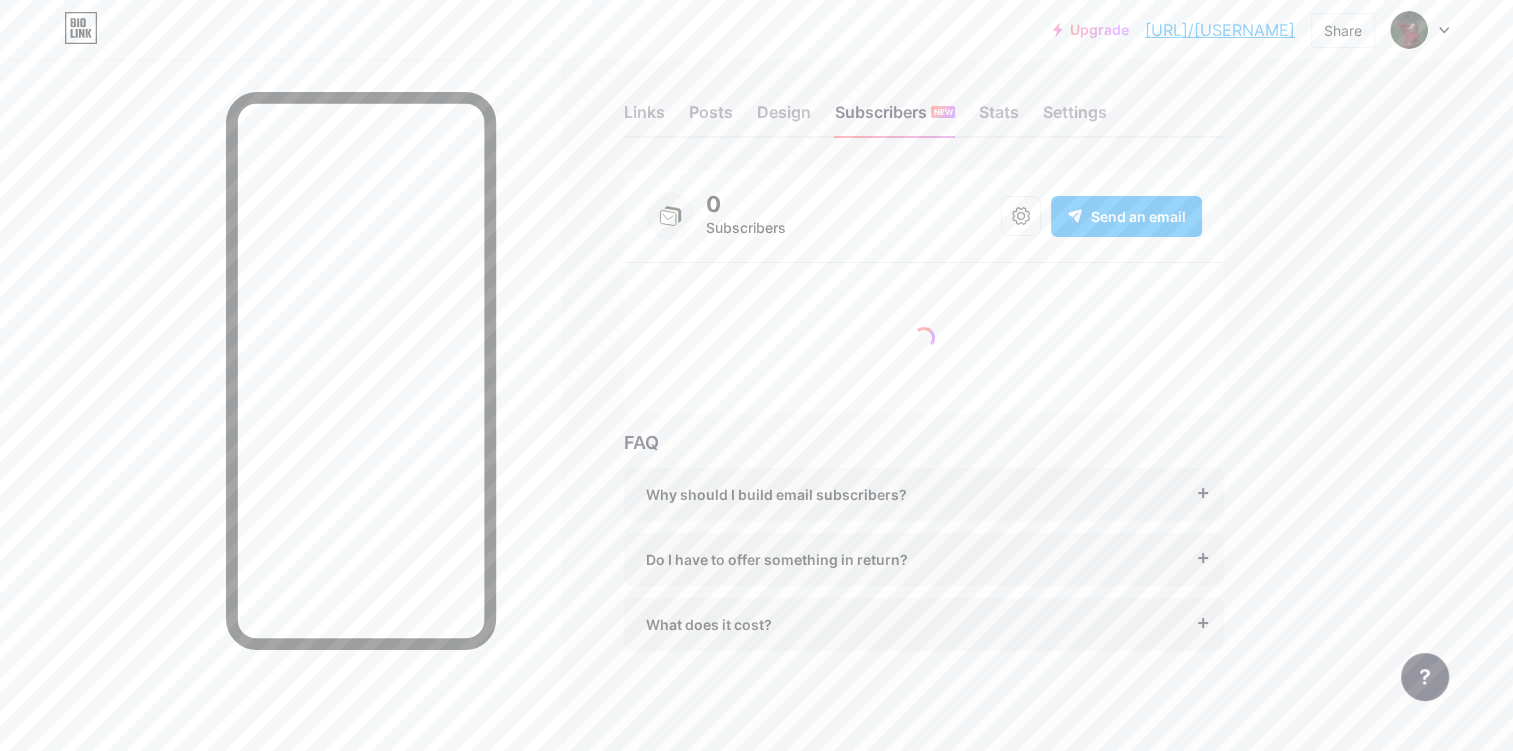 scroll, scrollTop: 24, scrollLeft: 0, axis: vertical 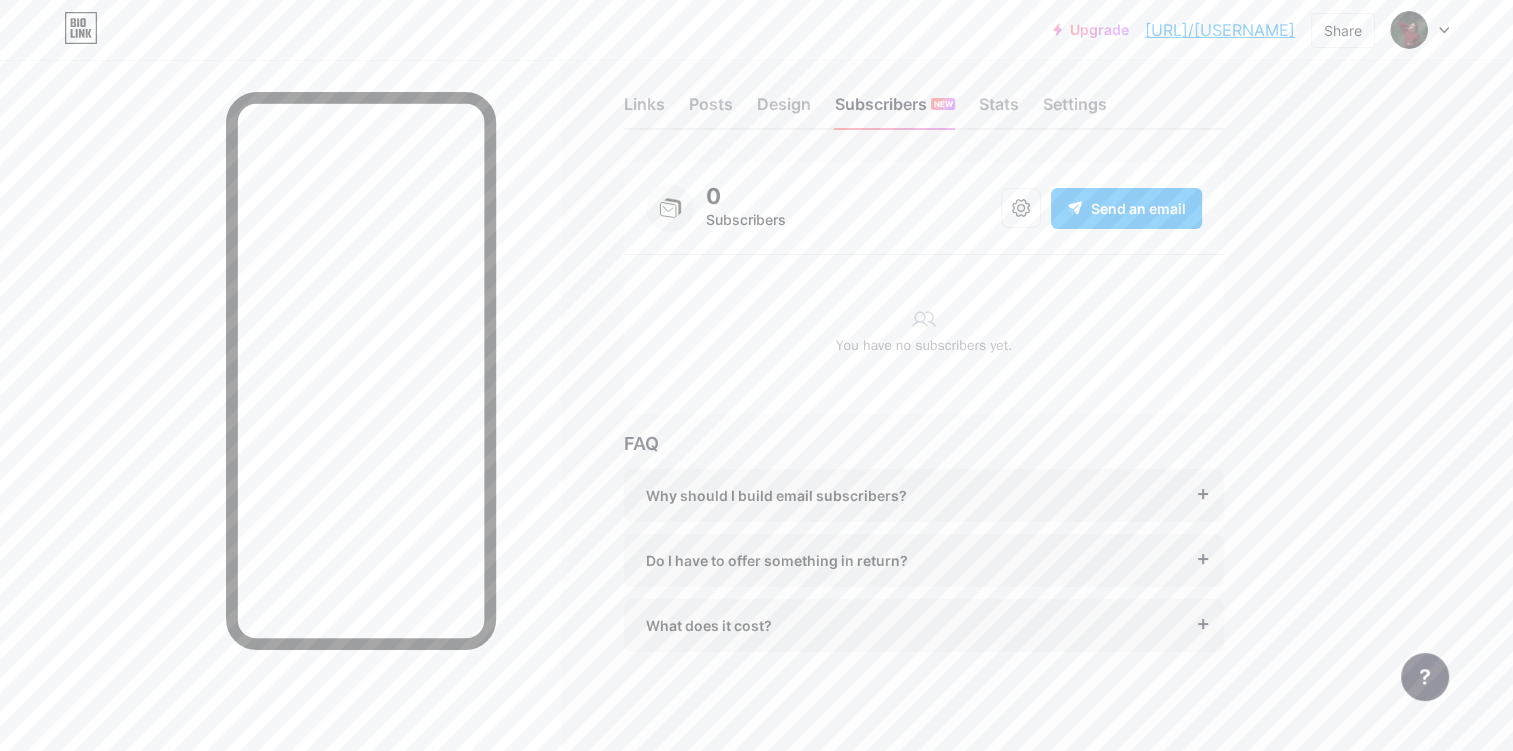 click on "Why should I build email subscribers?" at bounding box center (924, 495) 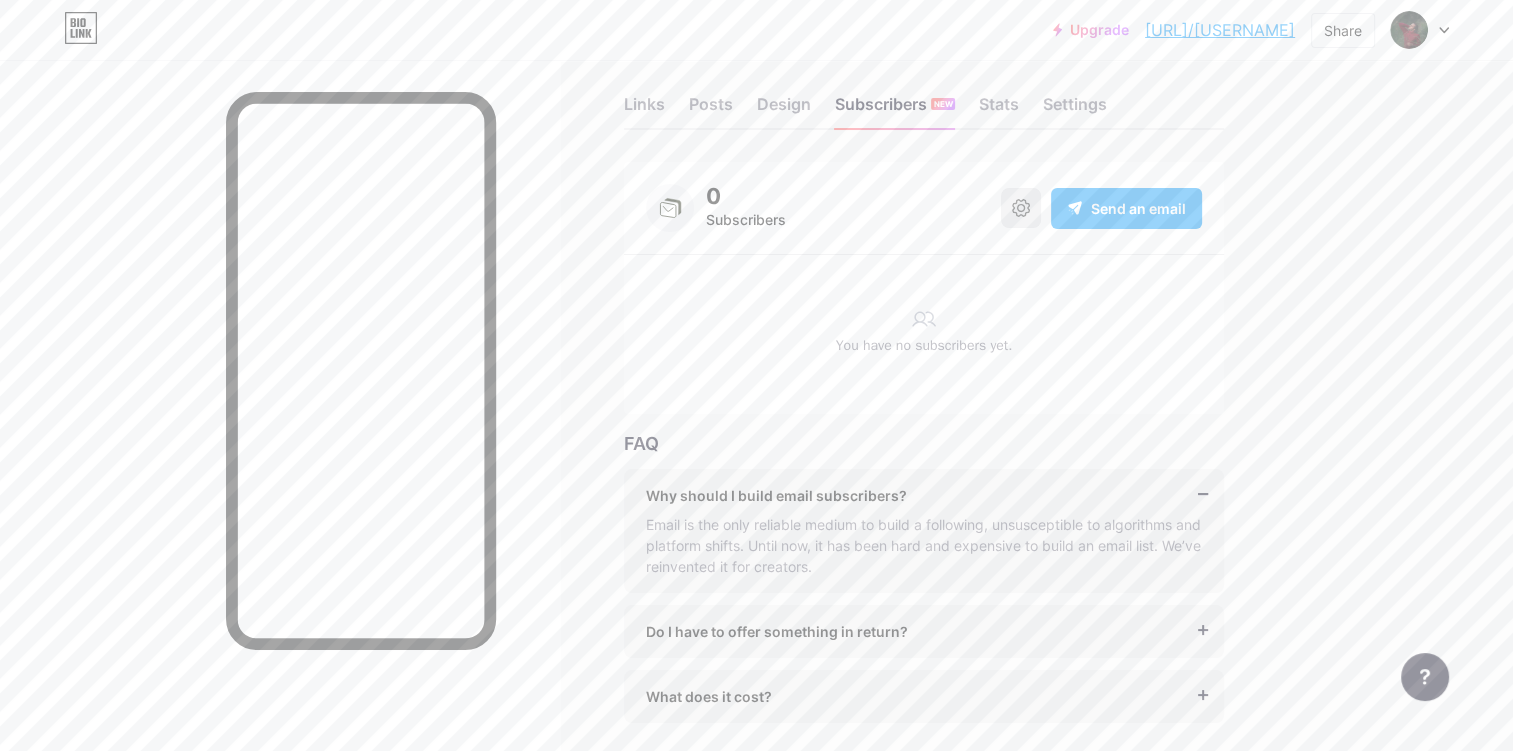 click 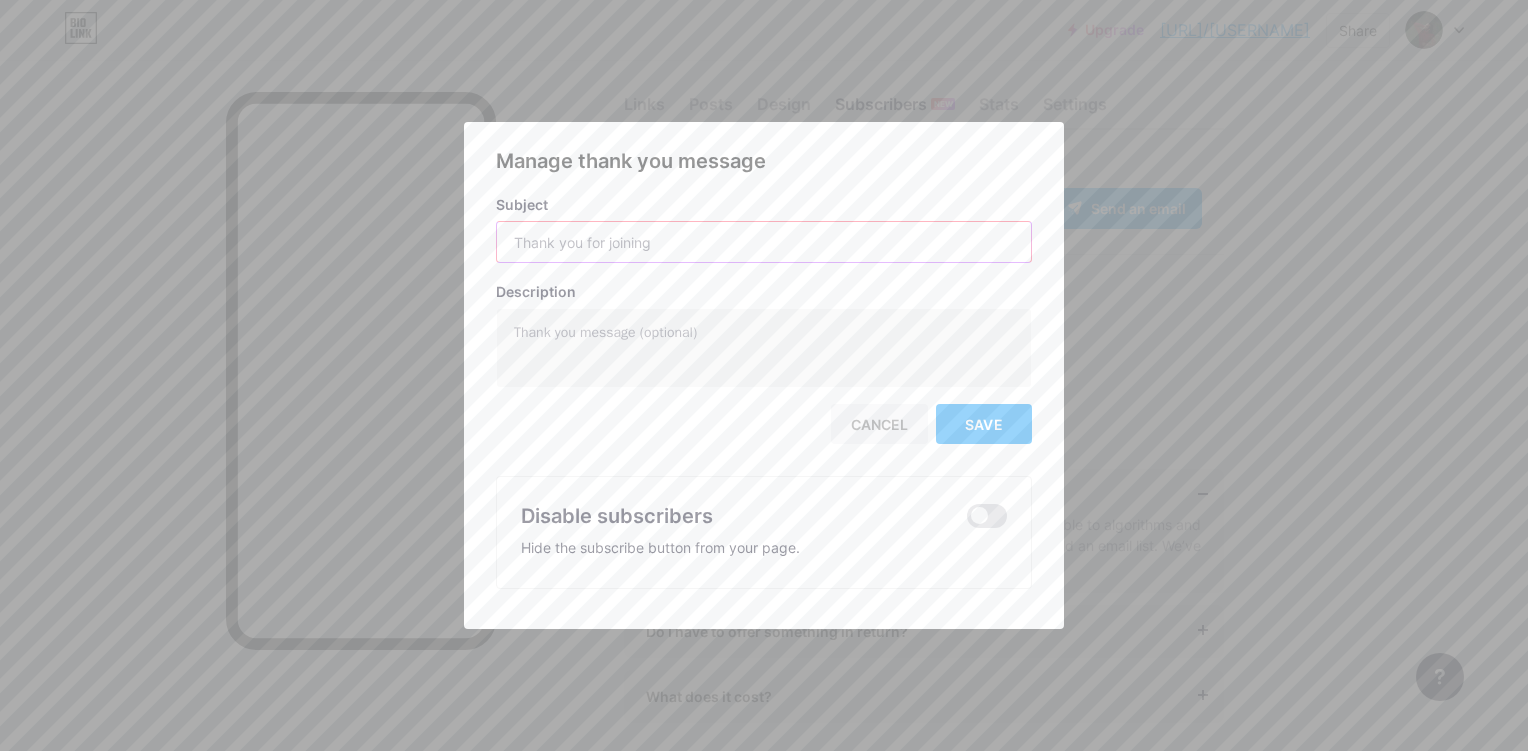 click at bounding box center [764, 242] 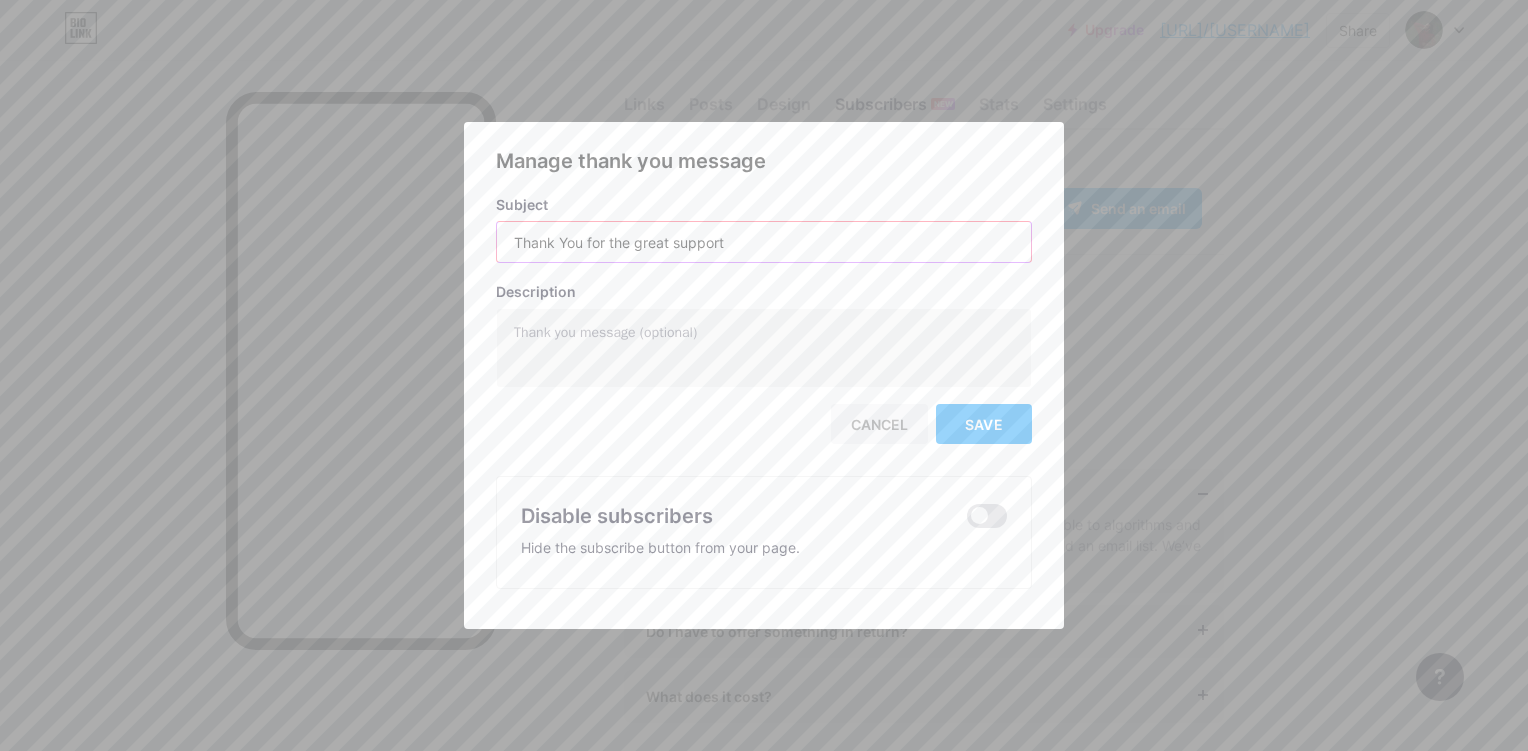 type on "Thank You for the great support" 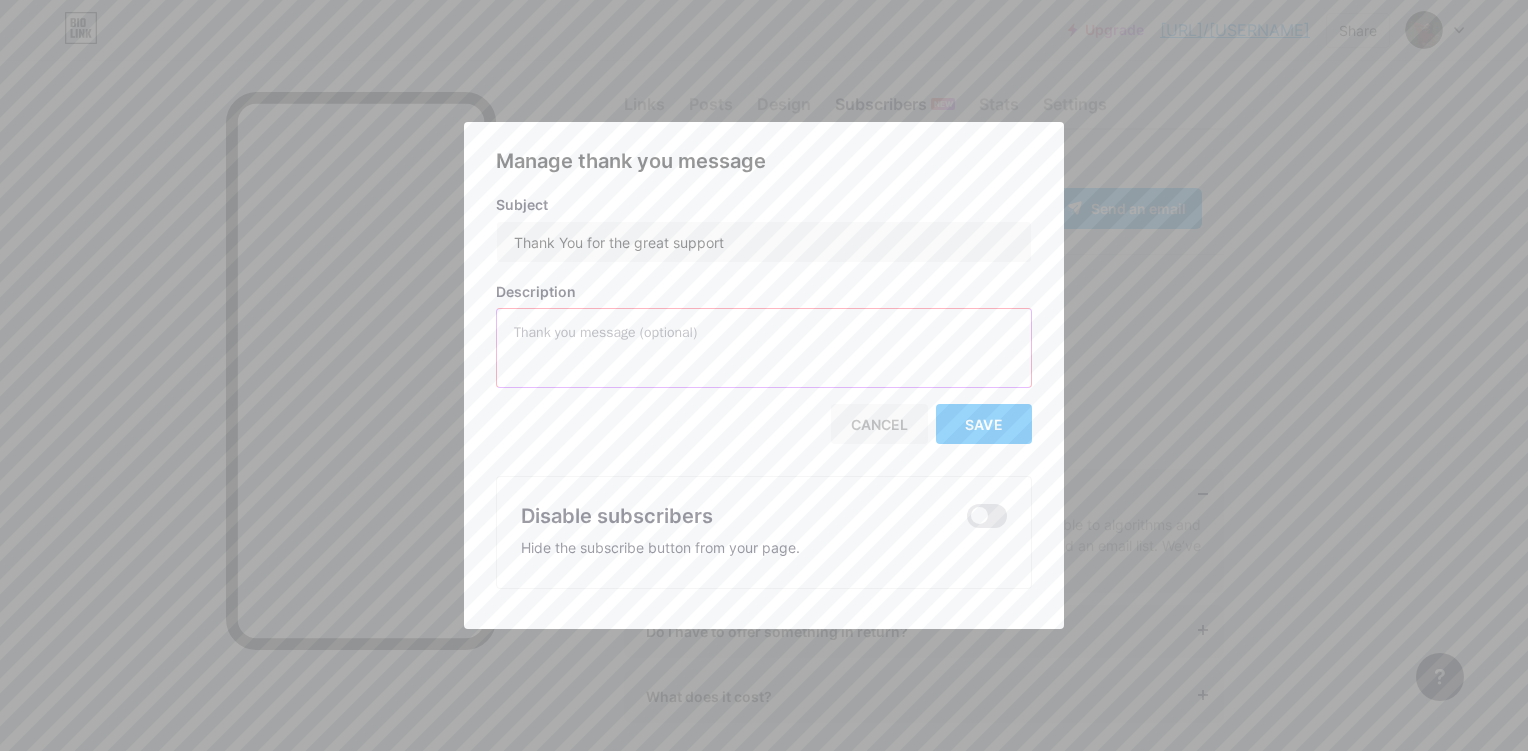 click at bounding box center (764, 349) 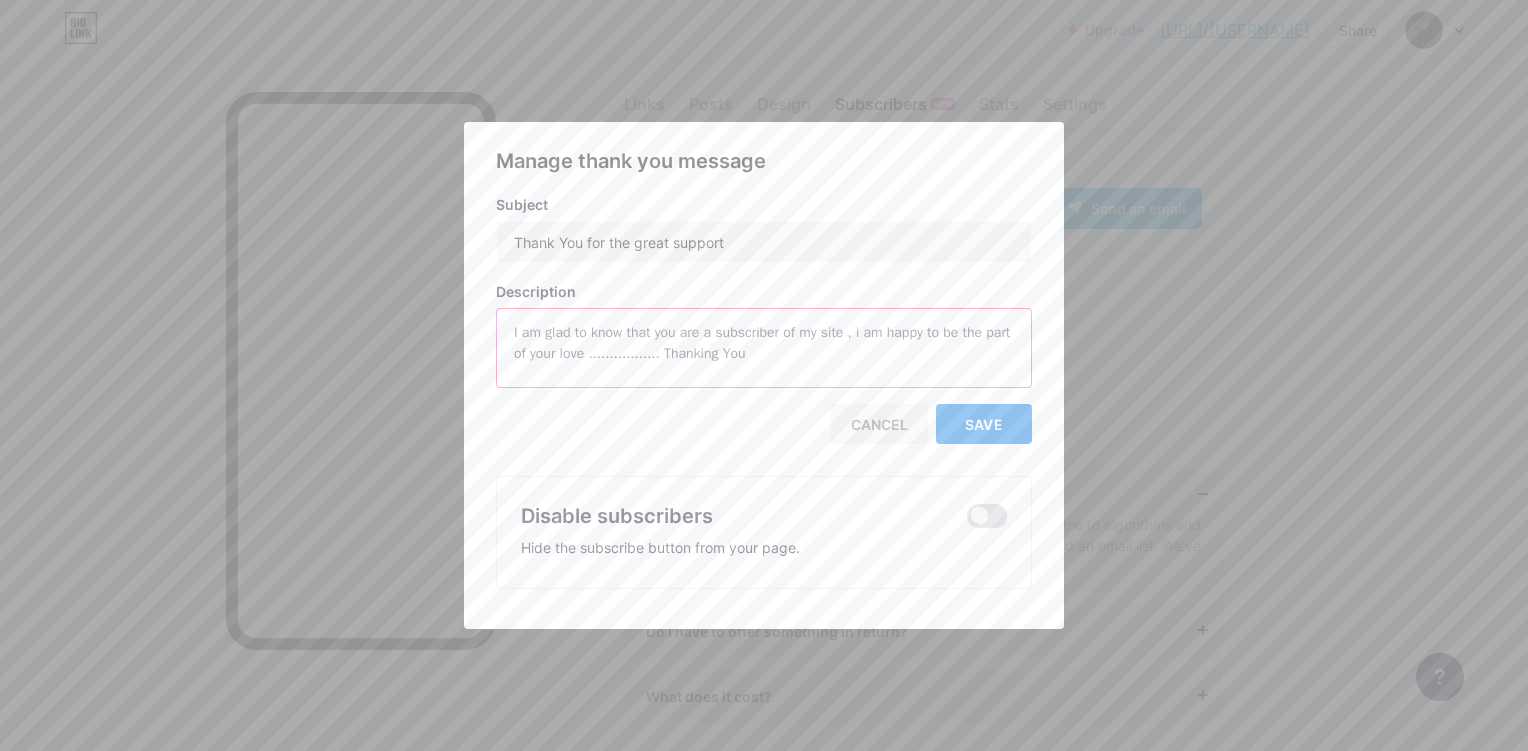 type on "I am glad to know that you are a subscriber of my site , i am happy to be the part of your love ................. Thanking You" 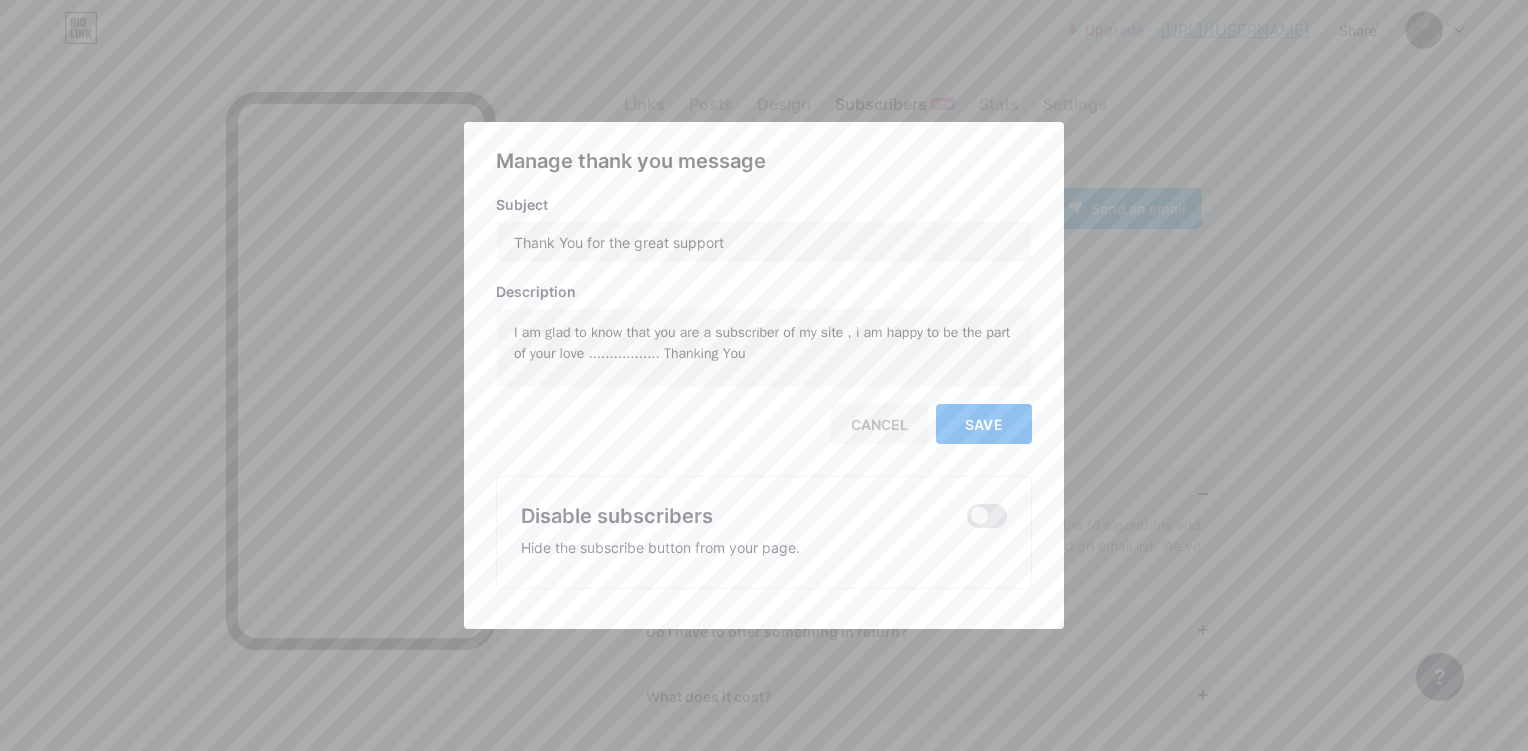 click on "Save" at bounding box center (984, 424) 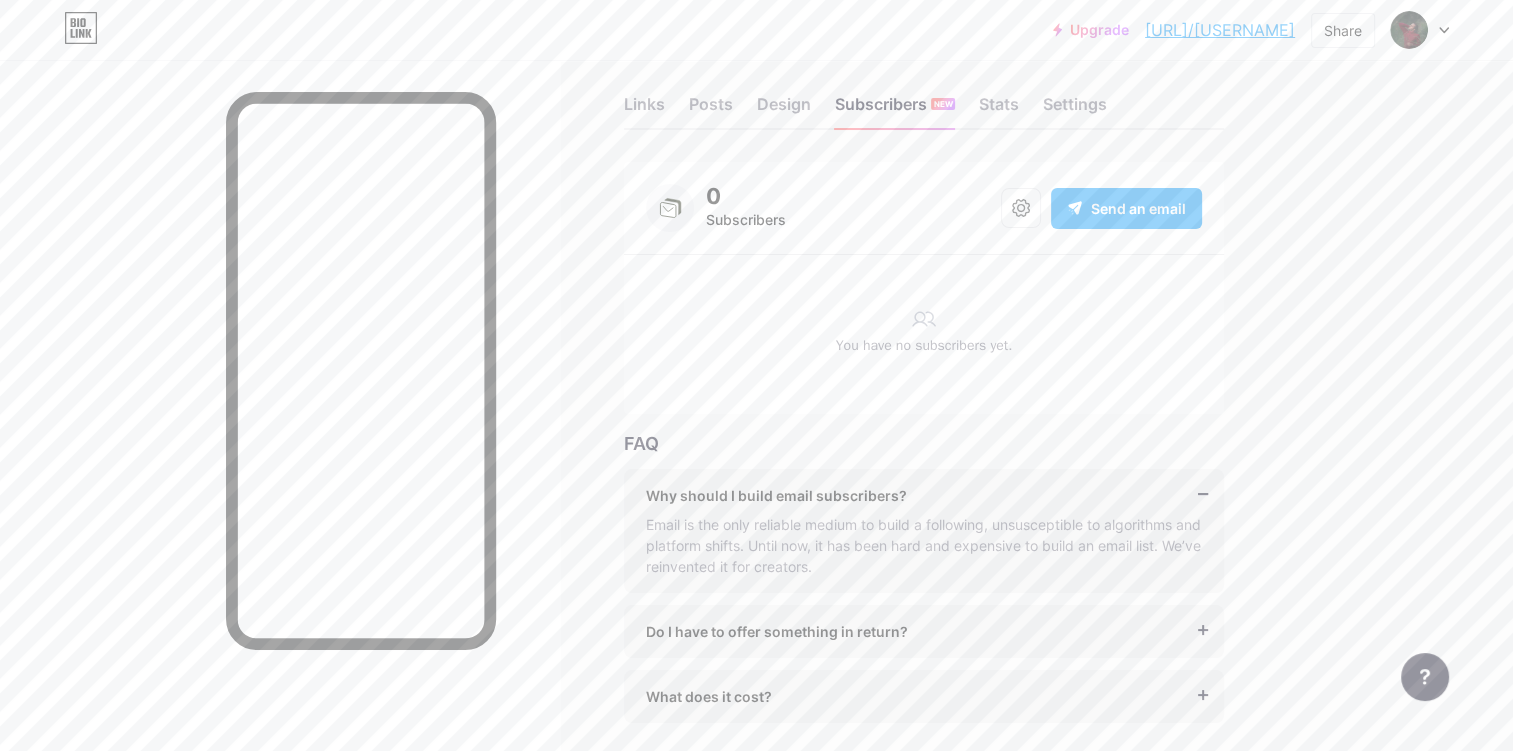 click on "Subscribers" at bounding box center (746, 220) 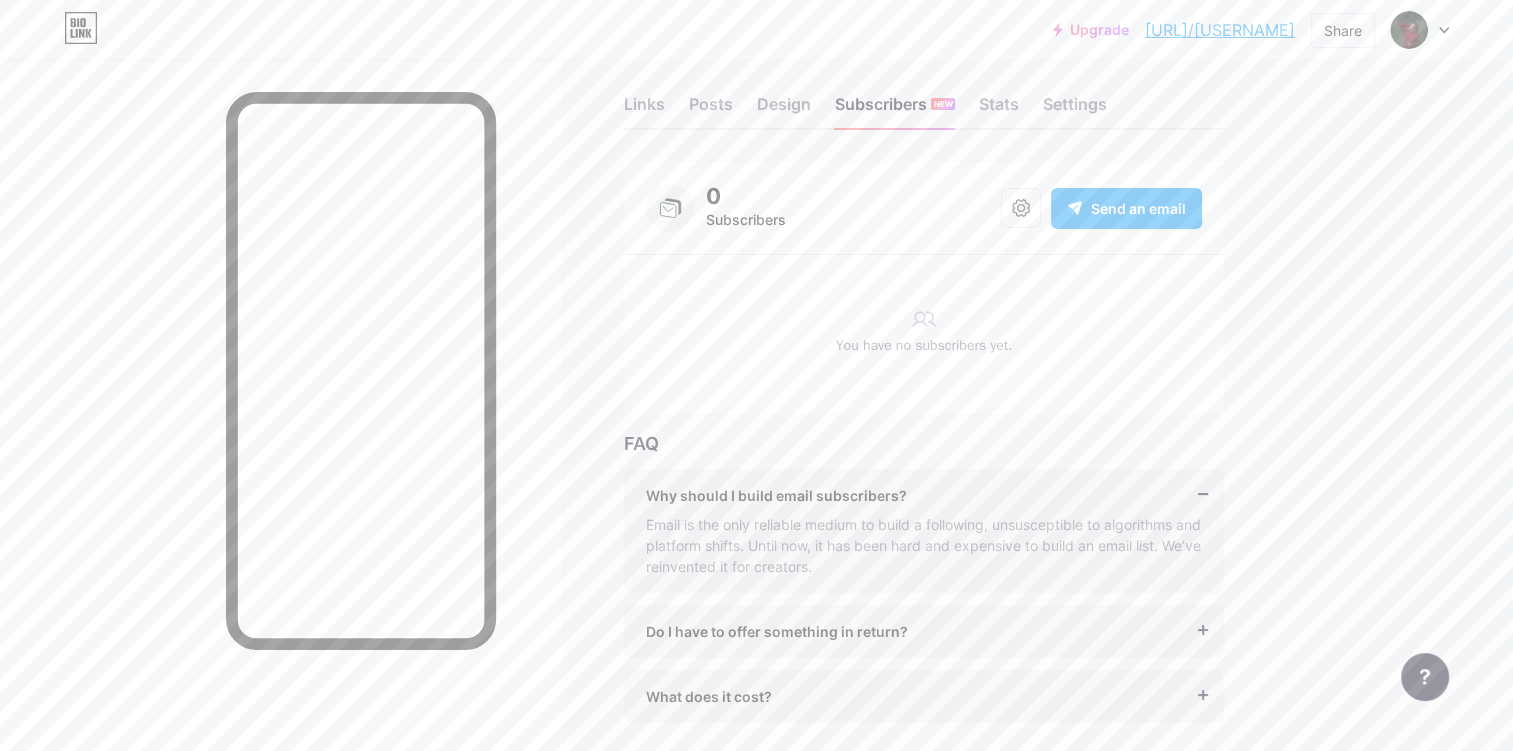 click 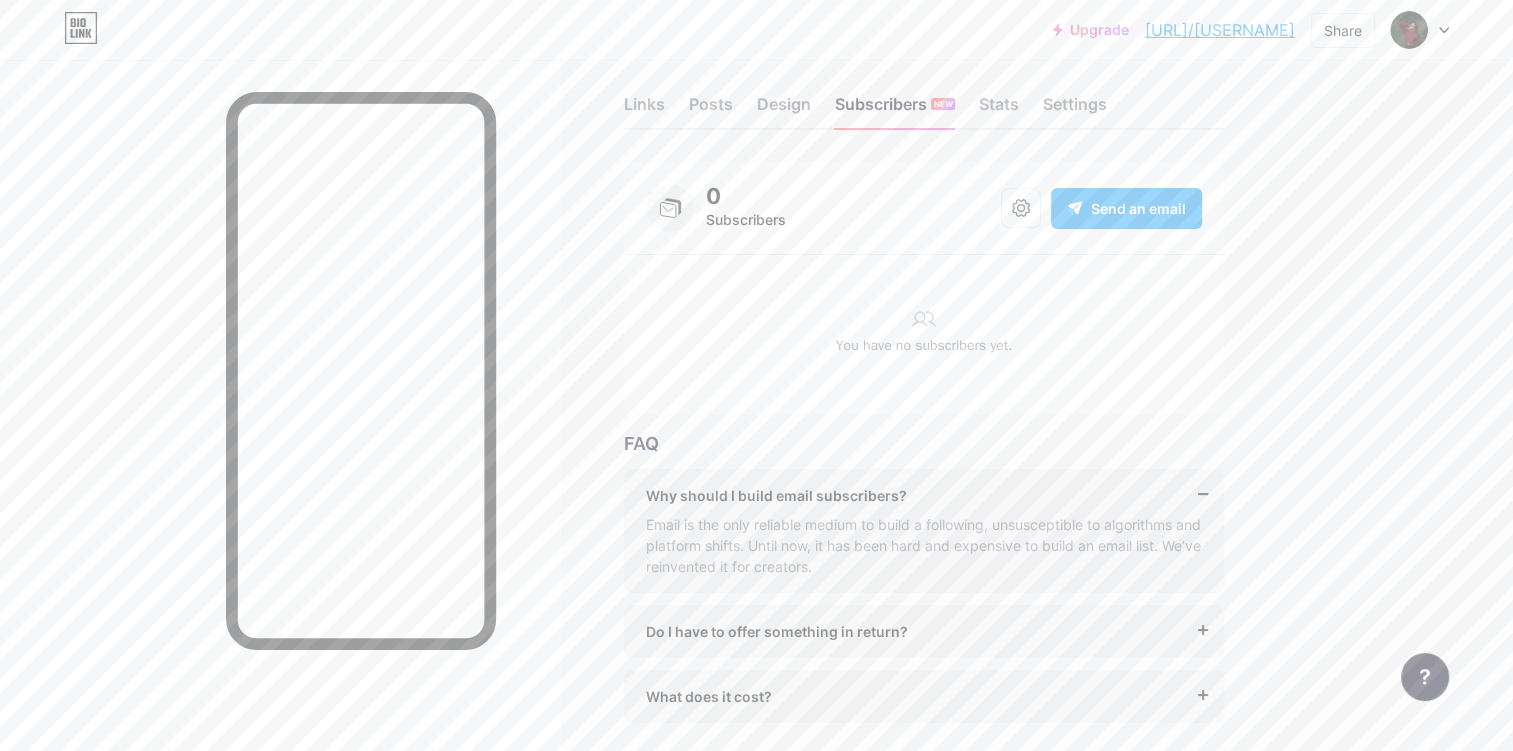 click on "Send an email" at bounding box center (1138, 208) 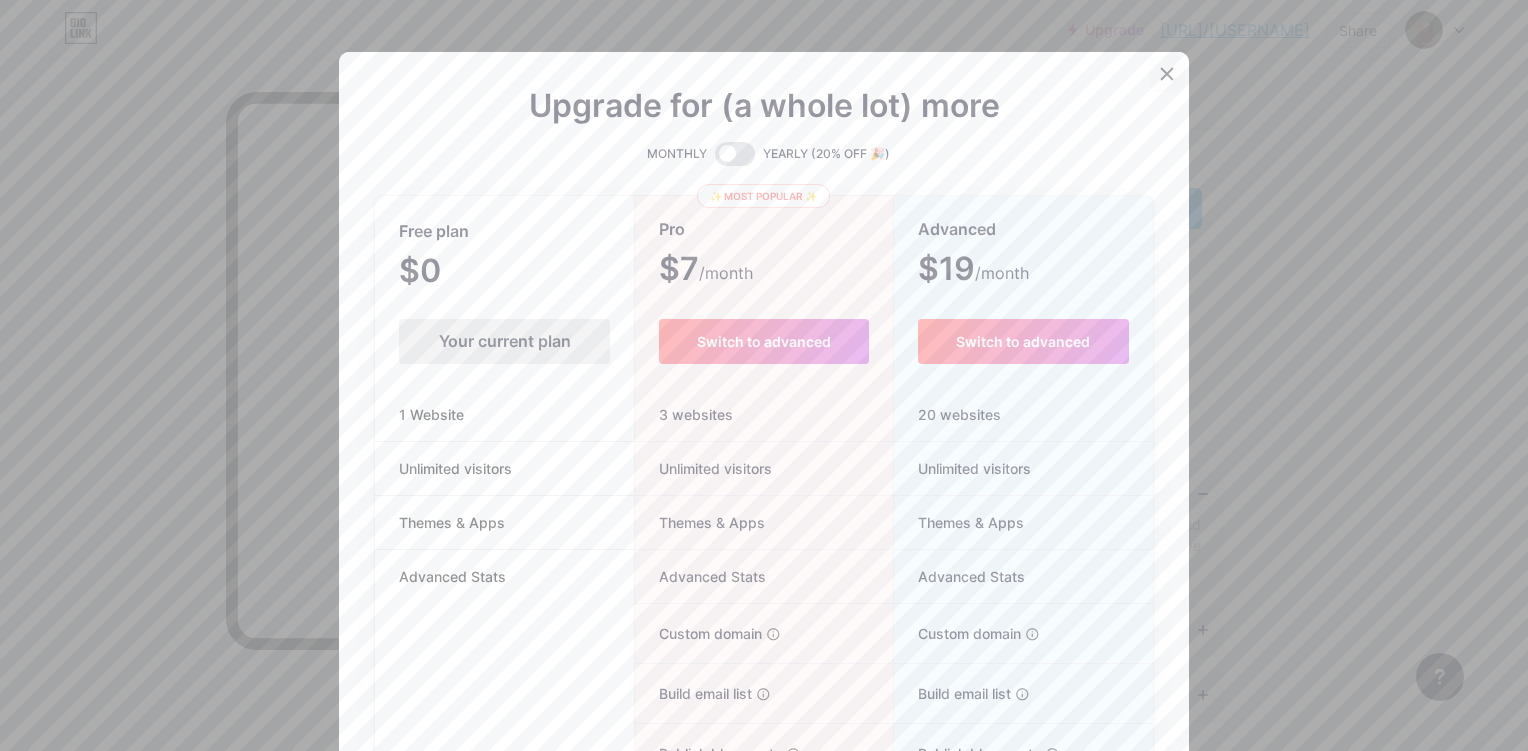 click 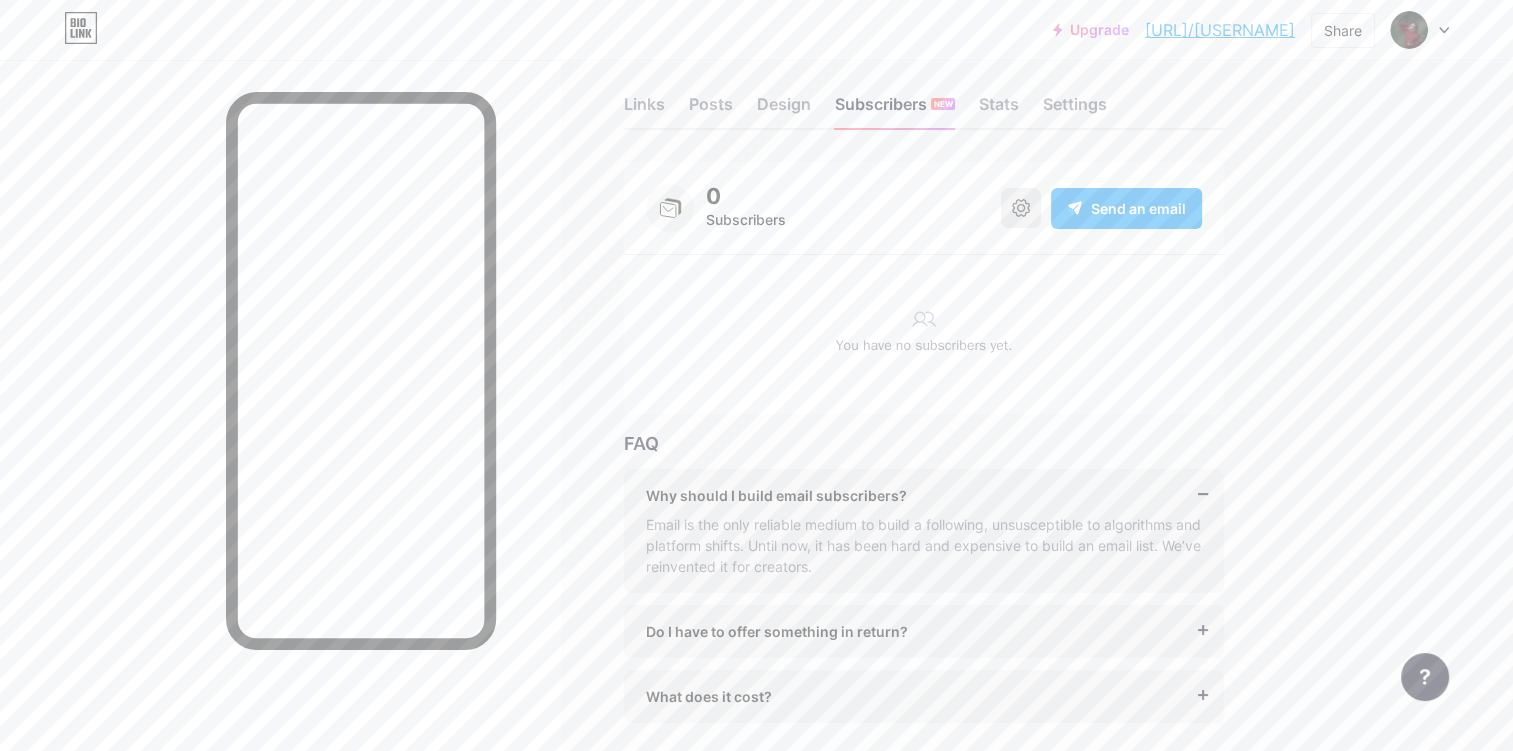 click at bounding box center [1021, 208] 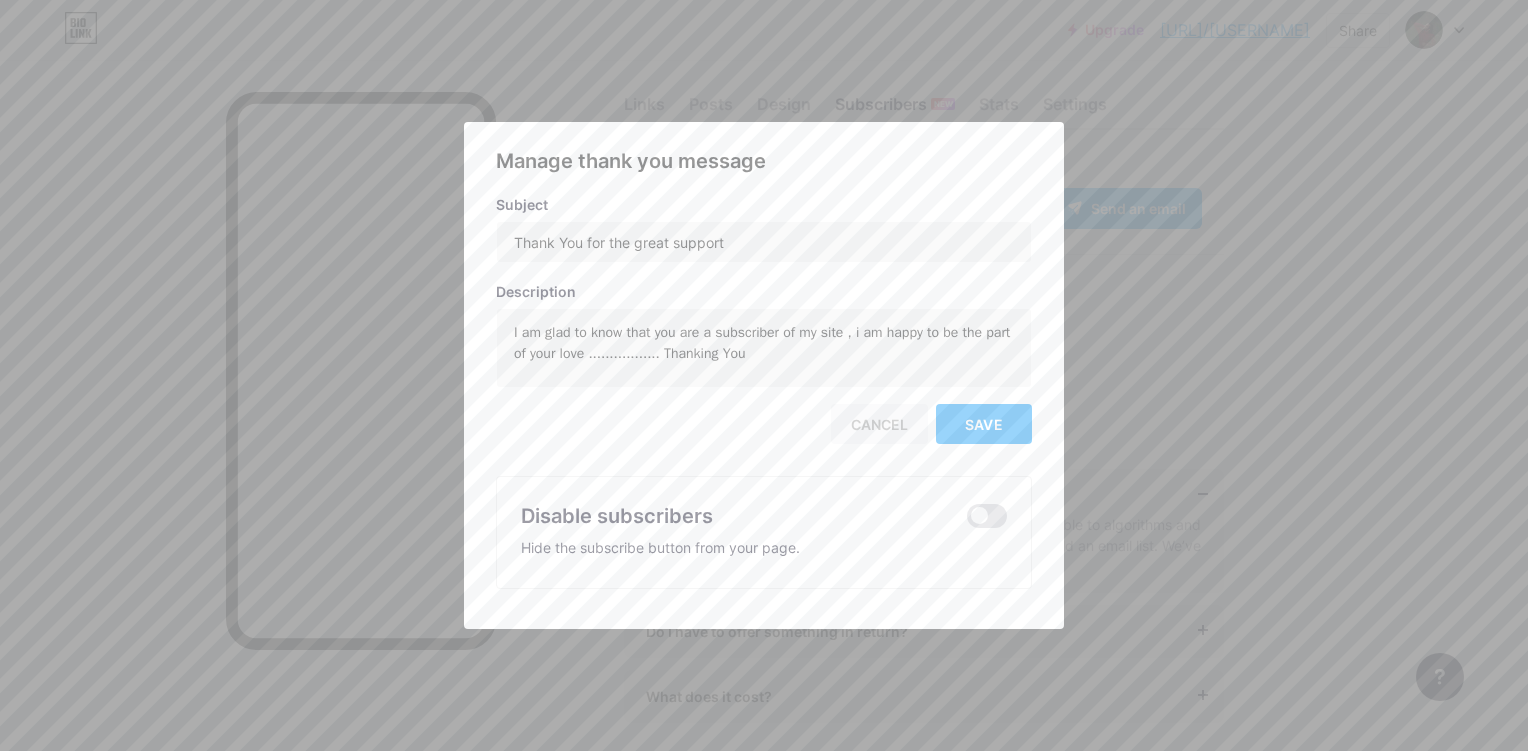 click on "Cancel" at bounding box center (879, 424) 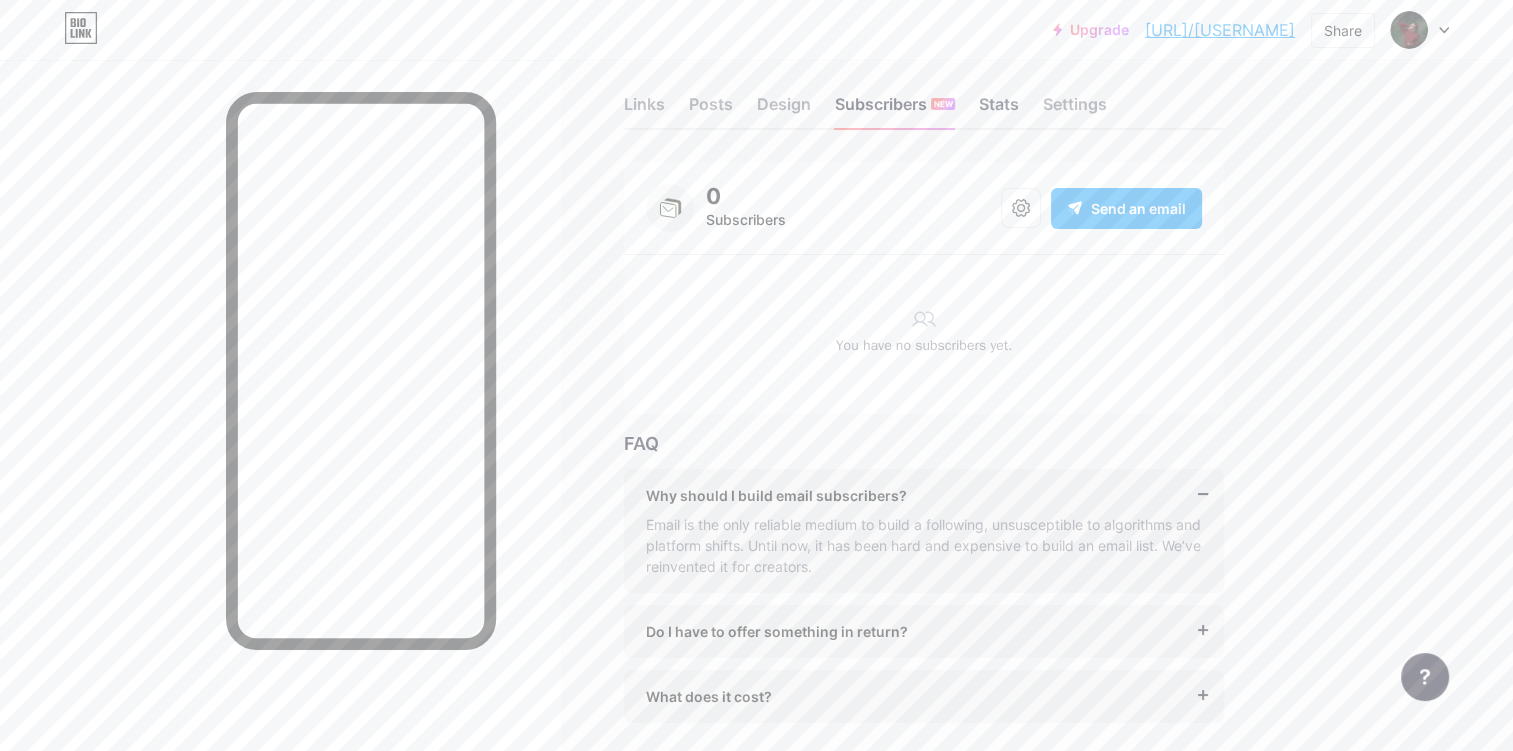 click on "Stats" at bounding box center [999, 110] 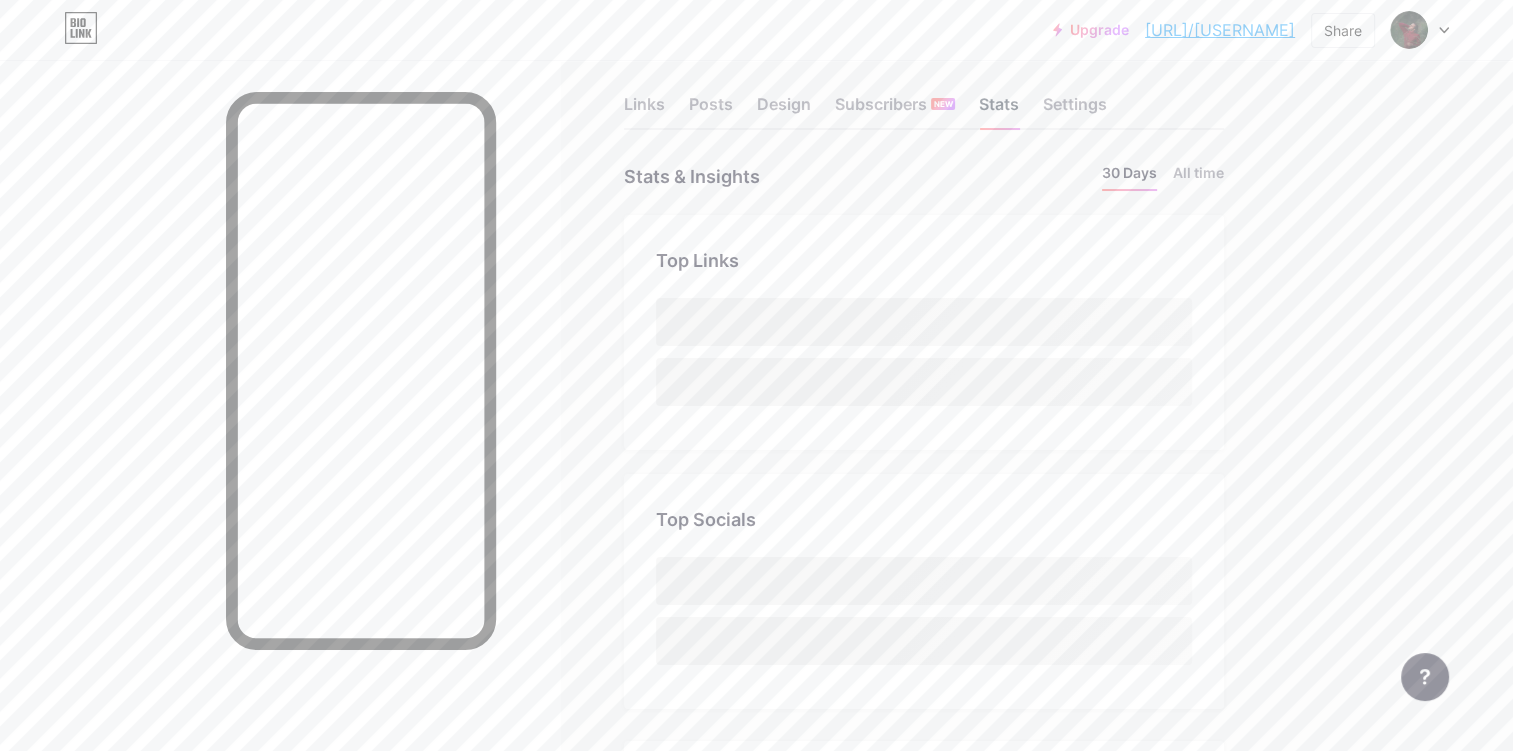 scroll, scrollTop: 0, scrollLeft: 0, axis: both 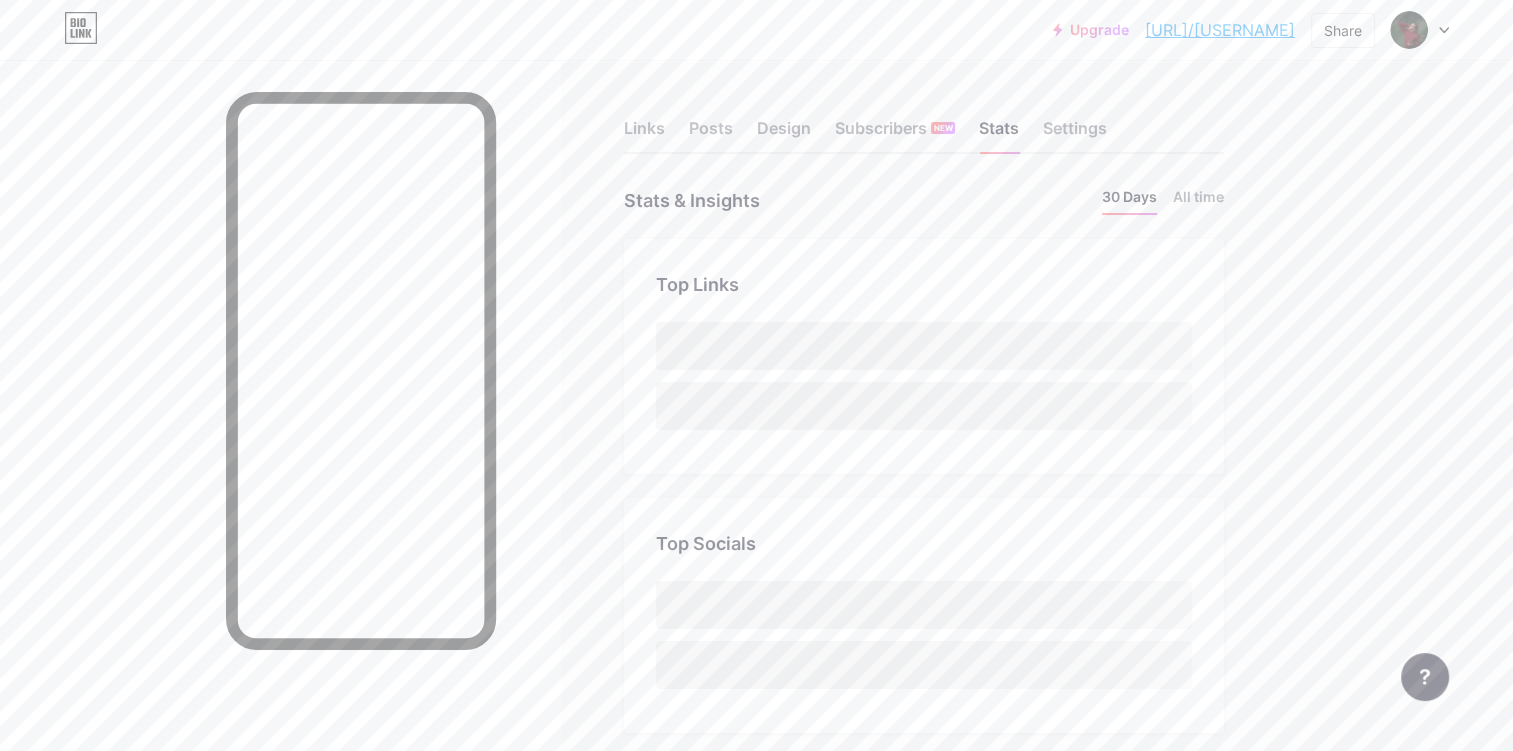 click at bounding box center (924, 346) 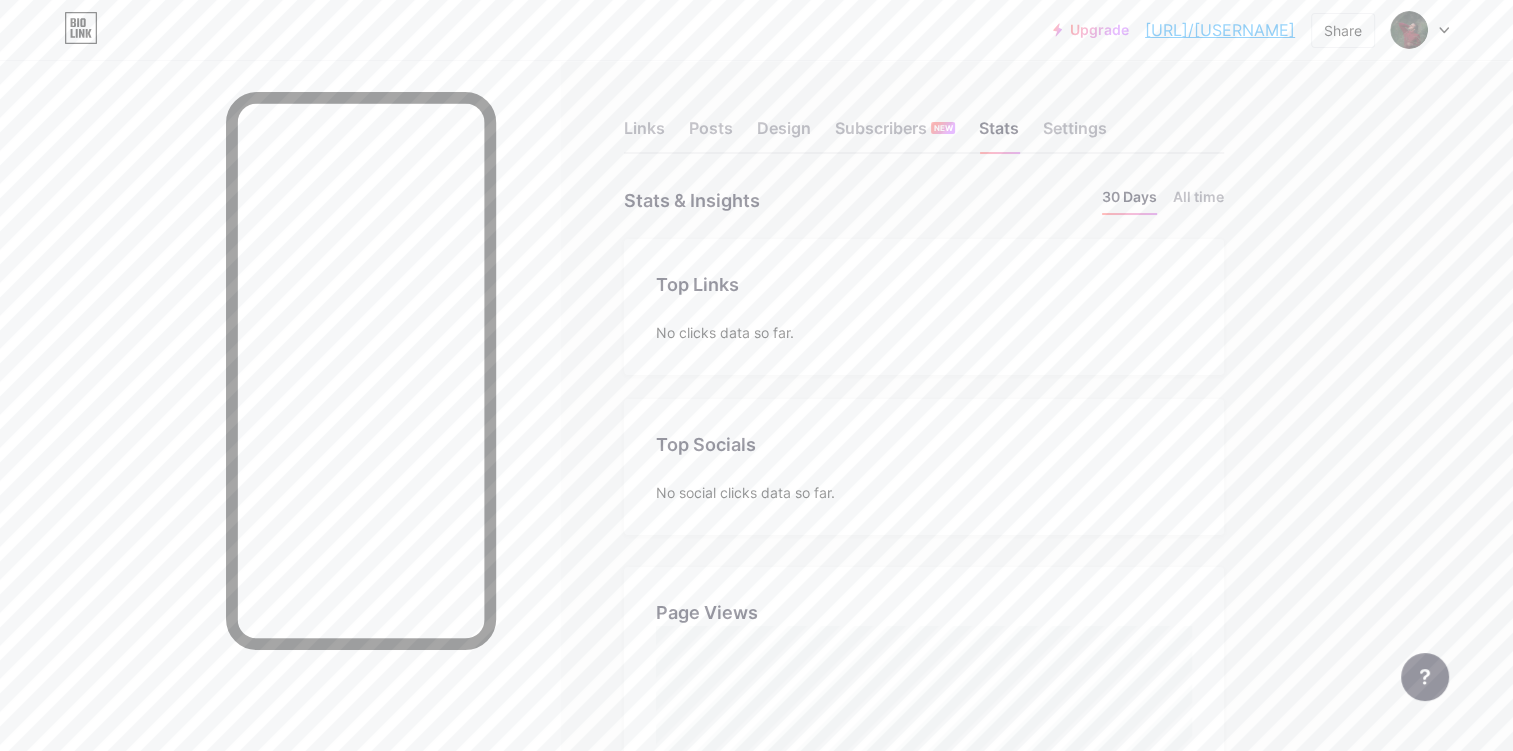 scroll, scrollTop: 999248, scrollLeft: 998487, axis: both 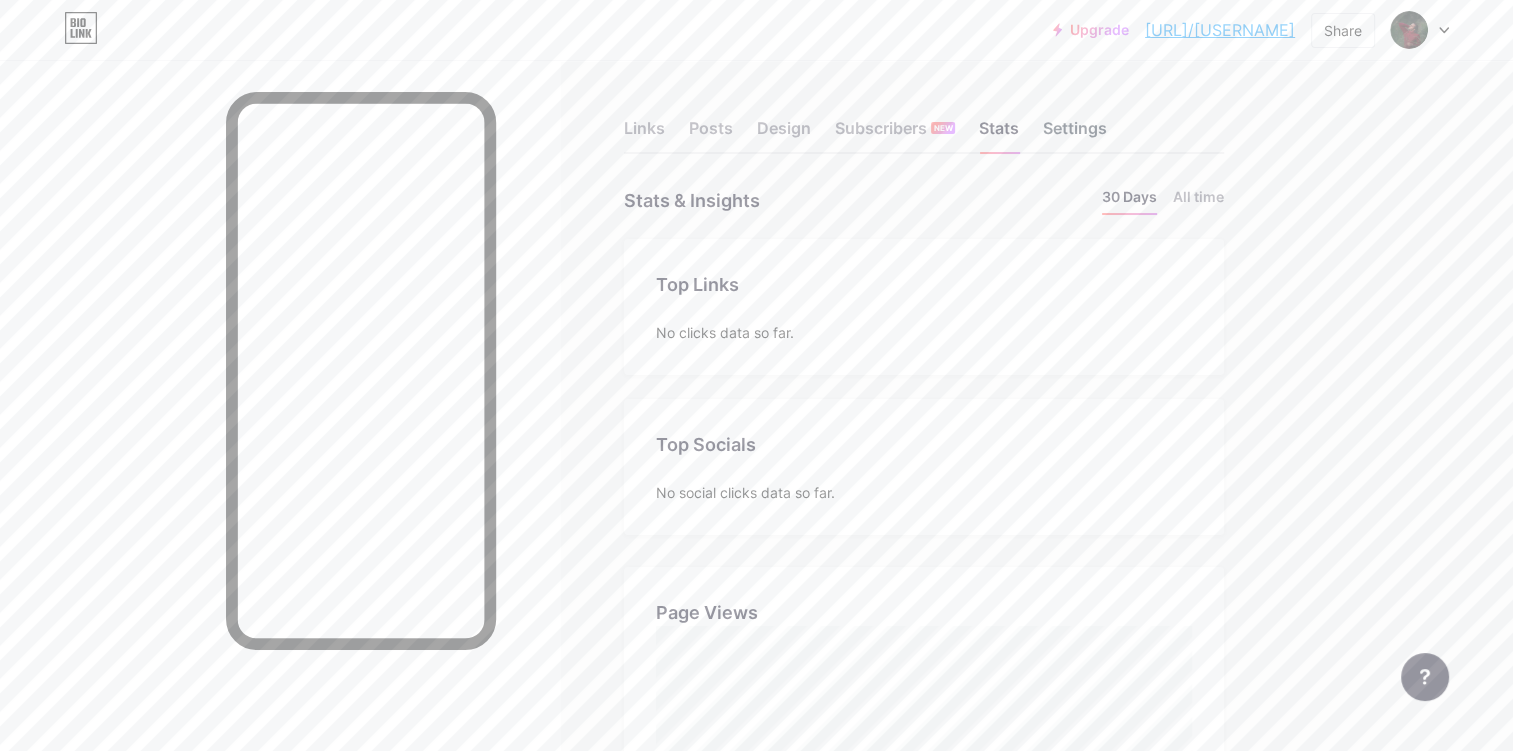 click on "Settings" at bounding box center [1075, 134] 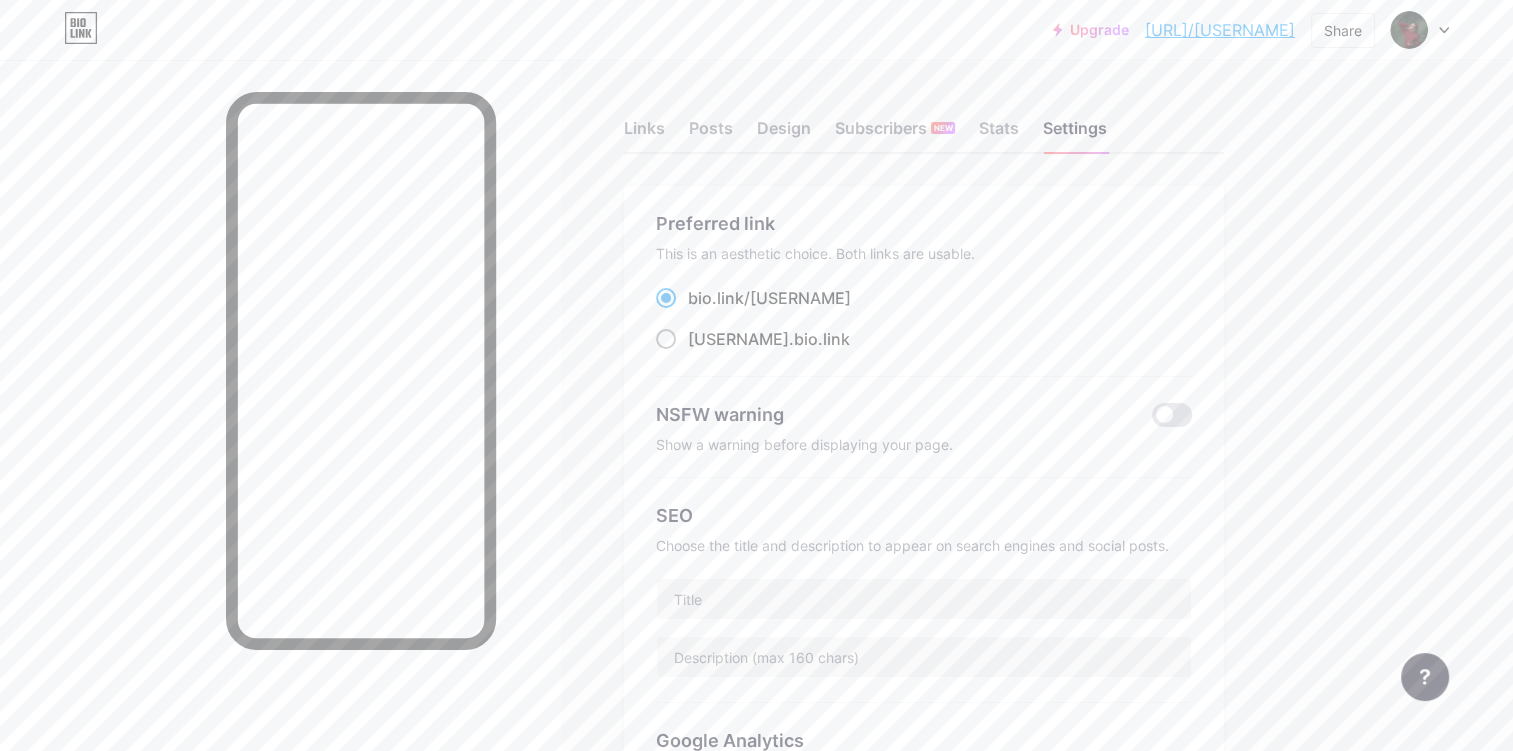 click on "[USERNAME]" at bounding box center (738, 339) 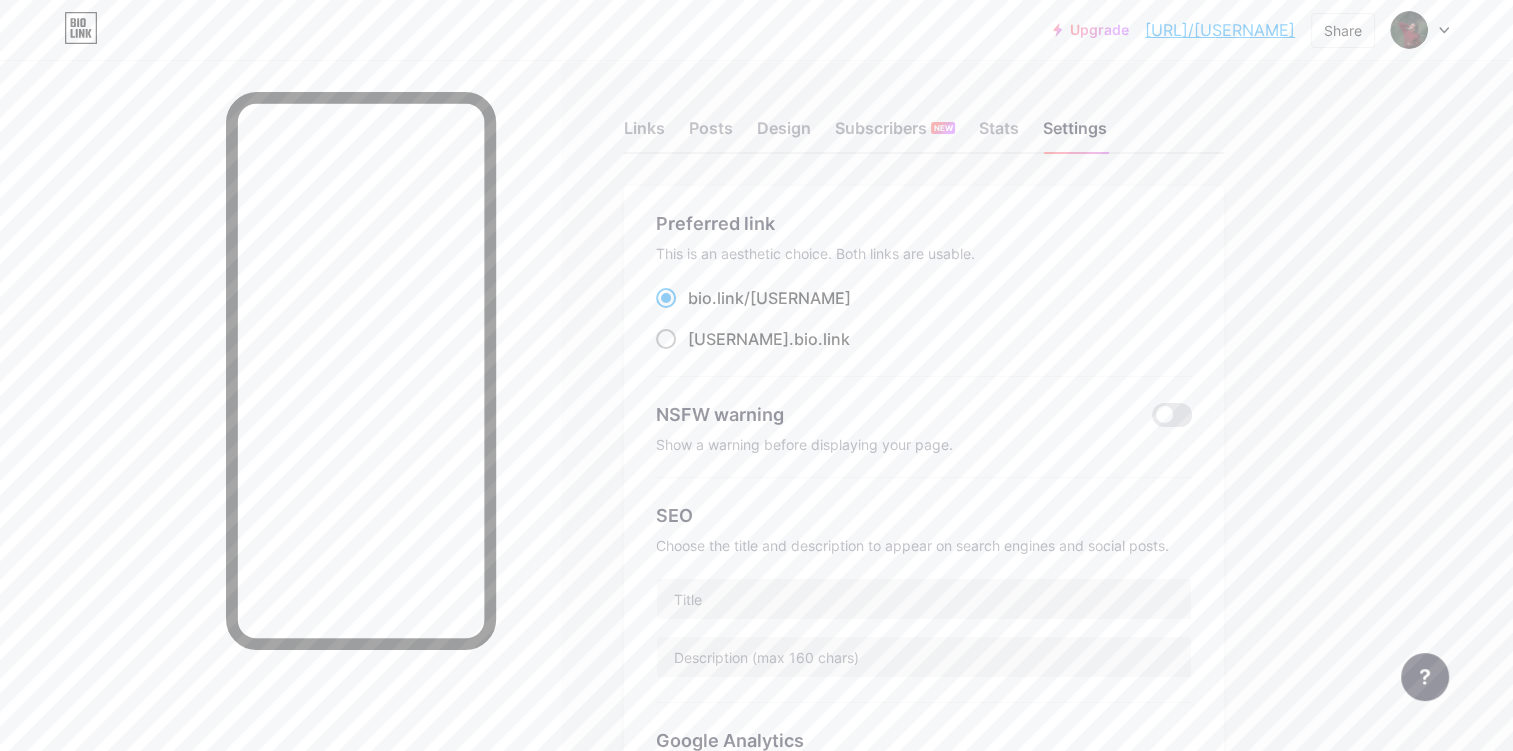 click on "[USERNAME] .bio.link" at bounding box center [694, 357] 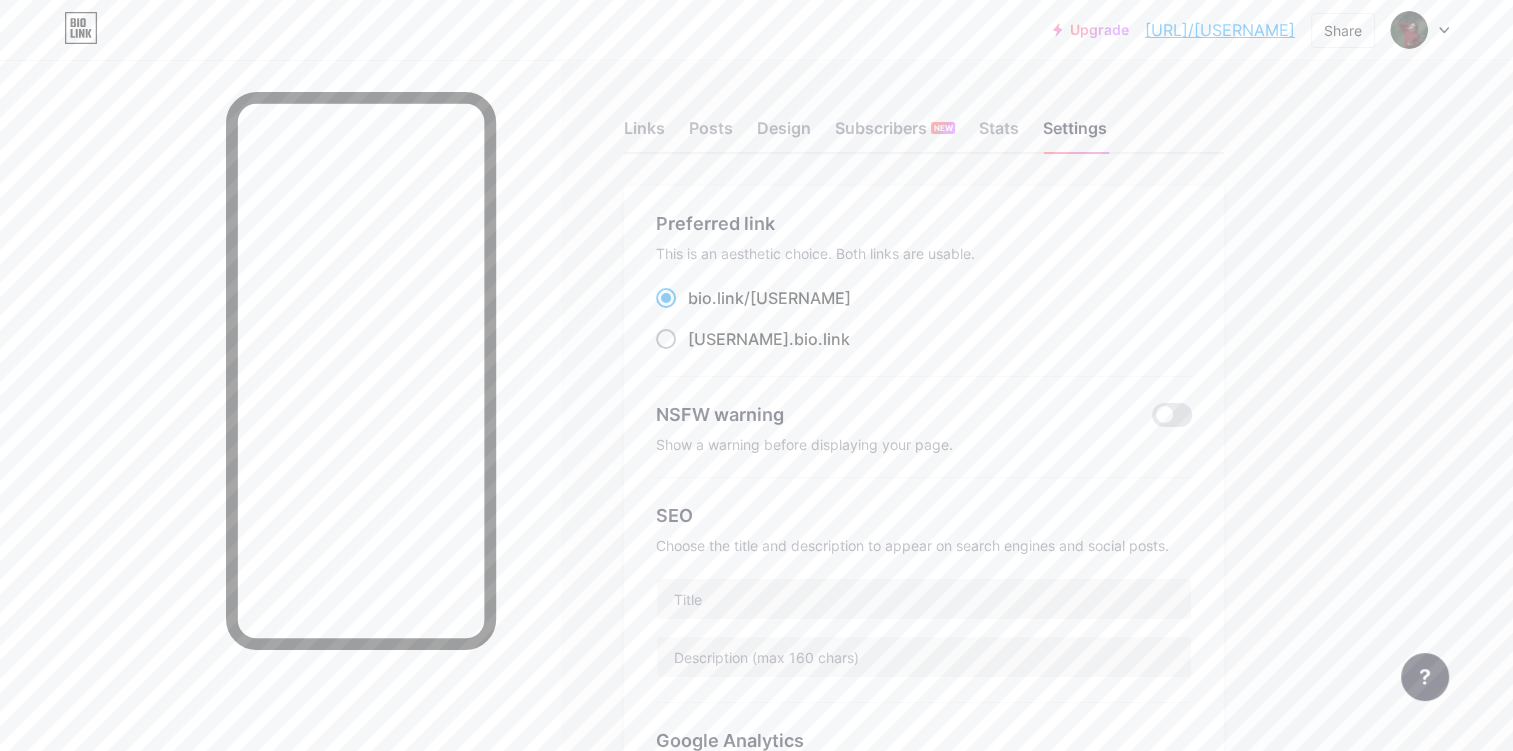 radio on "true" 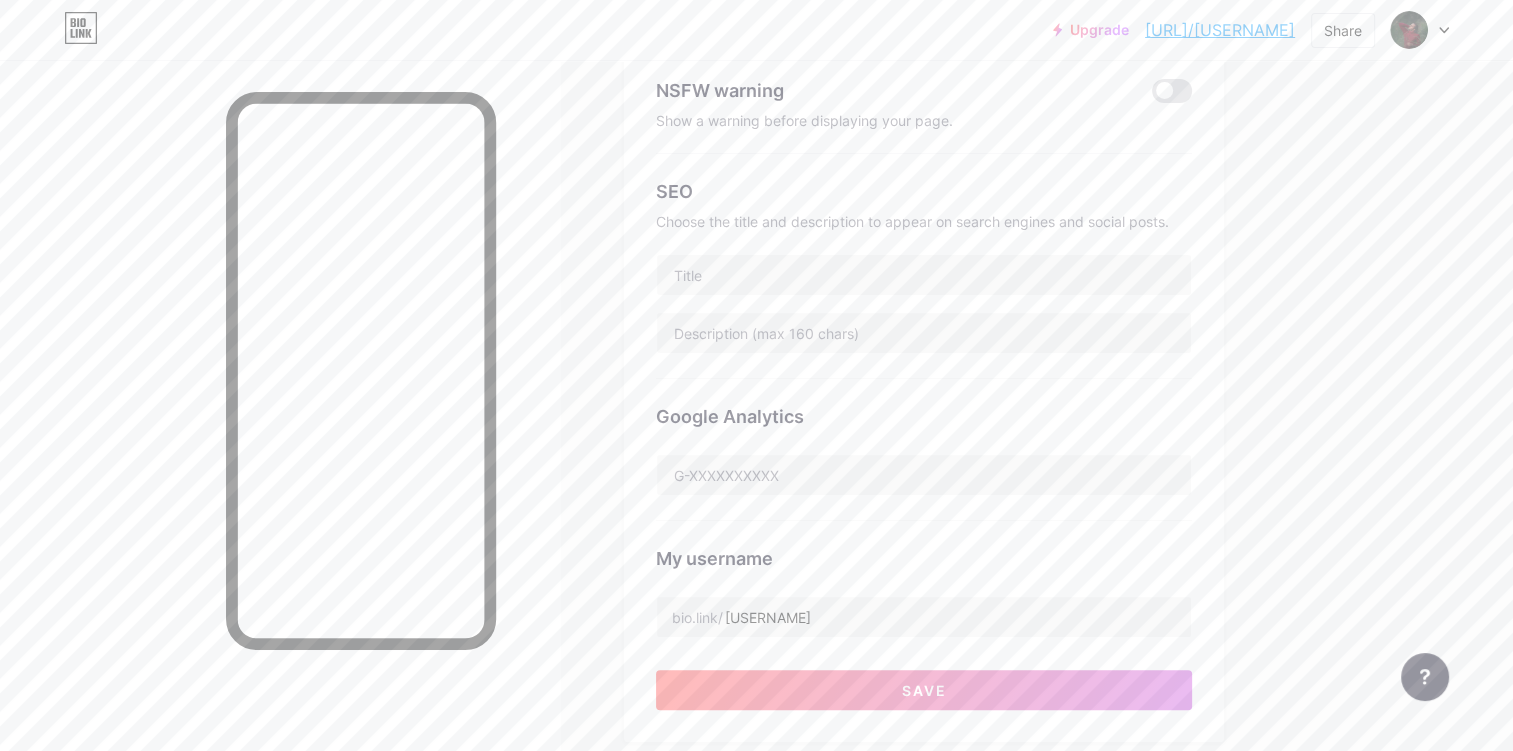 scroll, scrollTop: 328, scrollLeft: 0, axis: vertical 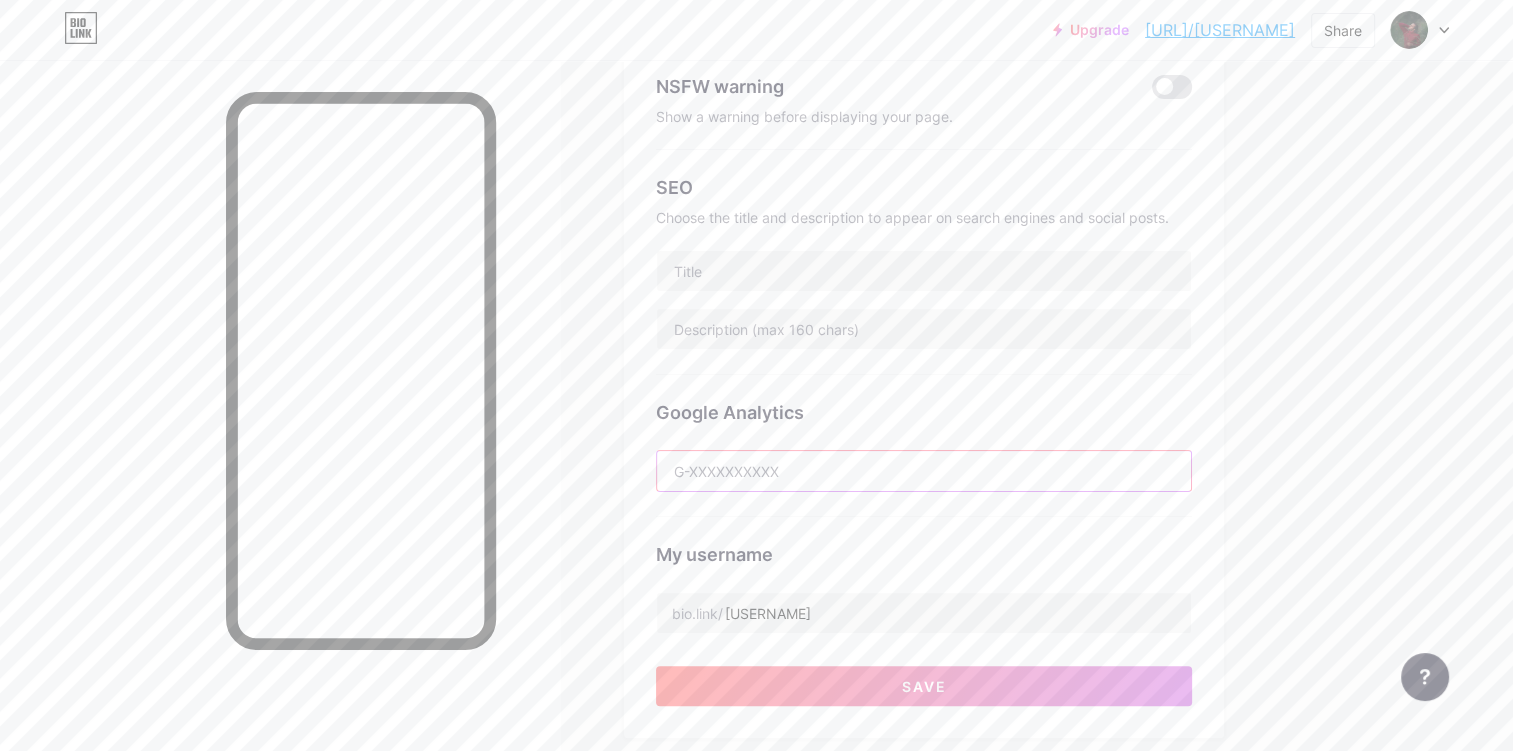 click at bounding box center [924, 471] 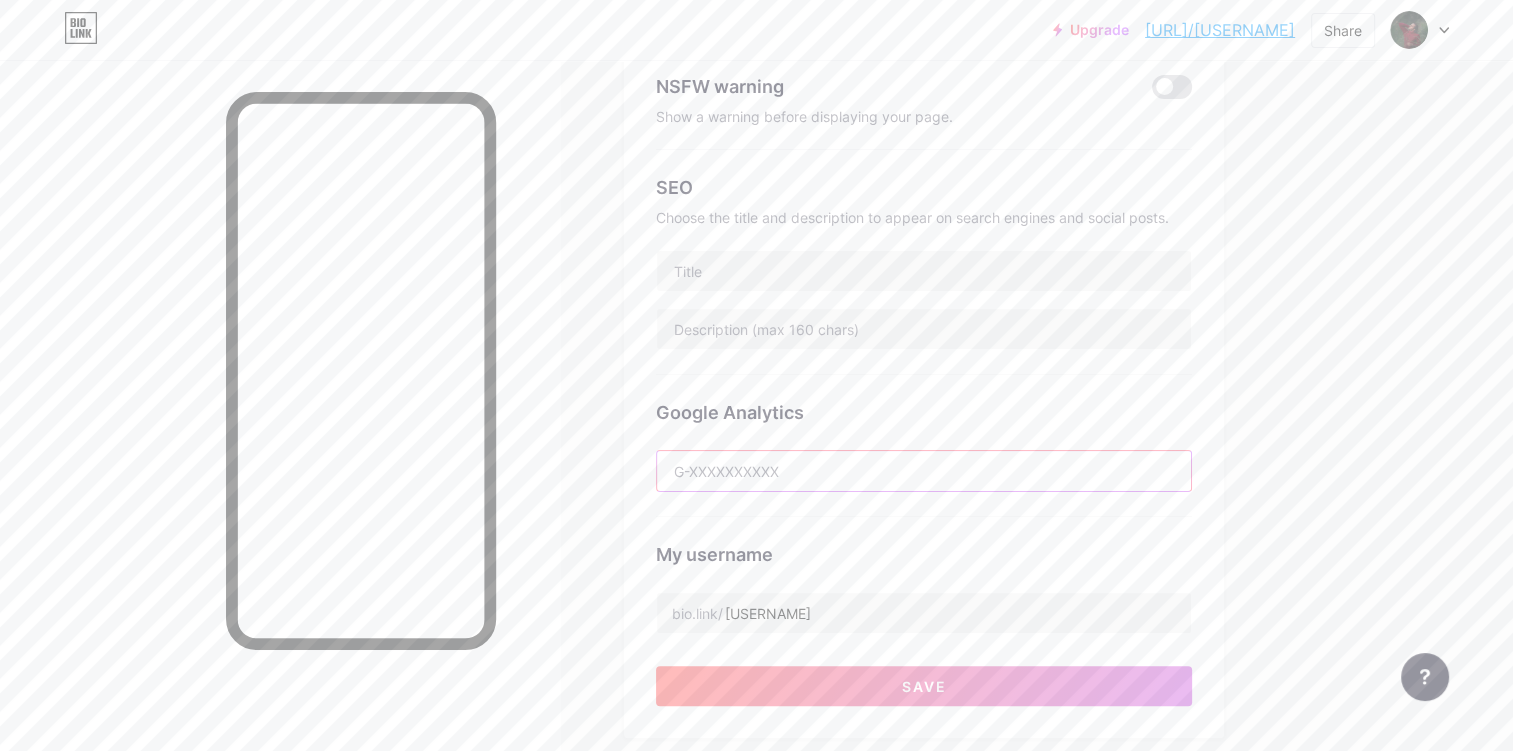 scroll, scrollTop: 0, scrollLeft: 0, axis: both 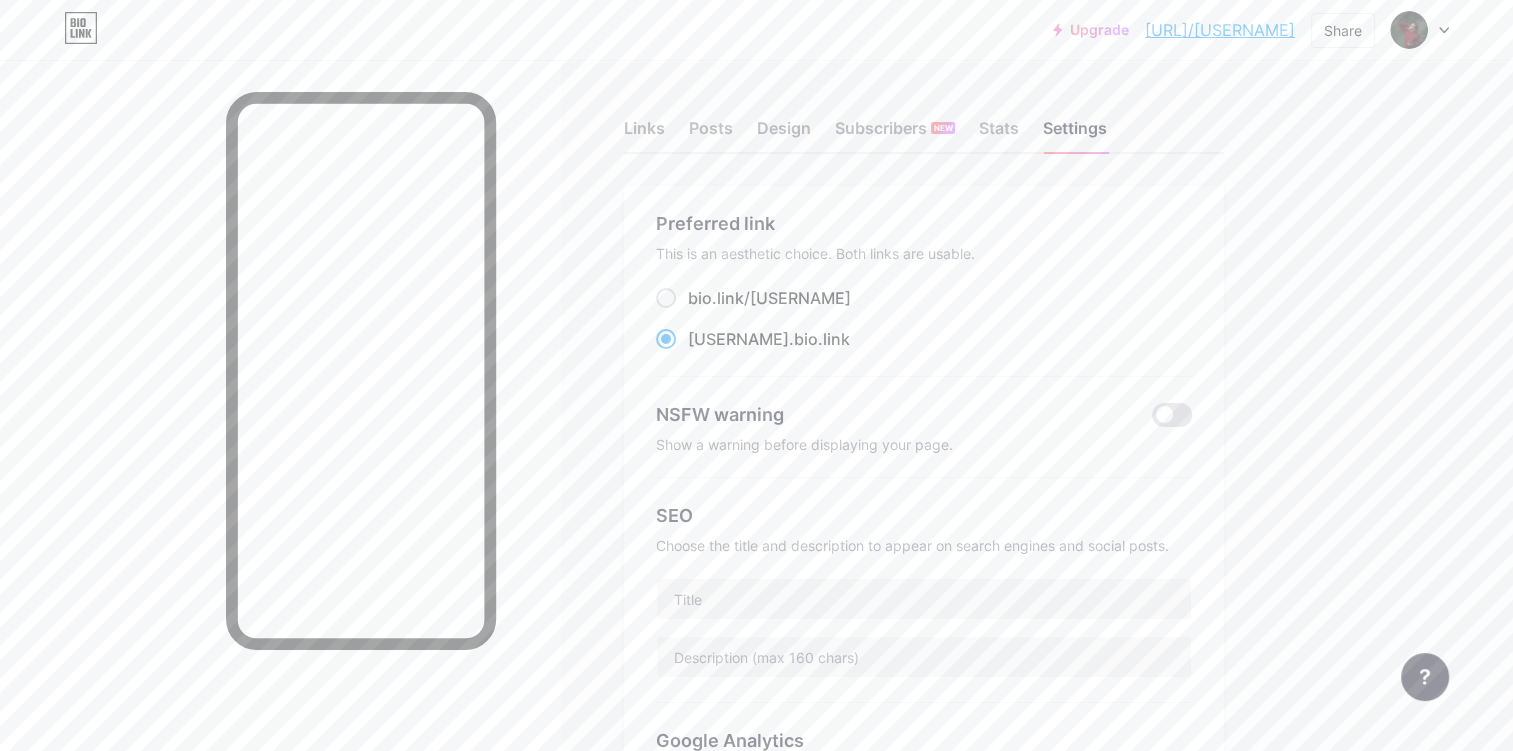 click on "[URL]/[USERNAME]" at bounding box center [1220, 30] 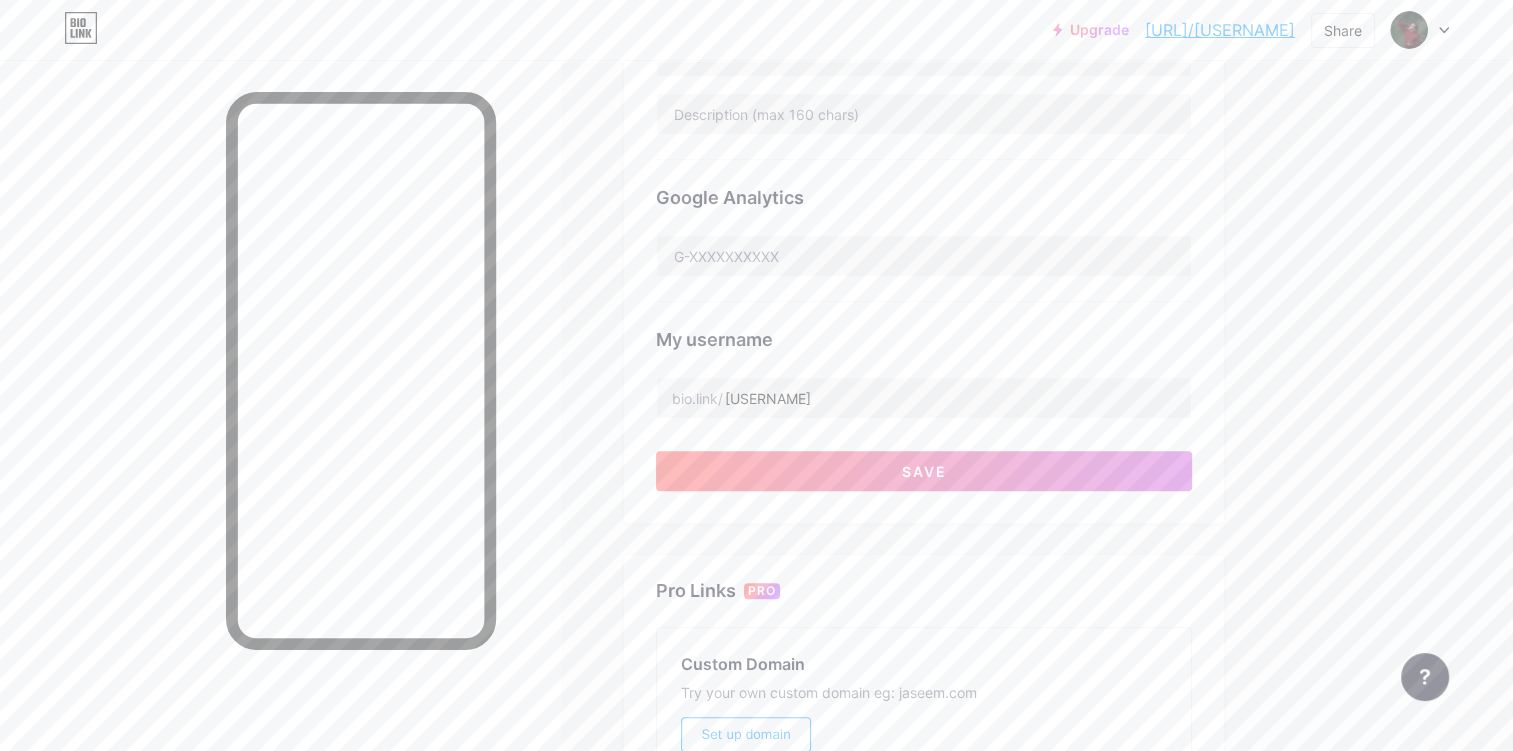 scroll, scrollTop: 555, scrollLeft: 0, axis: vertical 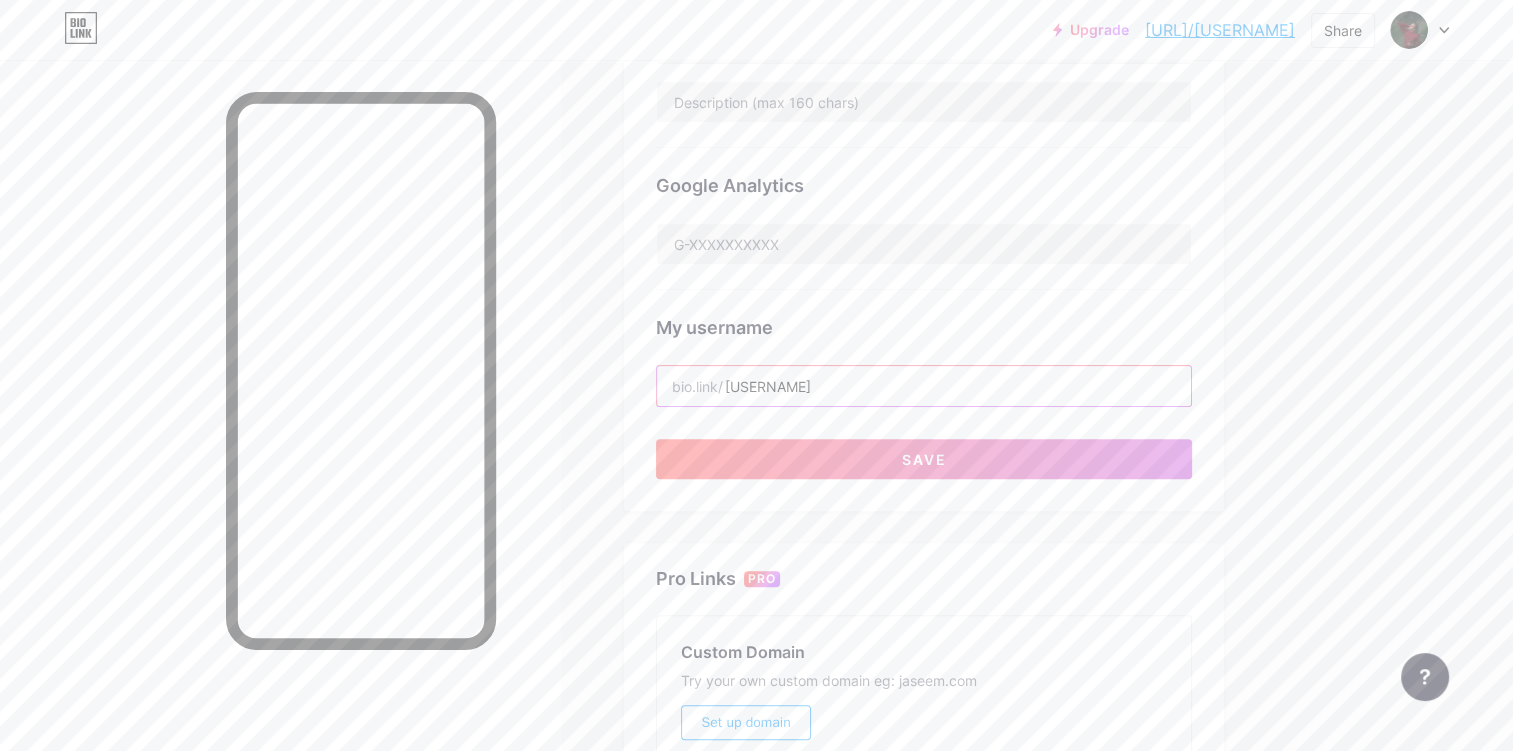 drag, startPoint x: 826, startPoint y: 392, endPoint x: 724, endPoint y: 395, distance: 102.044106 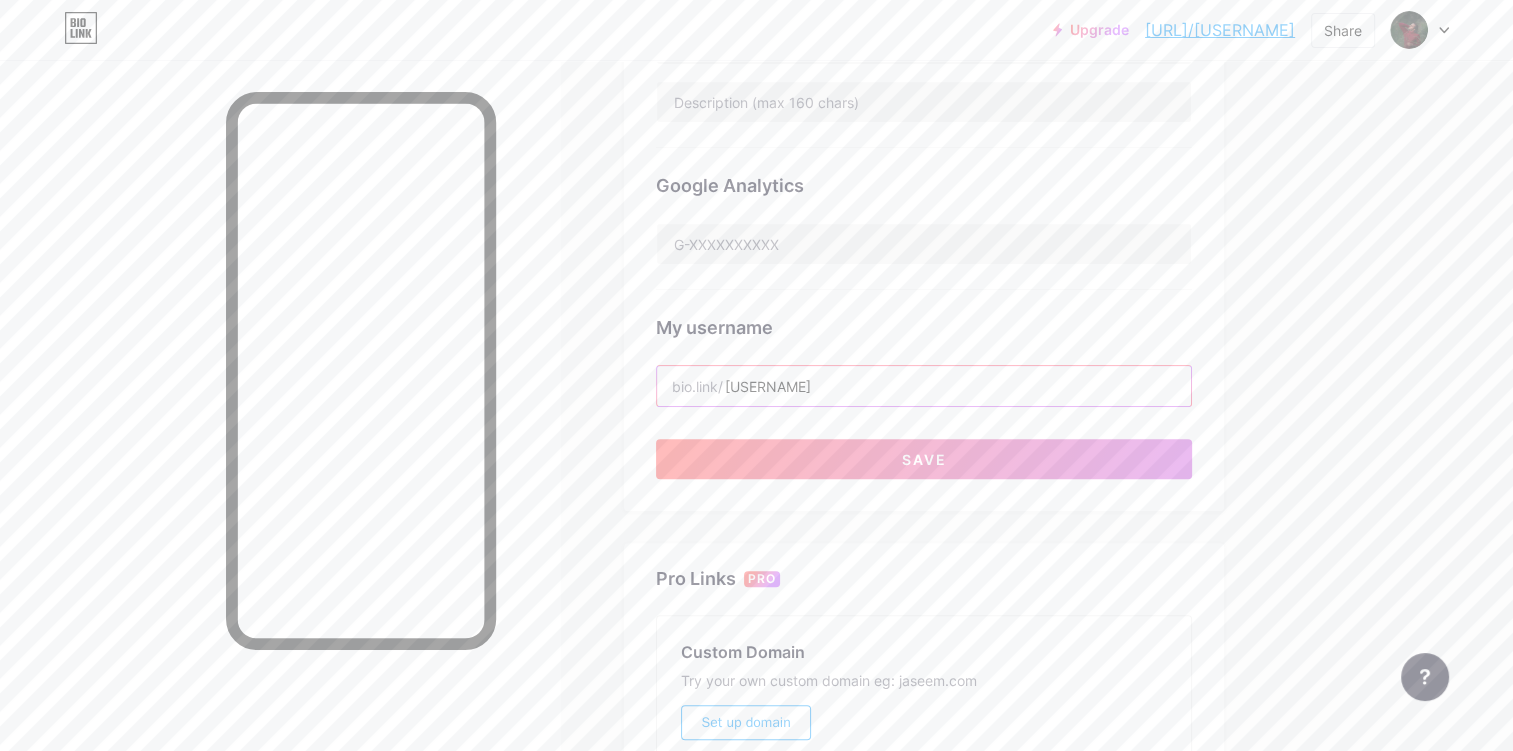 click on "[USERNAME]" at bounding box center (924, 386) 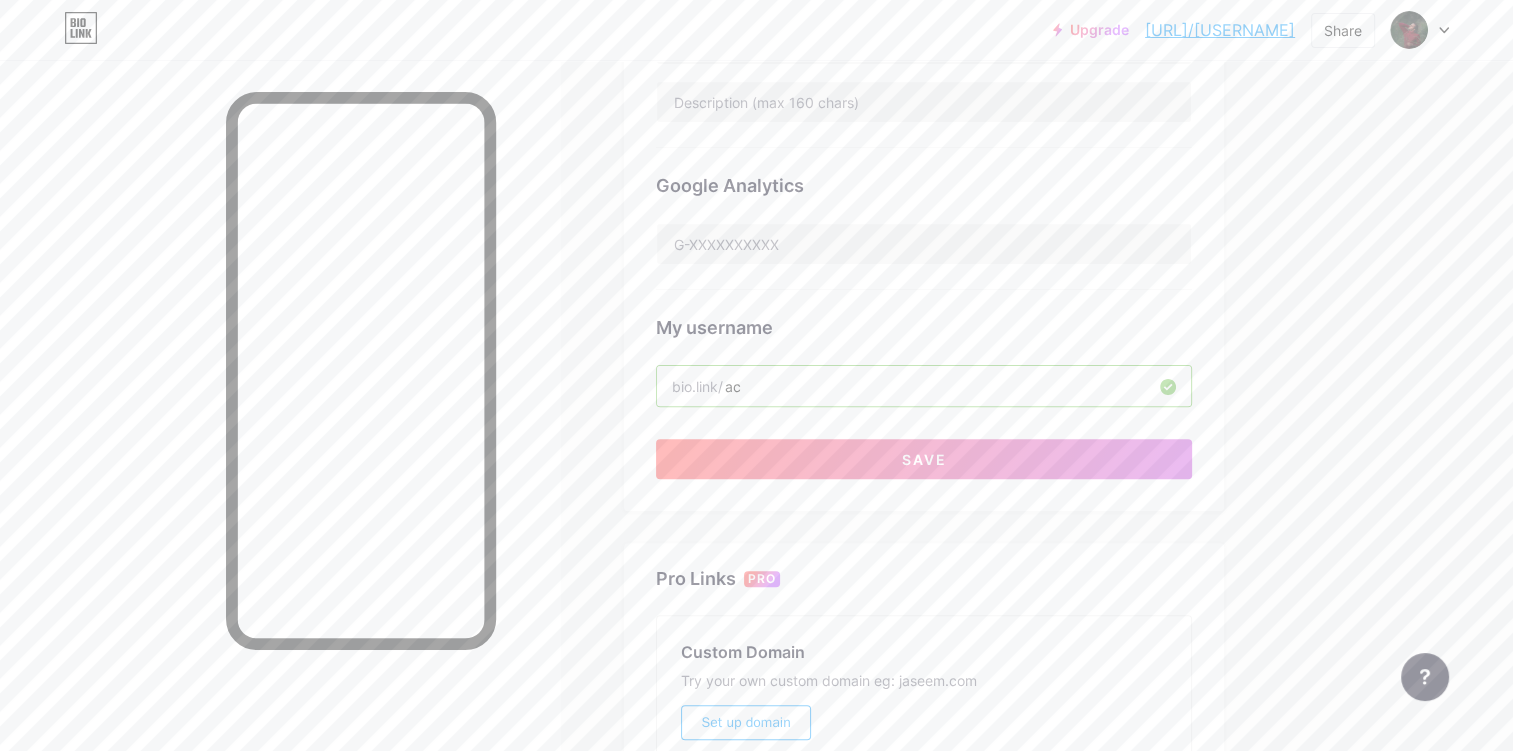 type on "a" 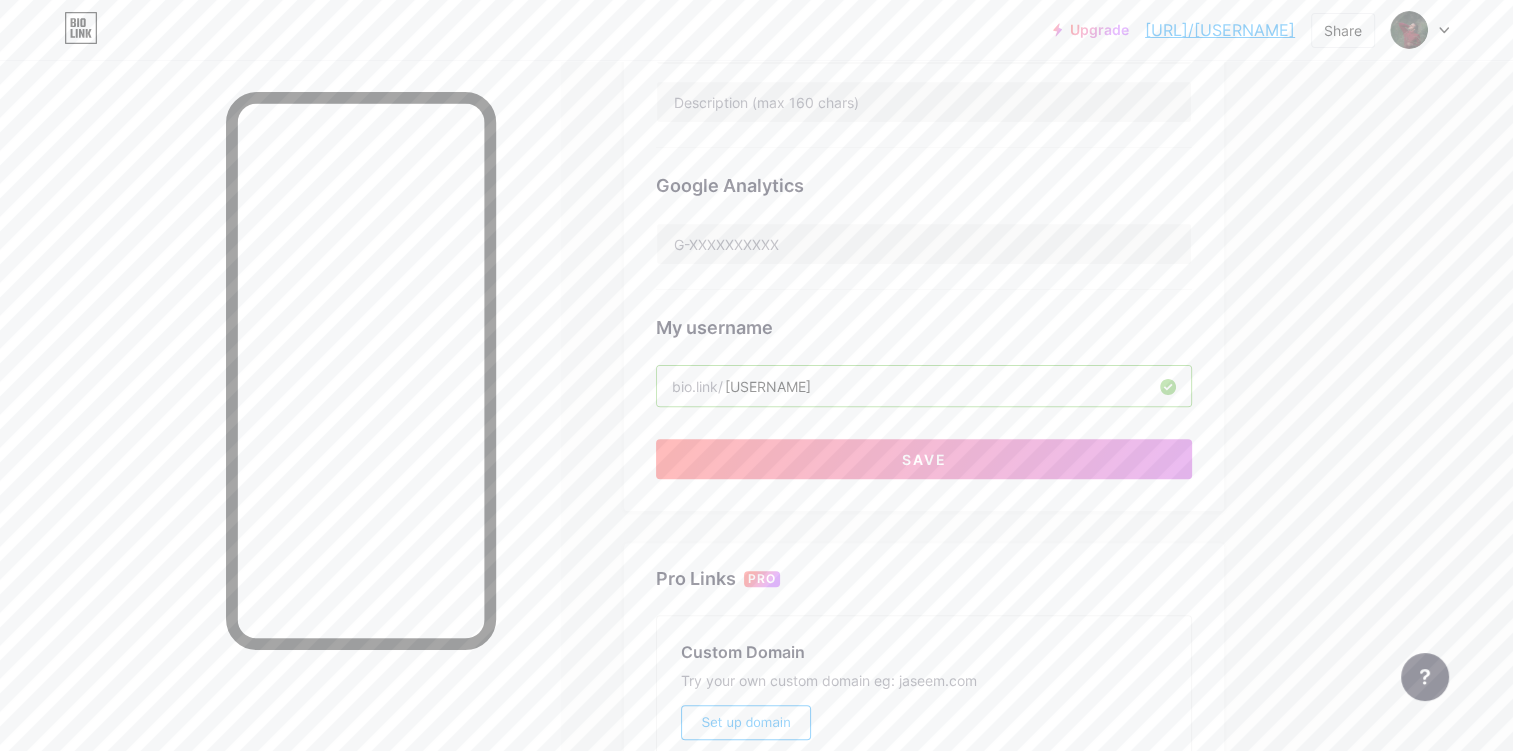 click on "Pro Links   PRO   Custom Domain   Try your own custom domain eg: jaseem.com   Set
up domain             Emoji link   Add emojis to your link eg: bio.link/😄😭🥵   Create" at bounding box center [924, 744] 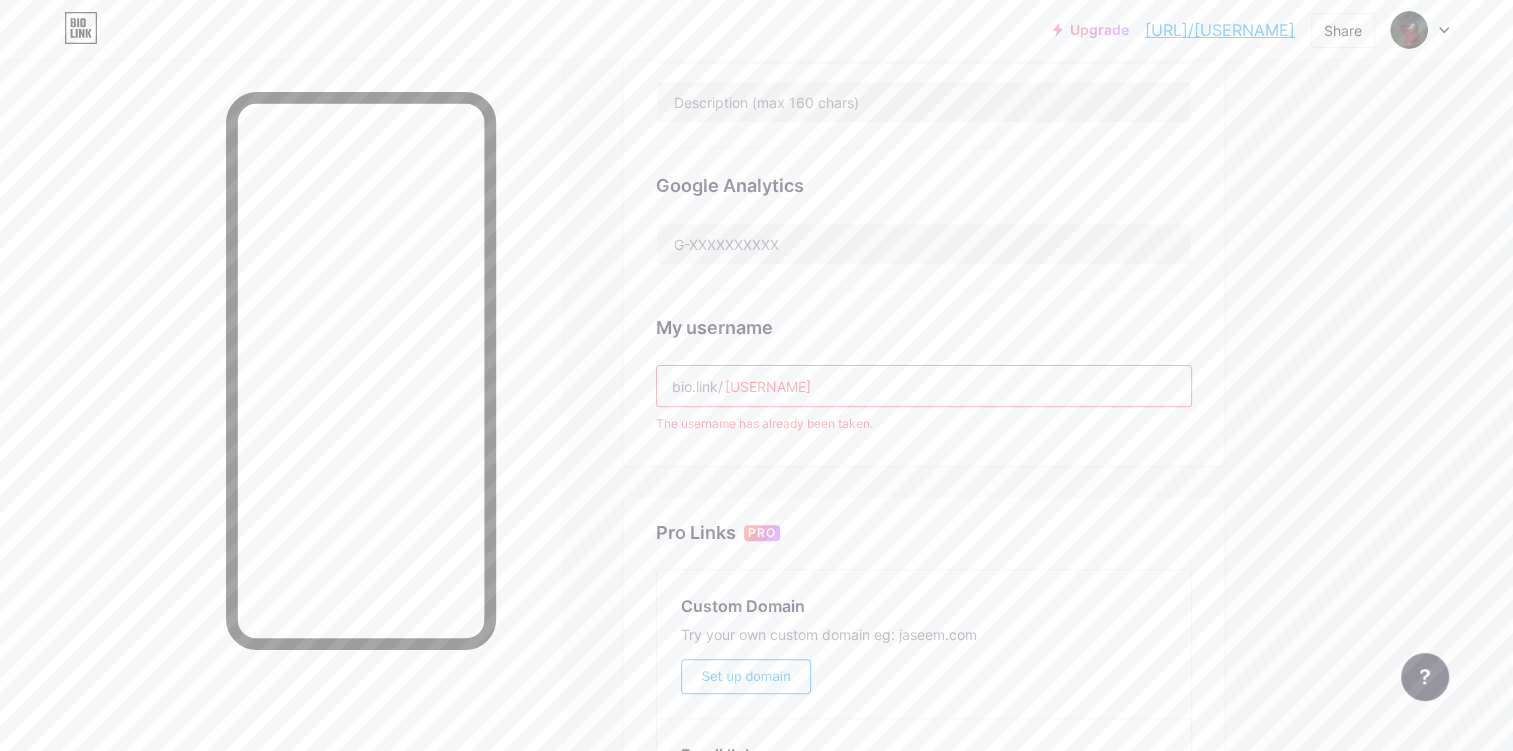 click on "[USERNAME]" at bounding box center (924, 386) 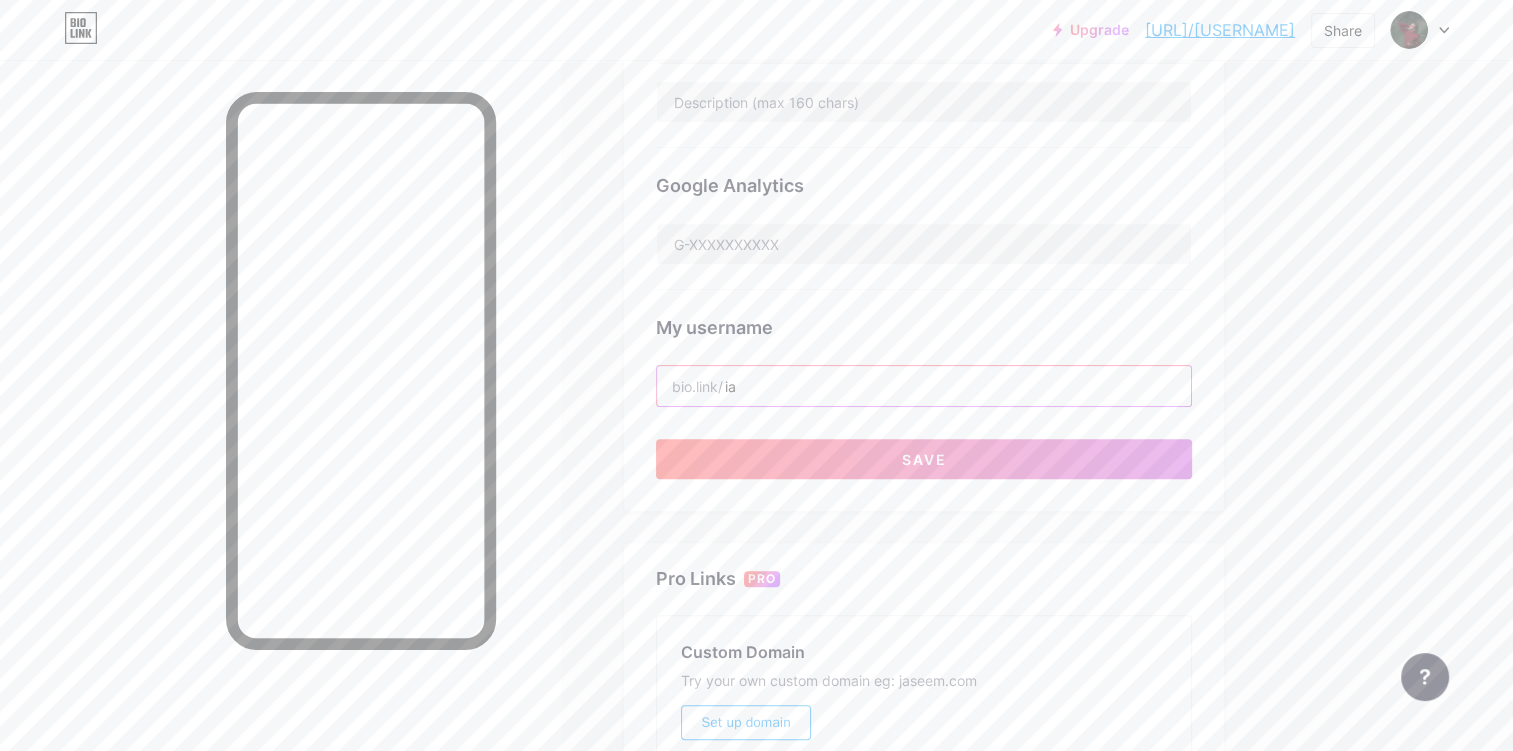 type on "i" 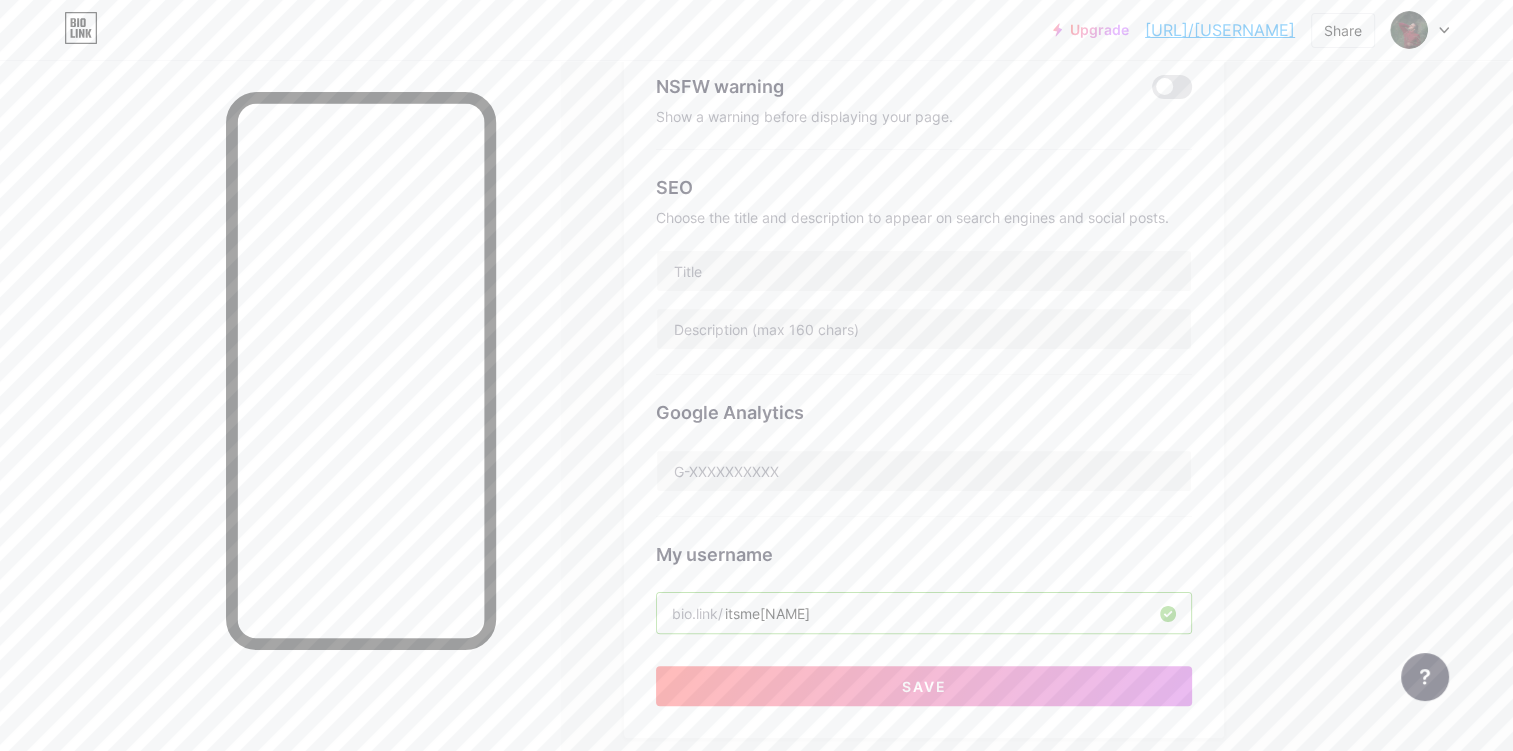 scroll, scrollTop: 312, scrollLeft: 0, axis: vertical 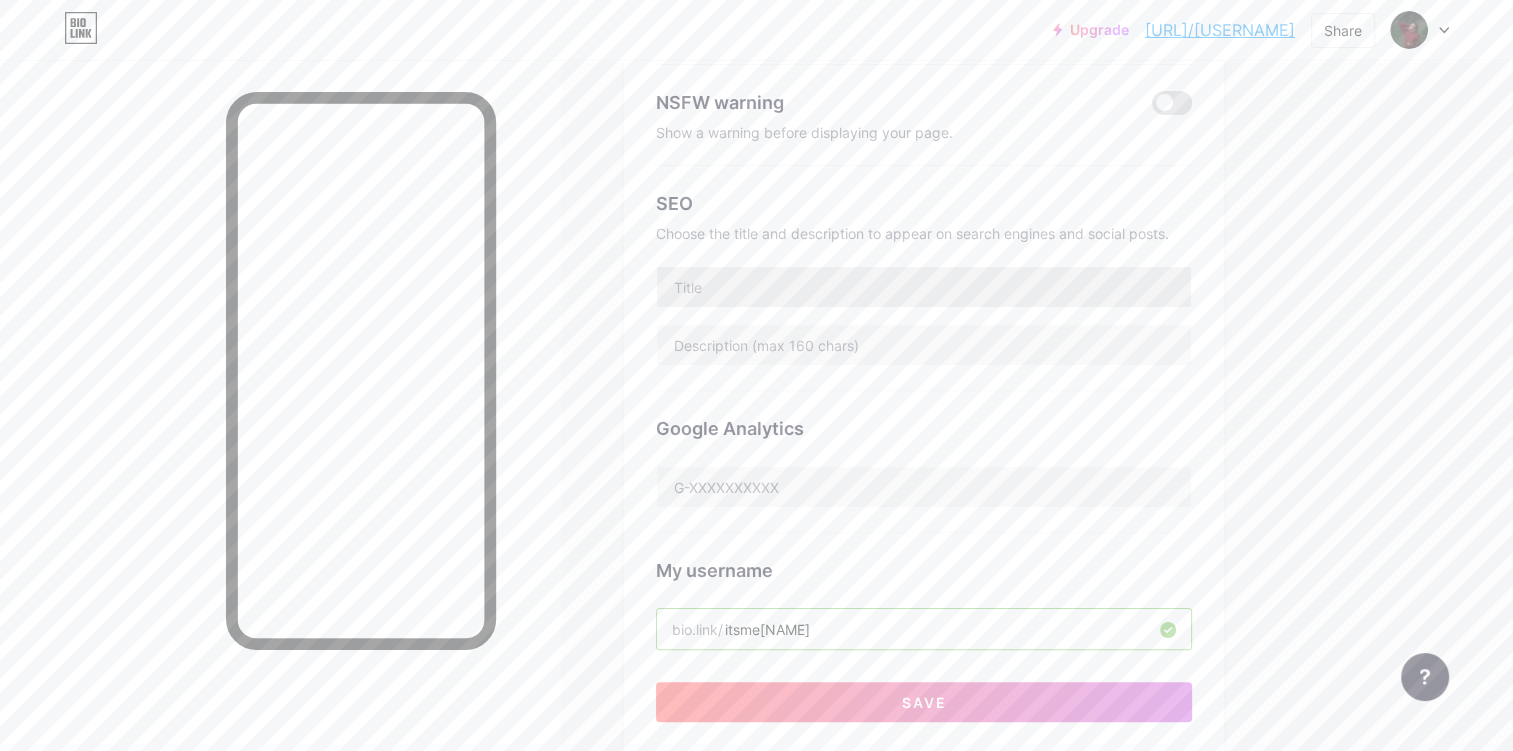 type on "itsme[NAME]" 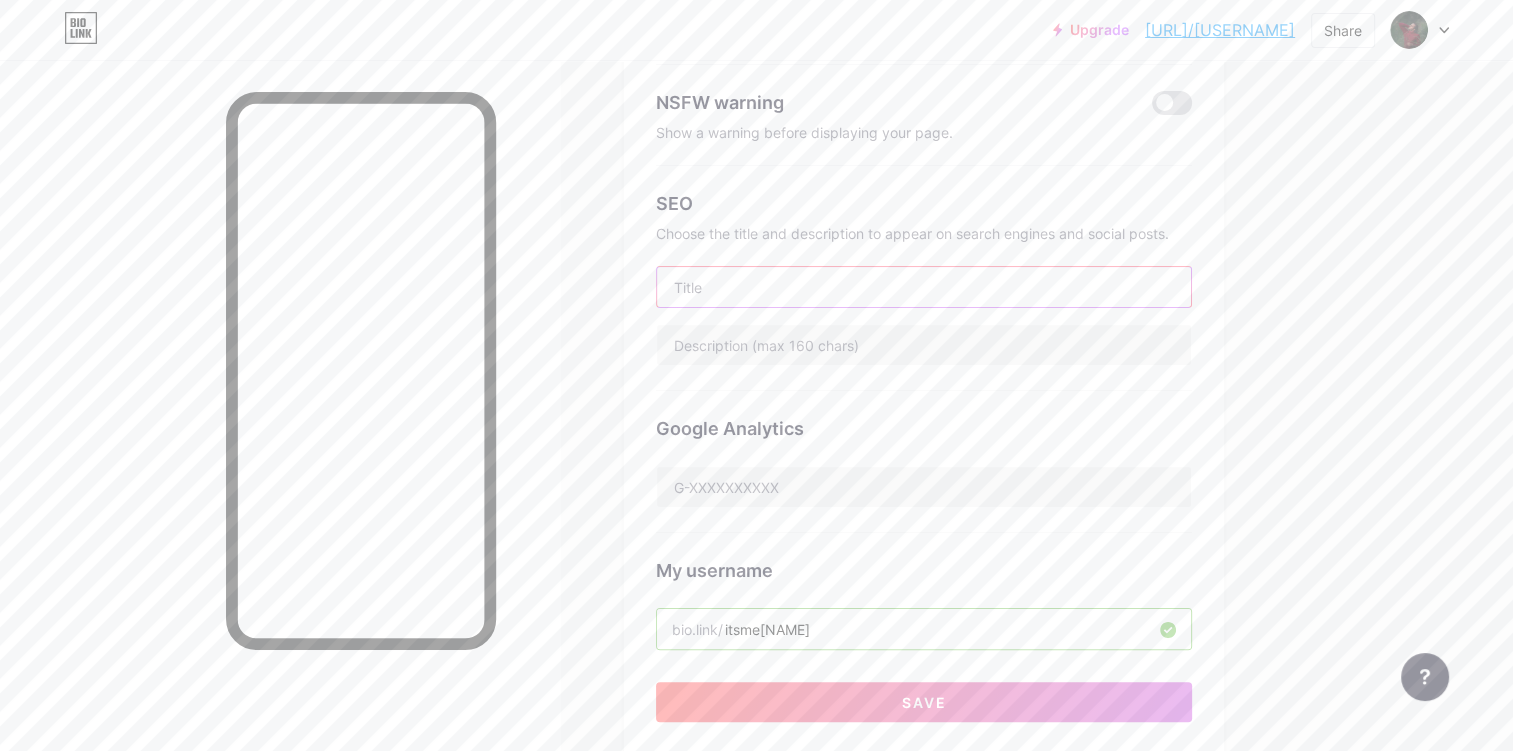 click at bounding box center (924, 287) 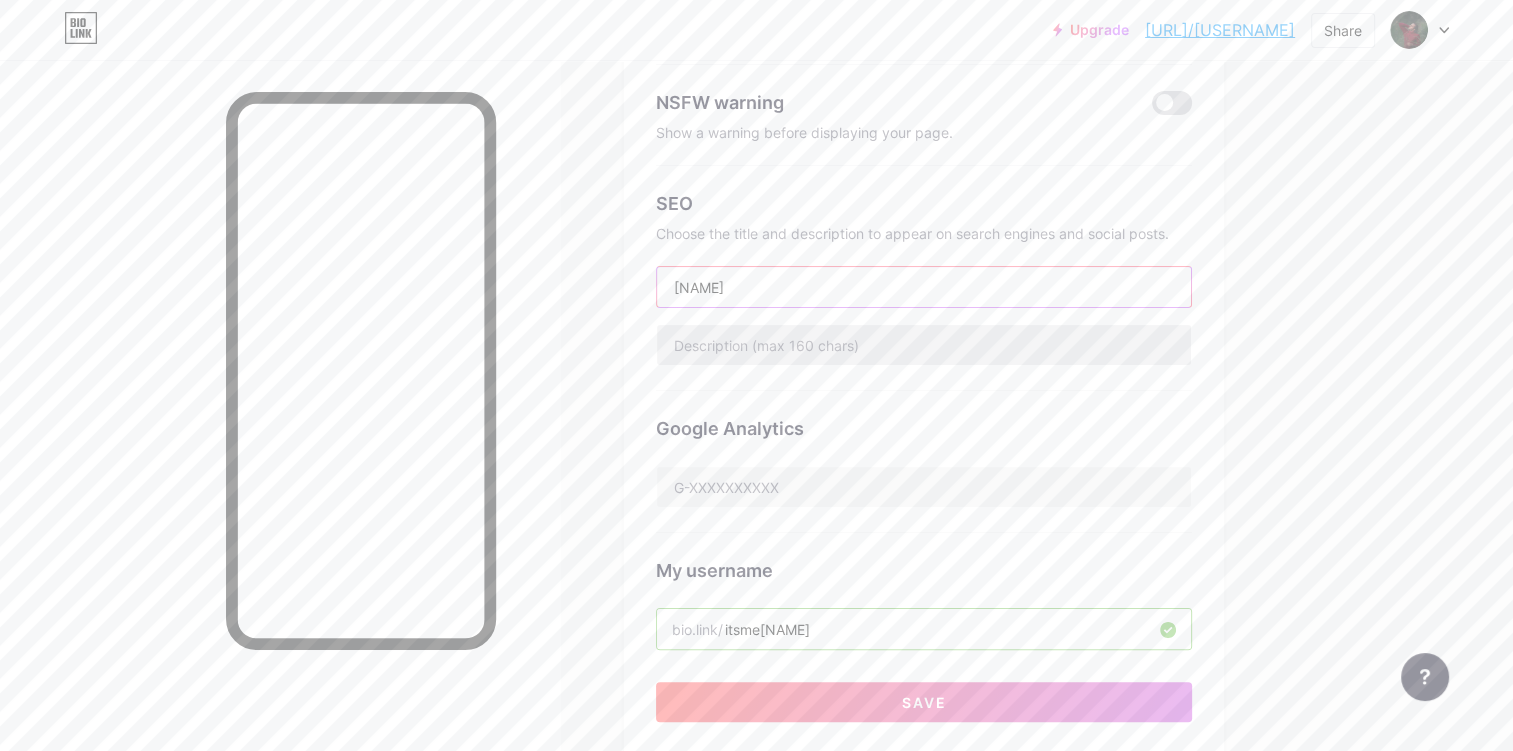 type on "[NAME]" 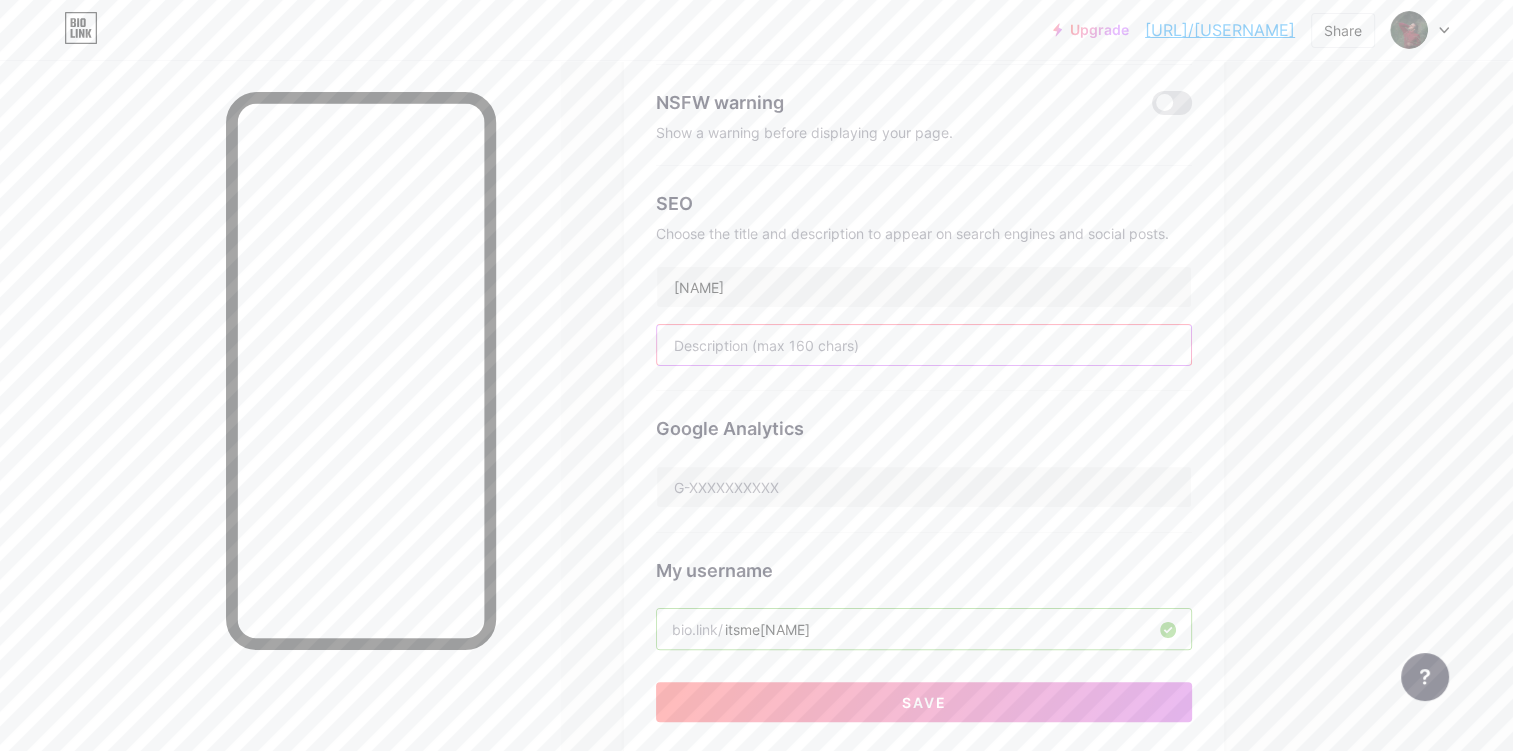 click at bounding box center [924, 345] 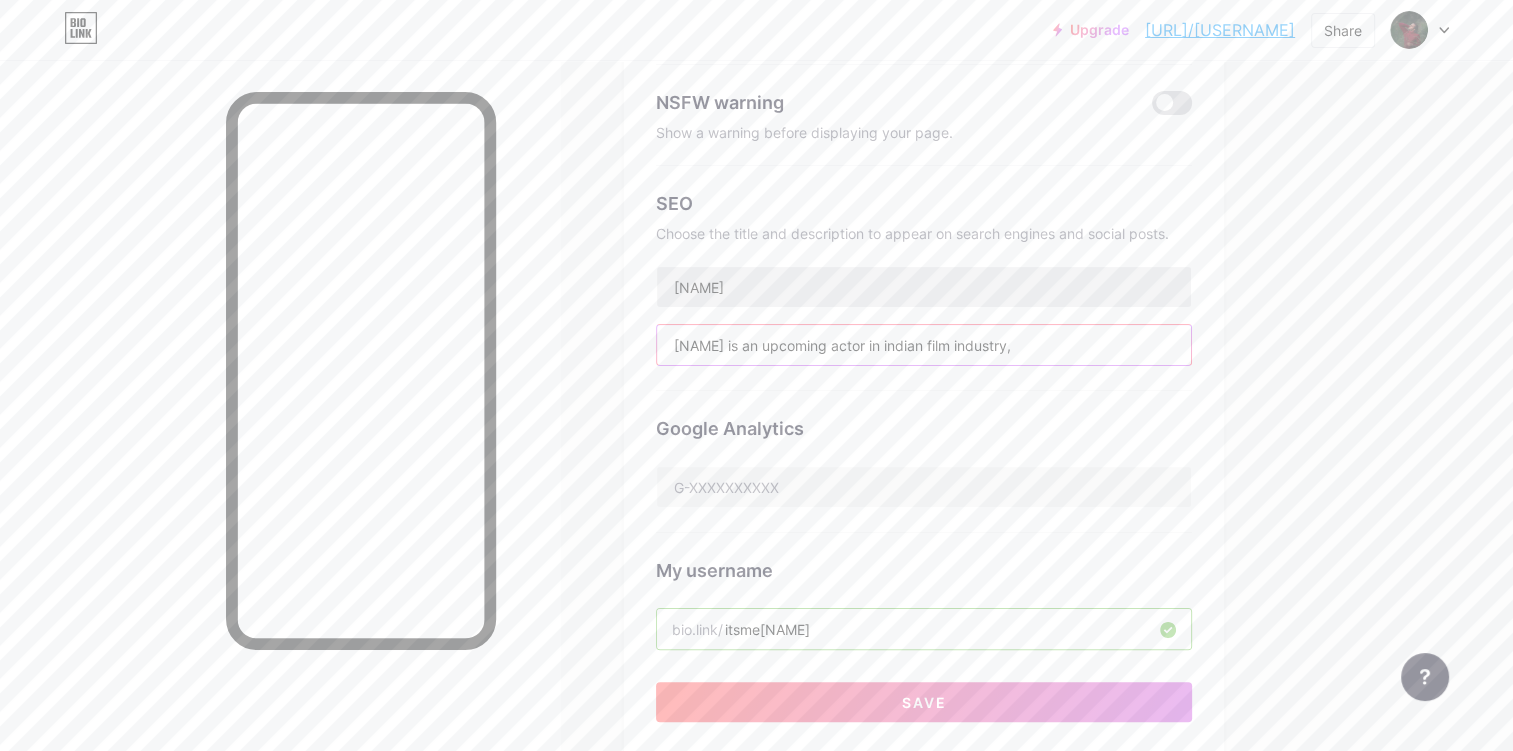 type on "[NAME] is an upcoming actor in indian film industry," 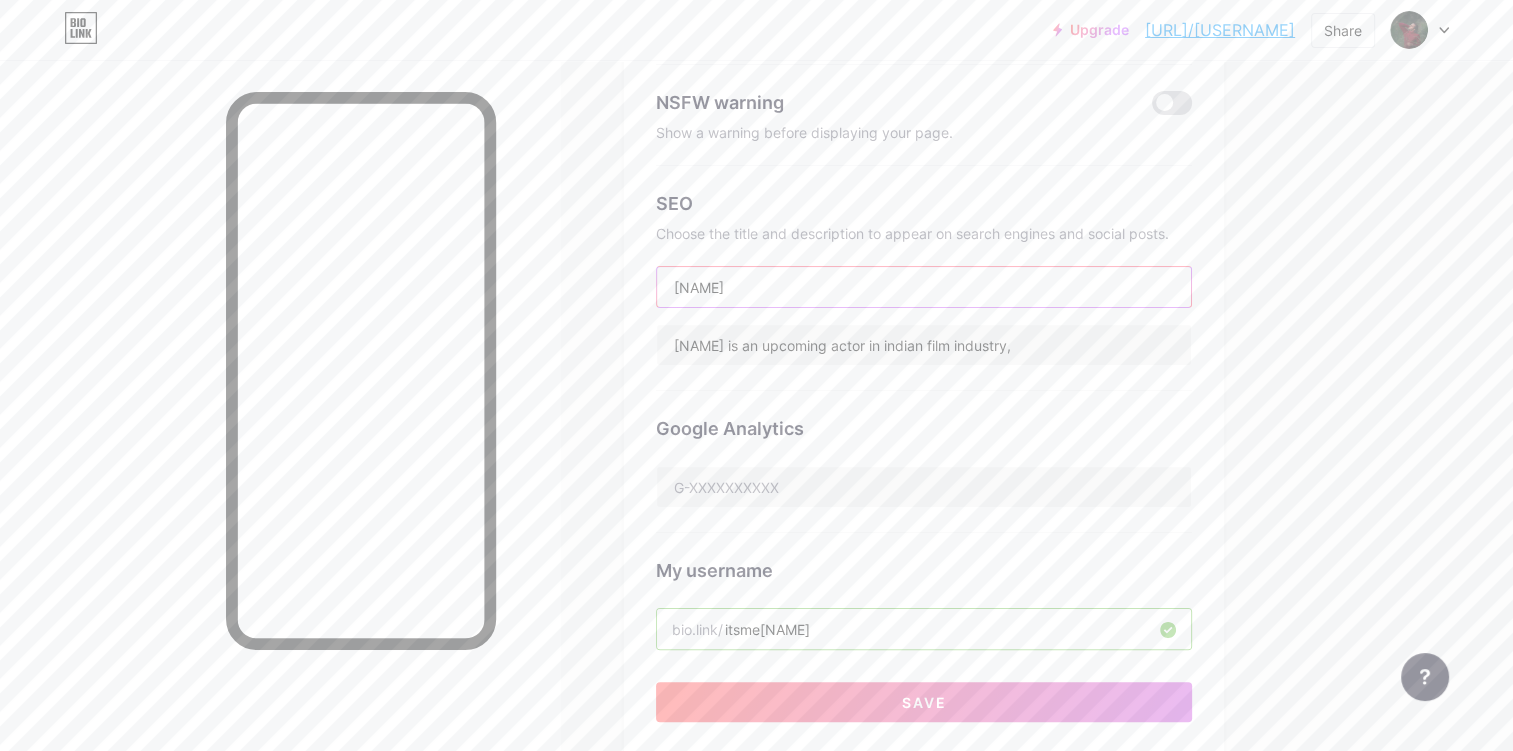 click on "[NAME]" at bounding box center (924, 287) 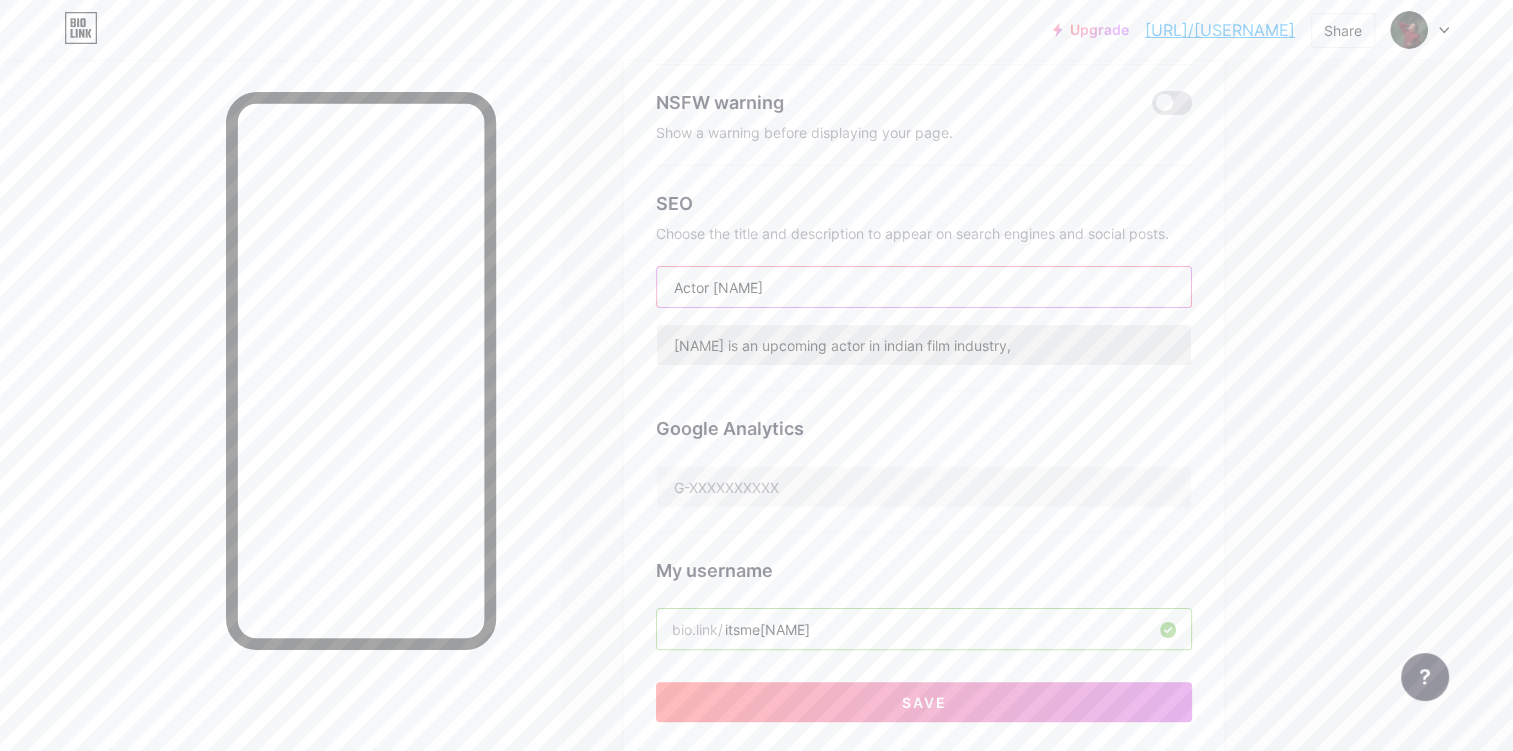 type on "Actor [NAME]" 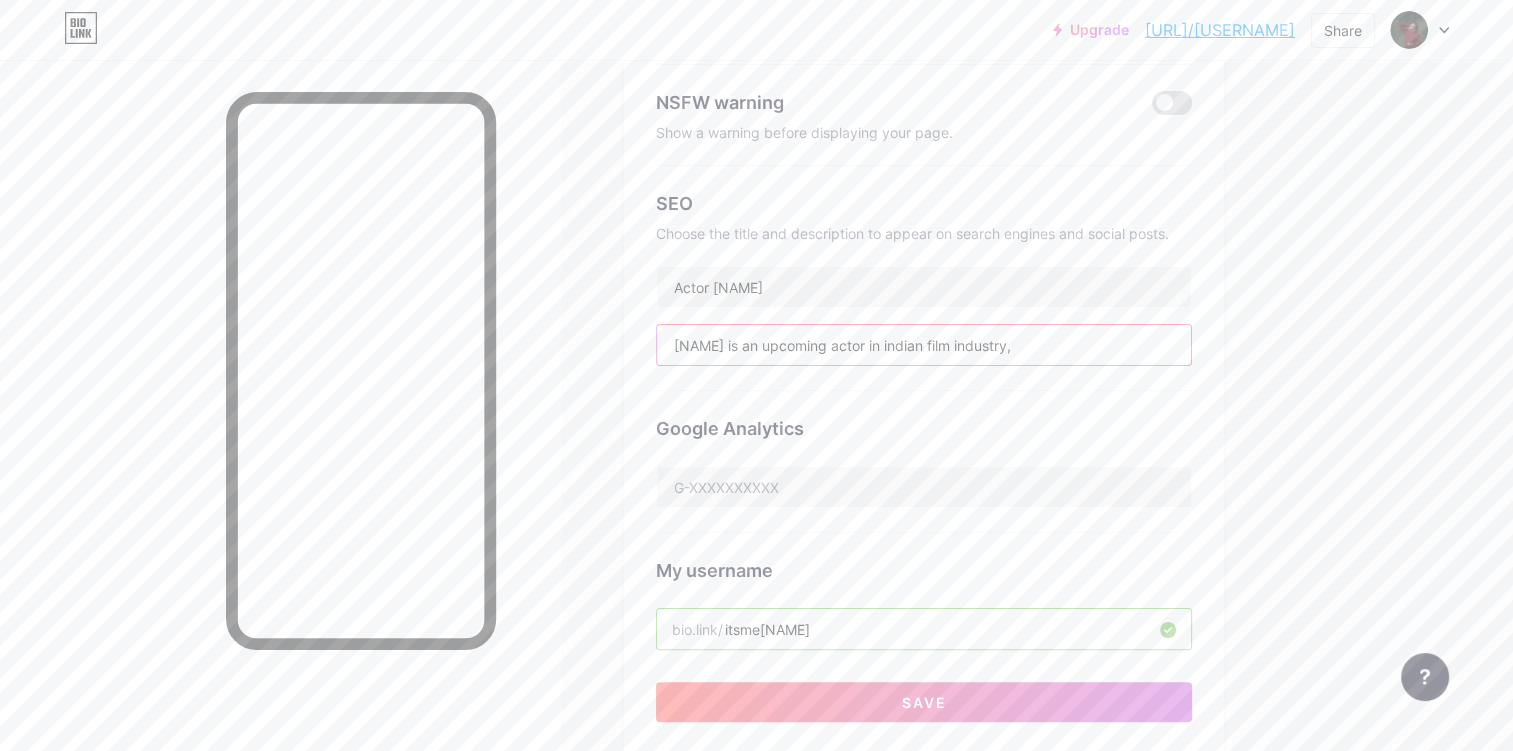 click on "[NAME] is an upcoming actor in indian film industry," at bounding box center (924, 345) 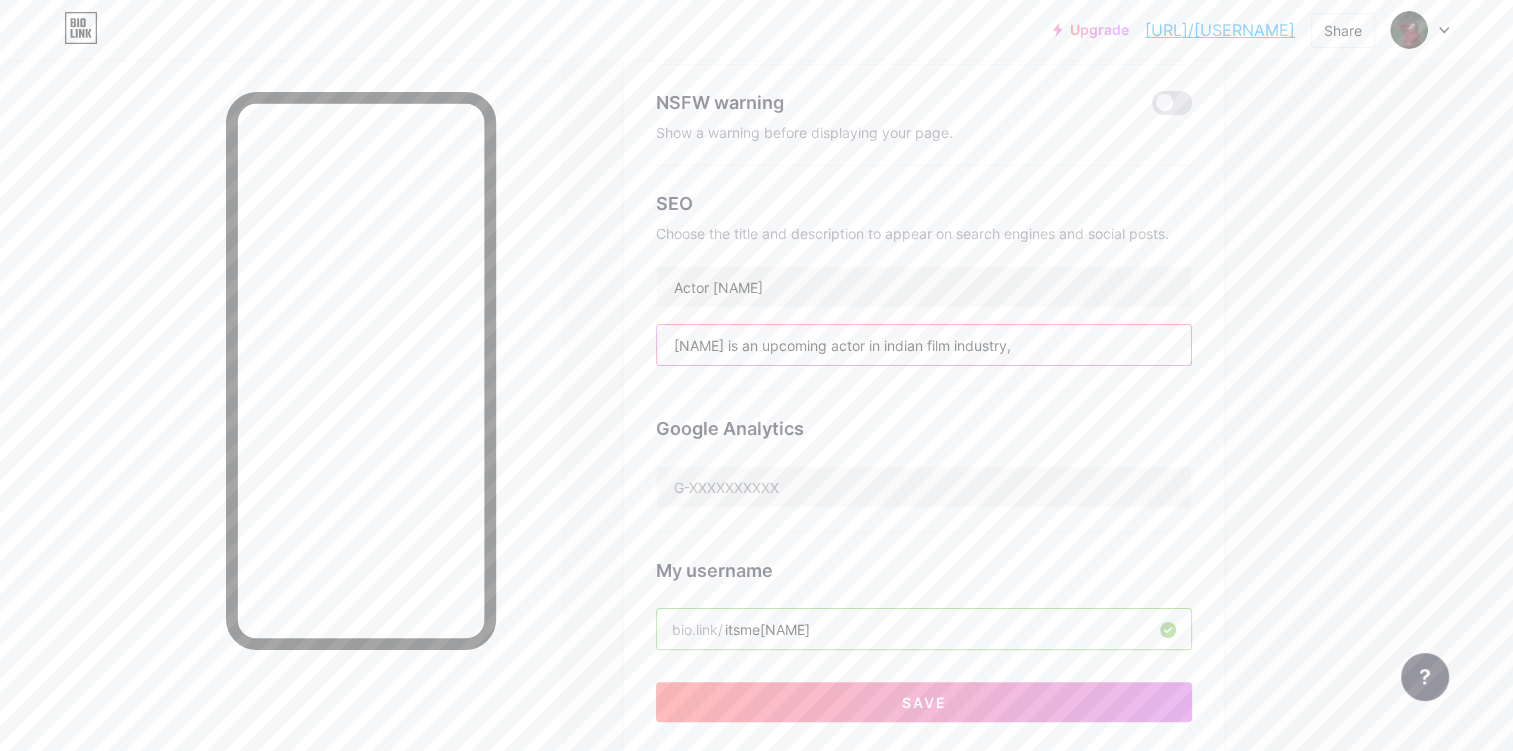 click on "[NAME] is an upcoming actor in indian film industry," at bounding box center (924, 345) 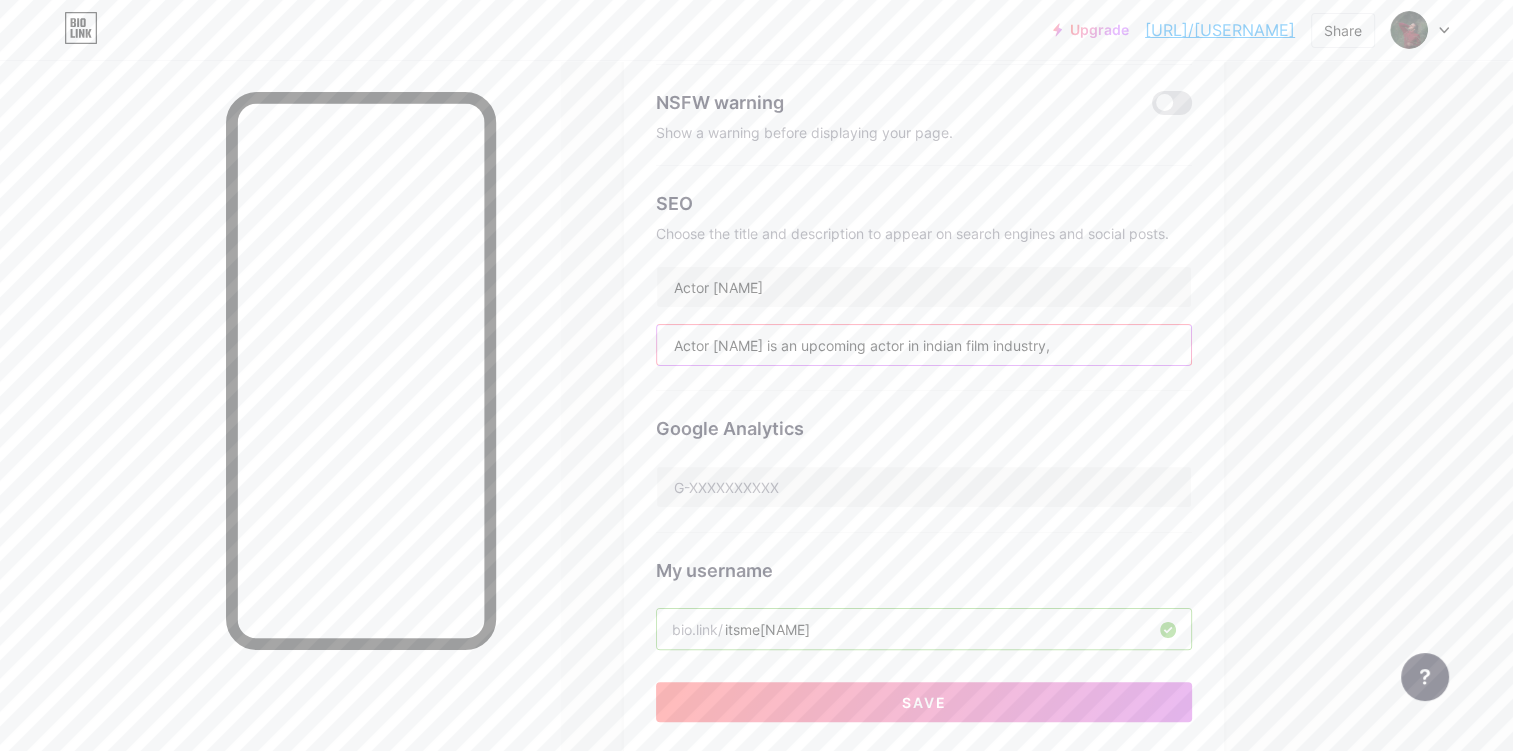 click on "Actor [NAME] is an upcoming actor in indian film industry," at bounding box center (924, 345) 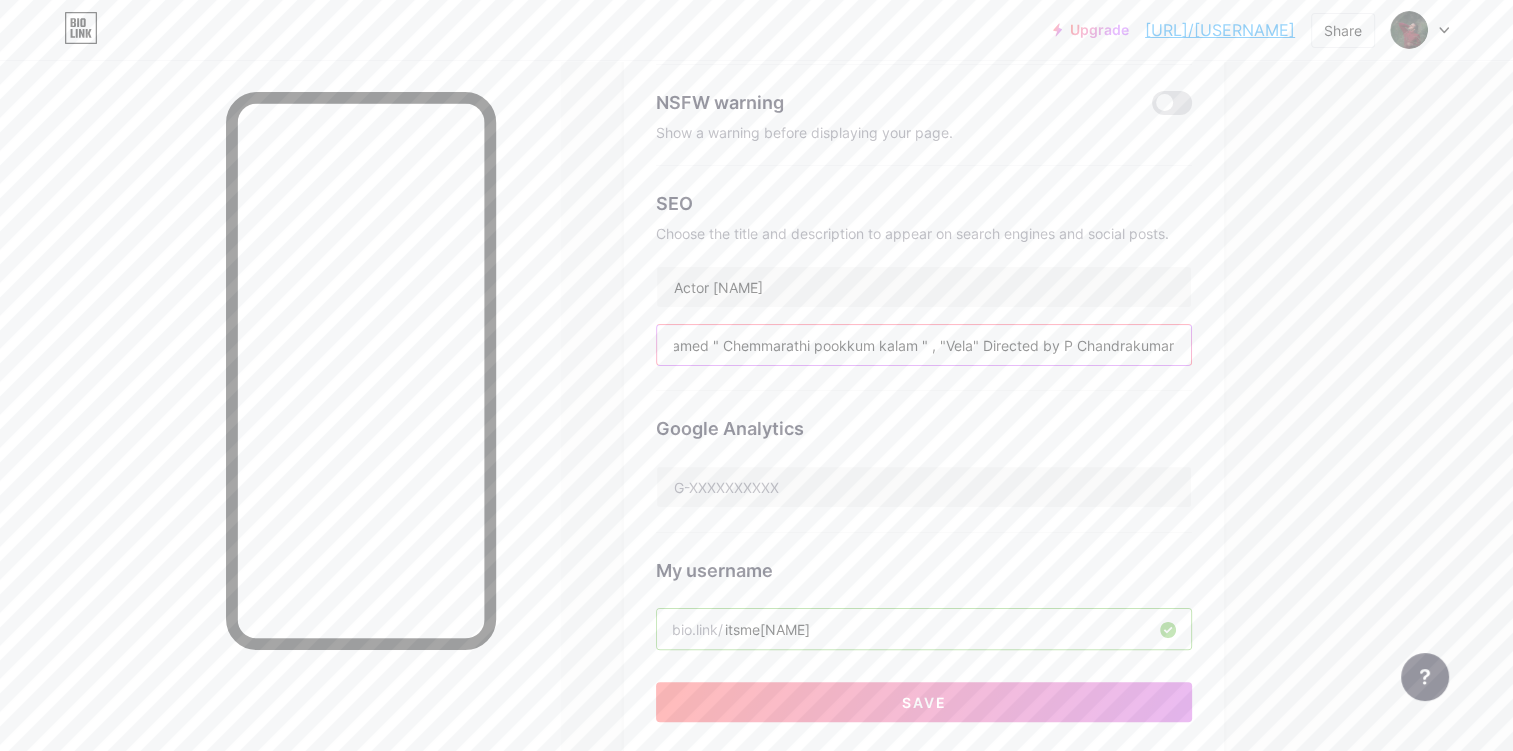 scroll, scrollTop: 0, scrollLeft: 596, axis: horizontal 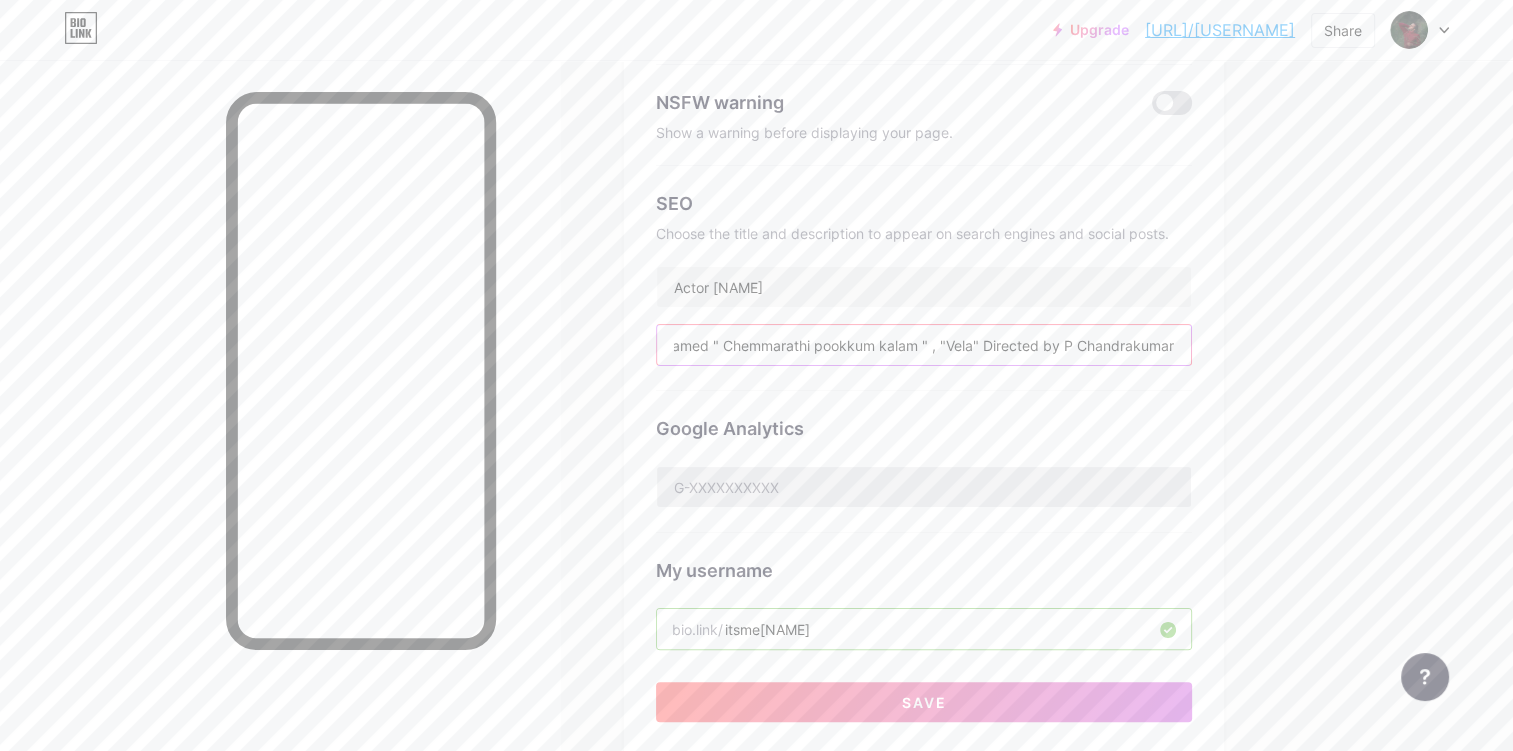 type on "Actor [NAME] is an upcoming actor in indian film industry, He acted in malayalam films Named " Chemmarathi pookkum kalam " , "Vela" Directed by P Chandrakumar" 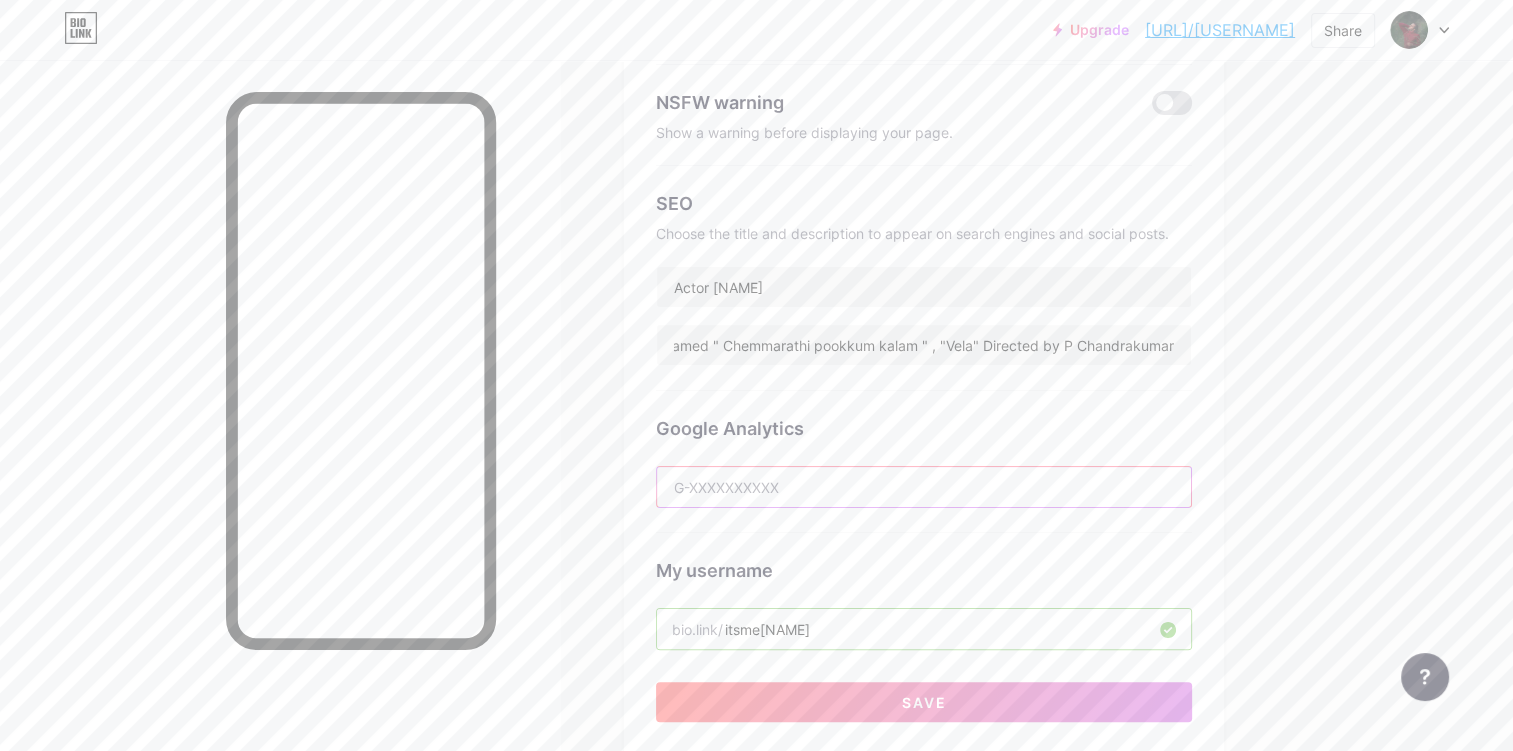 scroll, scrollTop: 0, scrollLeft: 0, axis: both 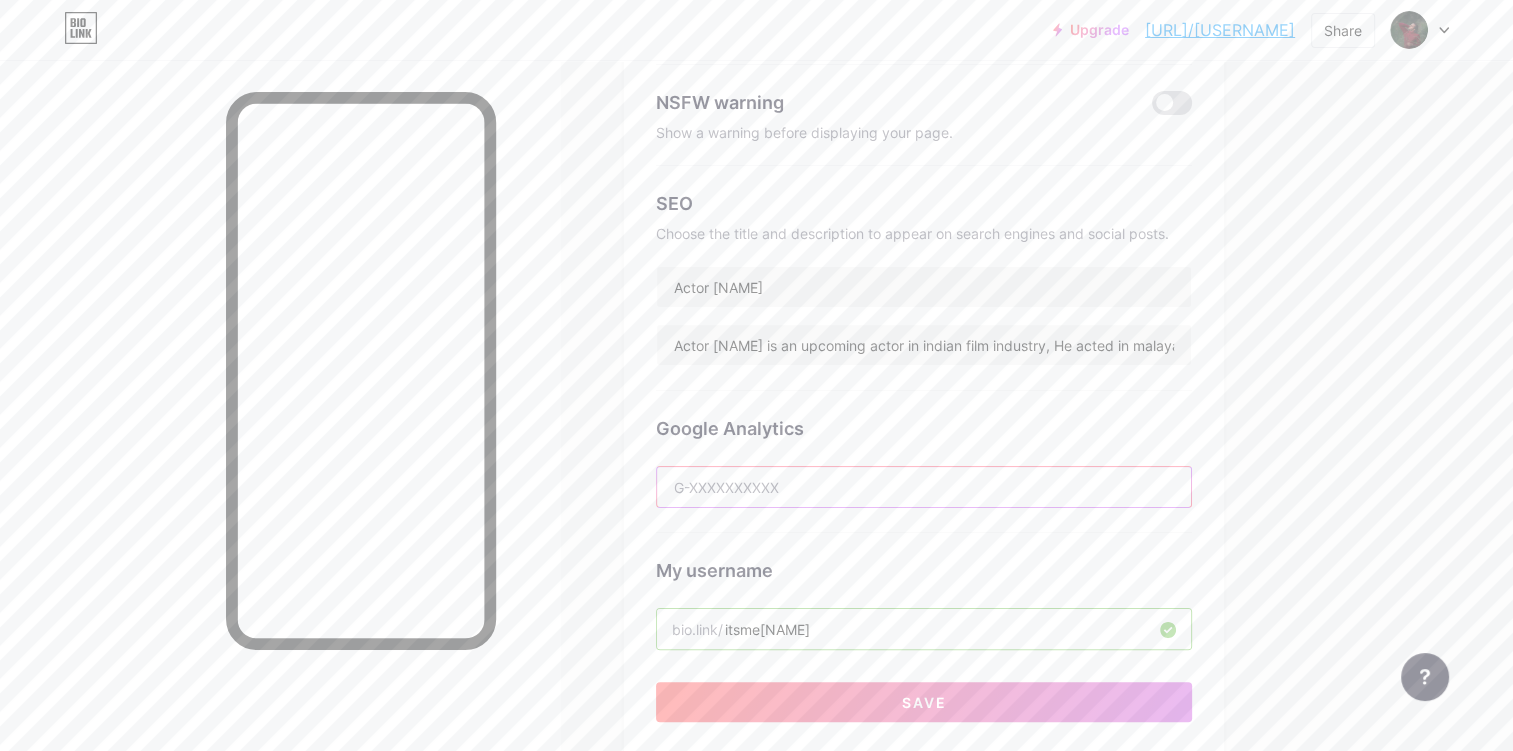 click at bounding box center [924, 487] 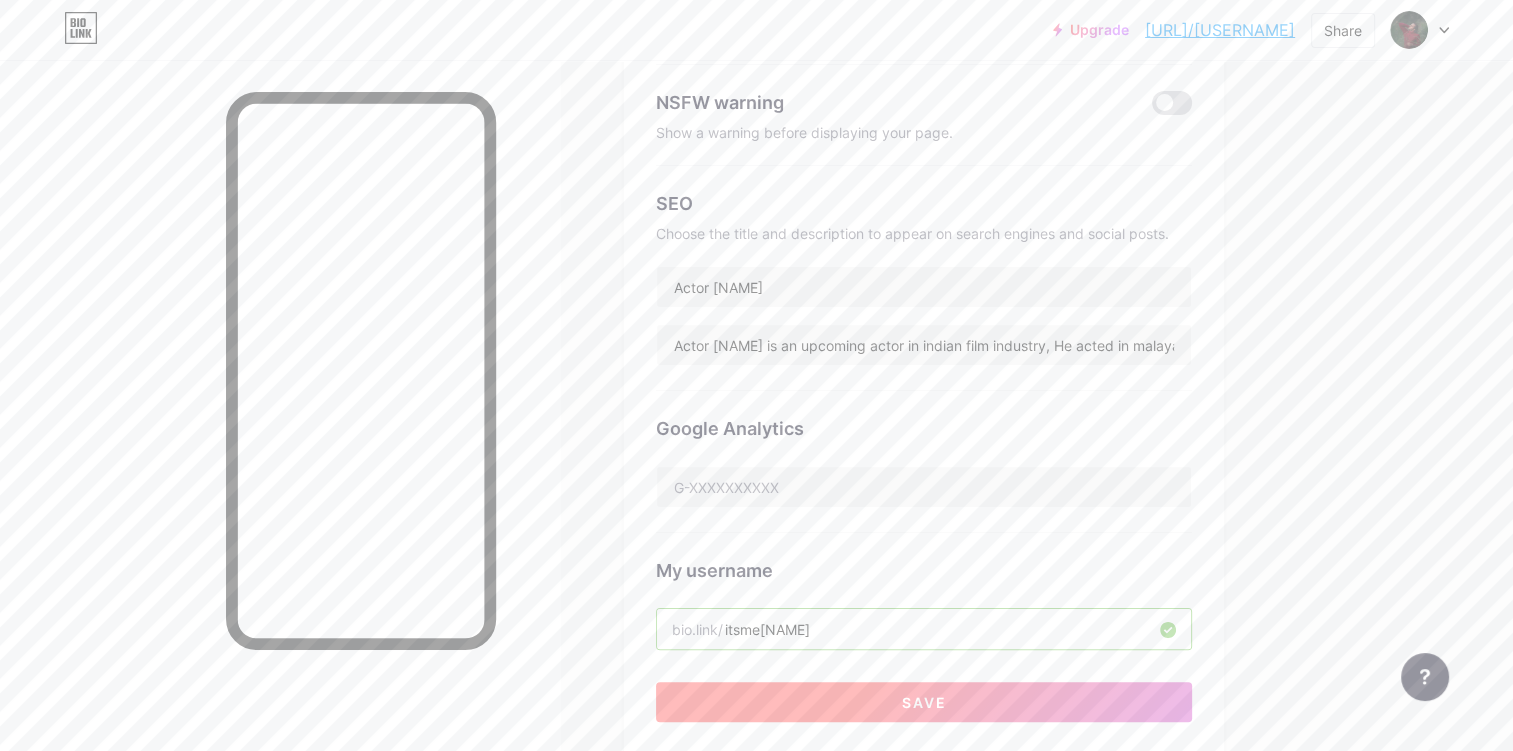 click on "Save" at bounding box center [924, 702] 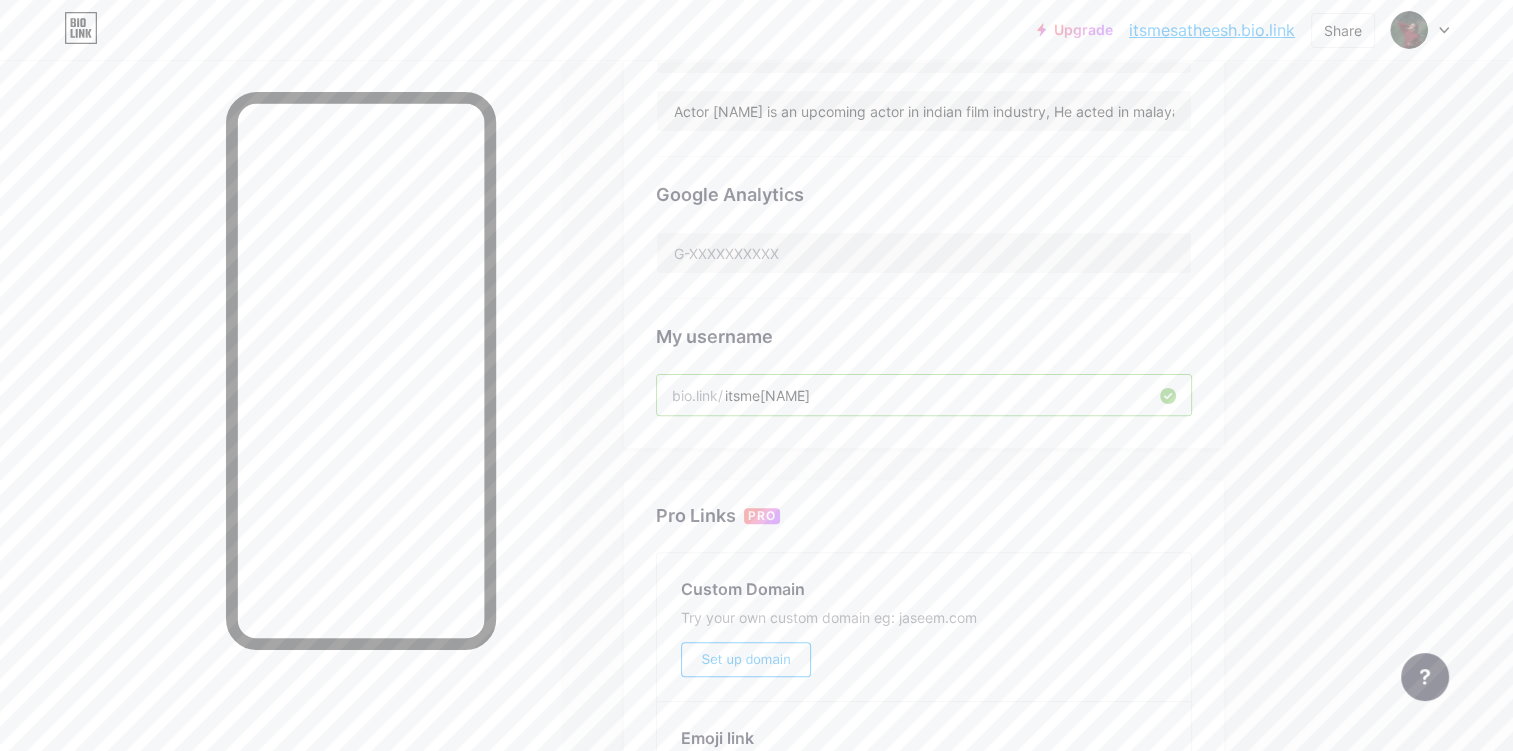 scroll, scrollTop: 514, scrollLeft: 0, axis: vertical 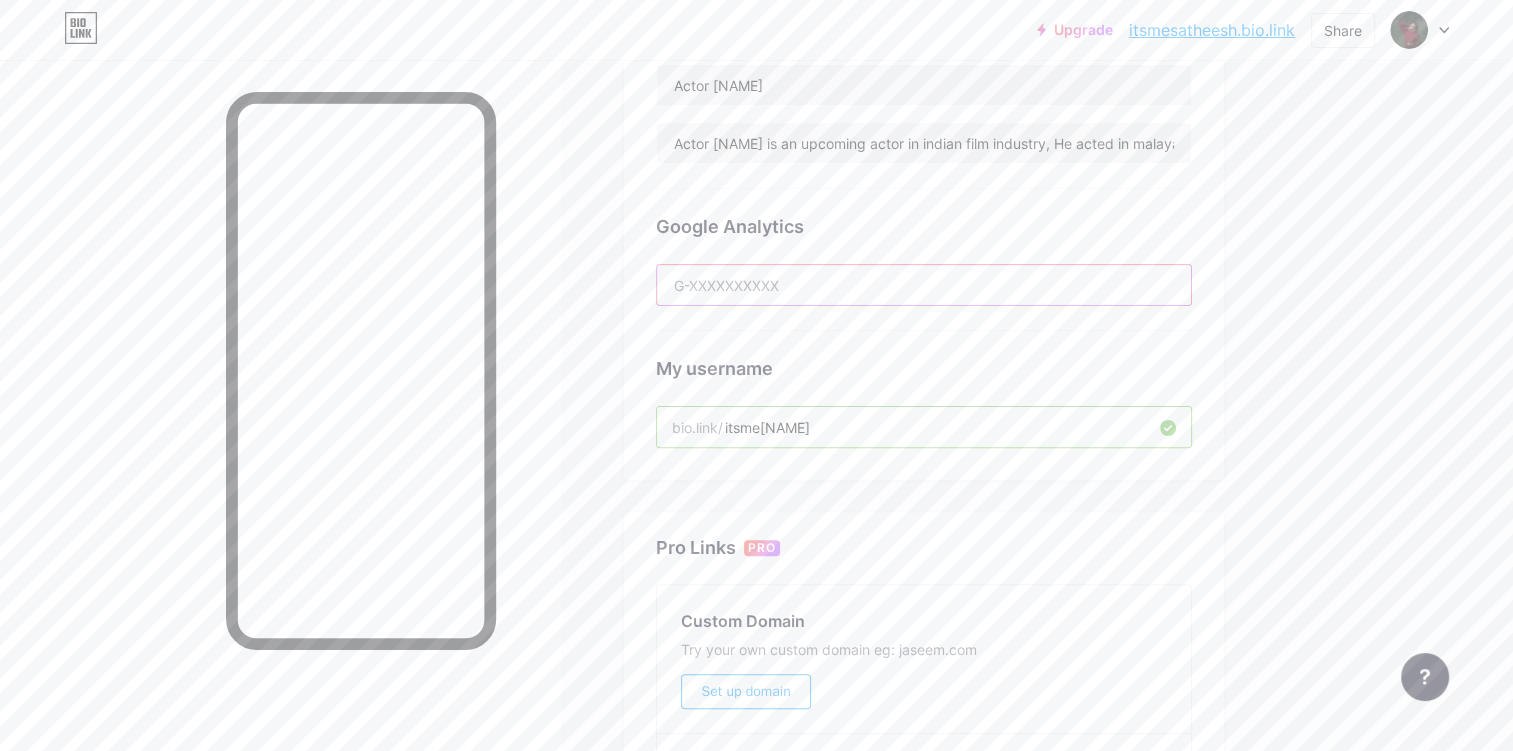 click at bounding box center (924, 285) 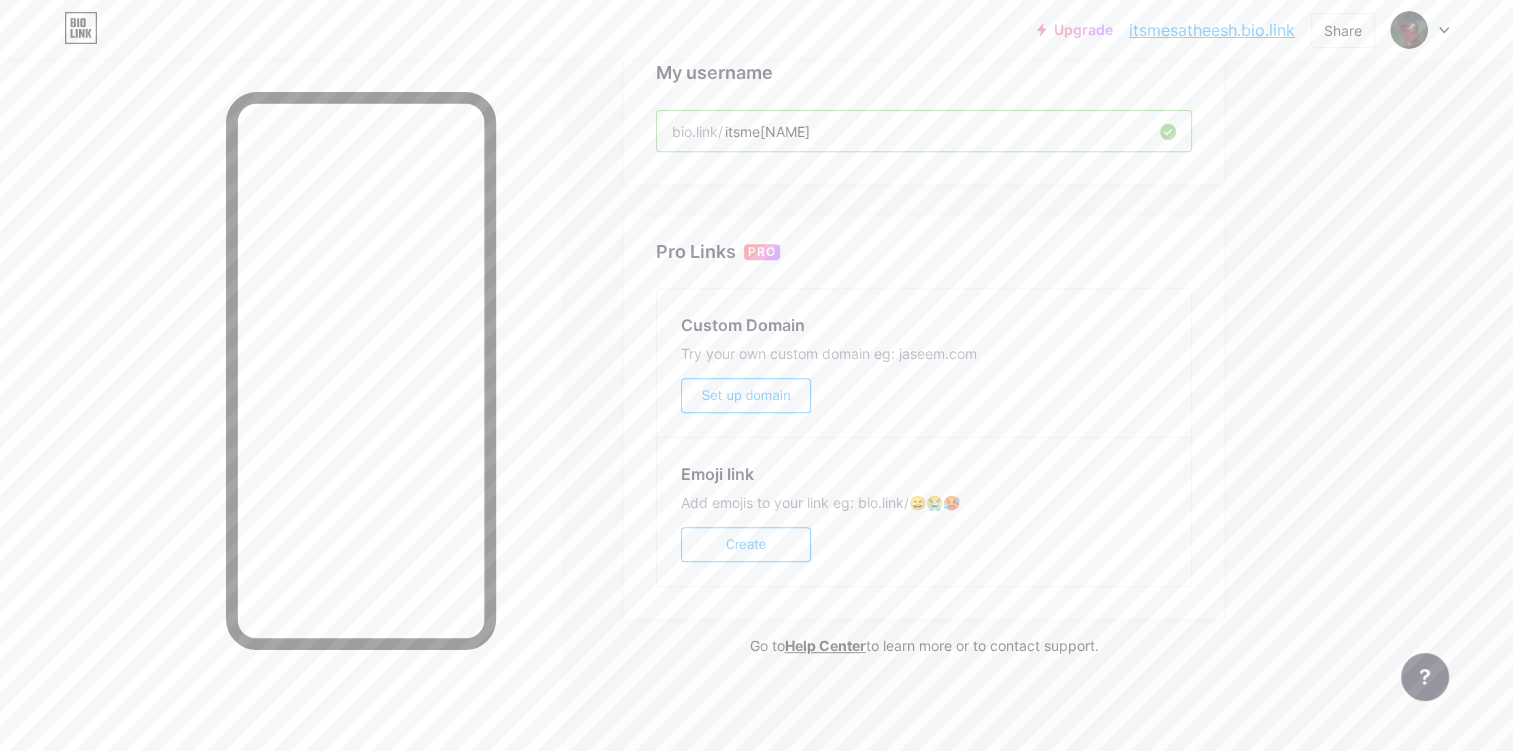 scroll, scrollTop: 0, scrollLeft: 0, axis: both 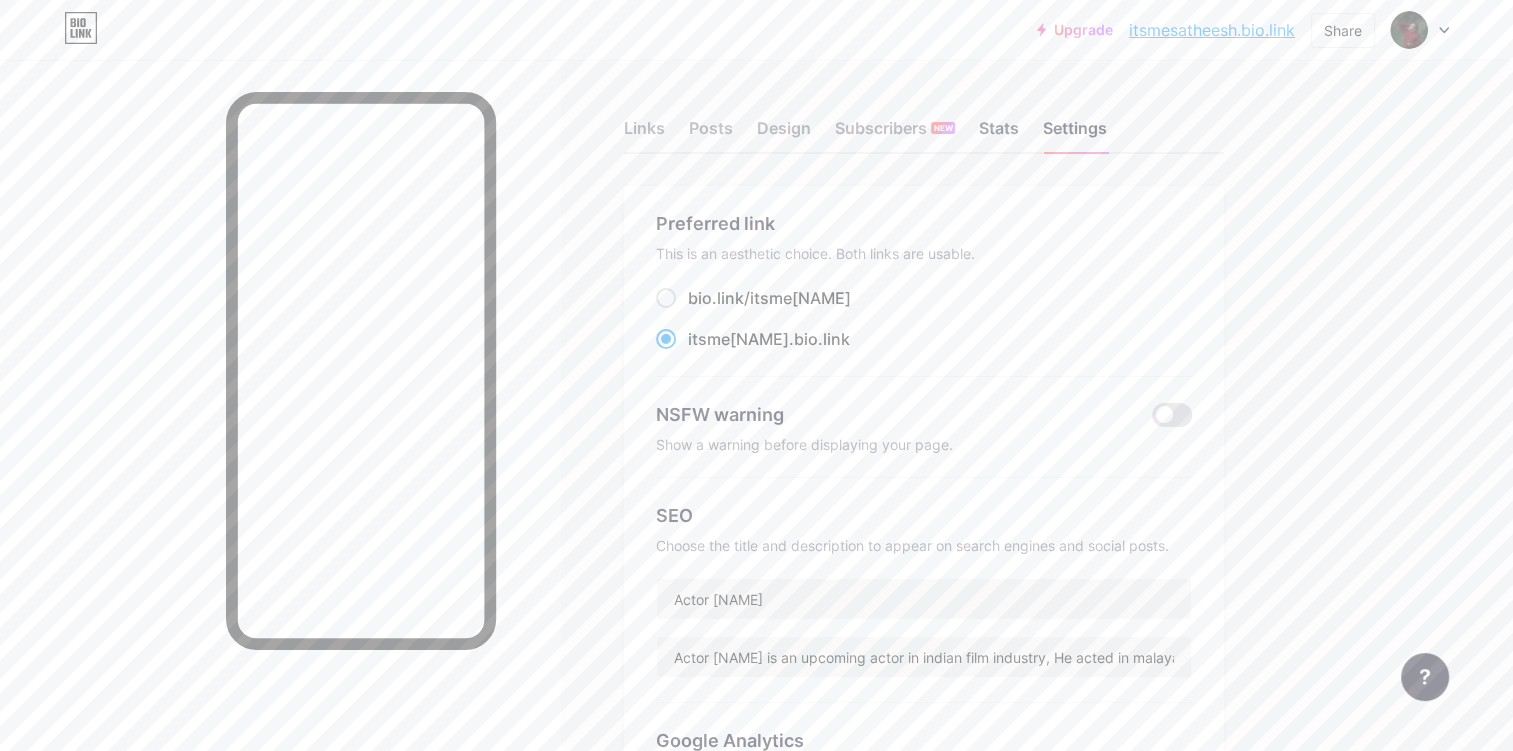 click on "Stats" at bounding box center [999, 134] 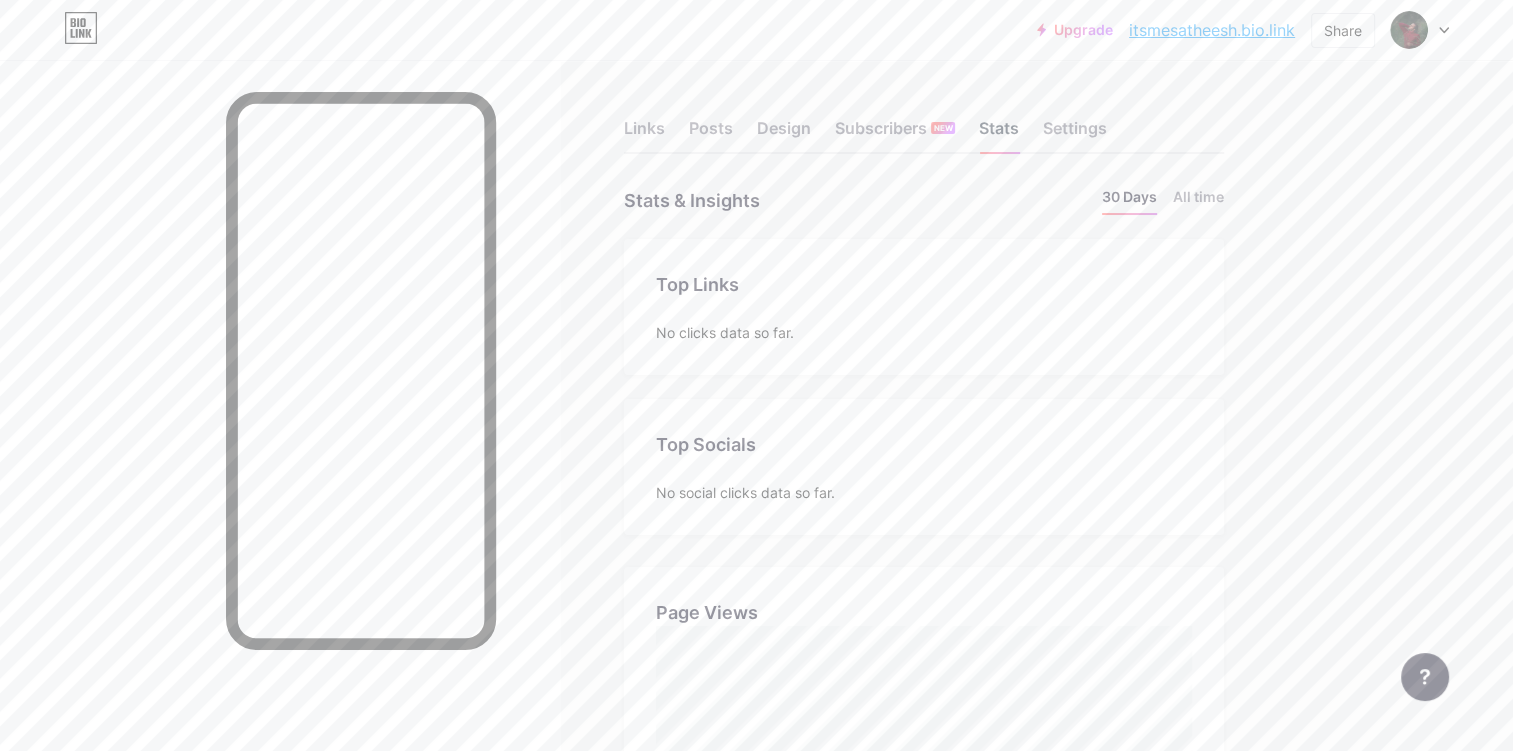 scroll, scrollTop: 999248, scrollLeft: 998487, axis: both 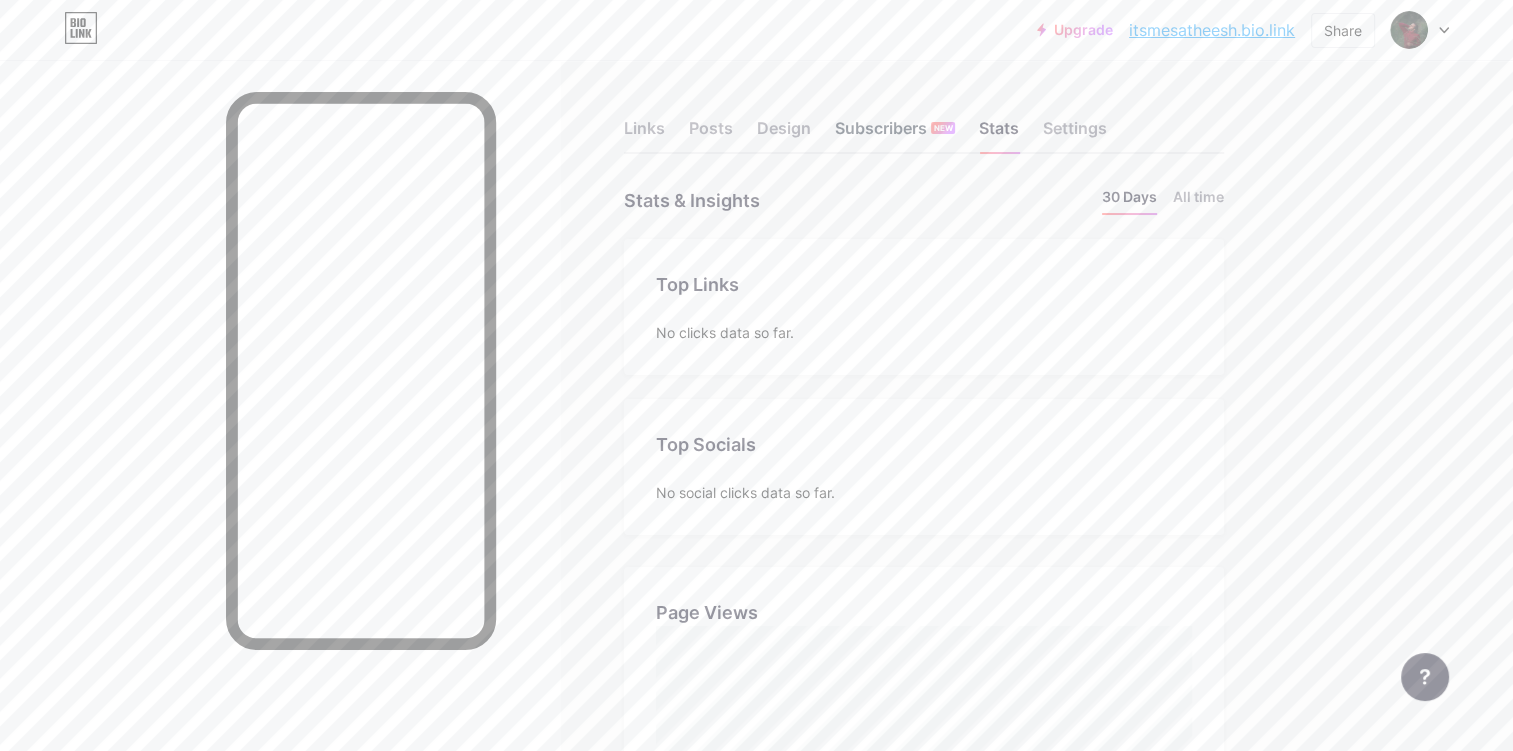click on "Subscribers
NEW" at bounding box center [895, 134] 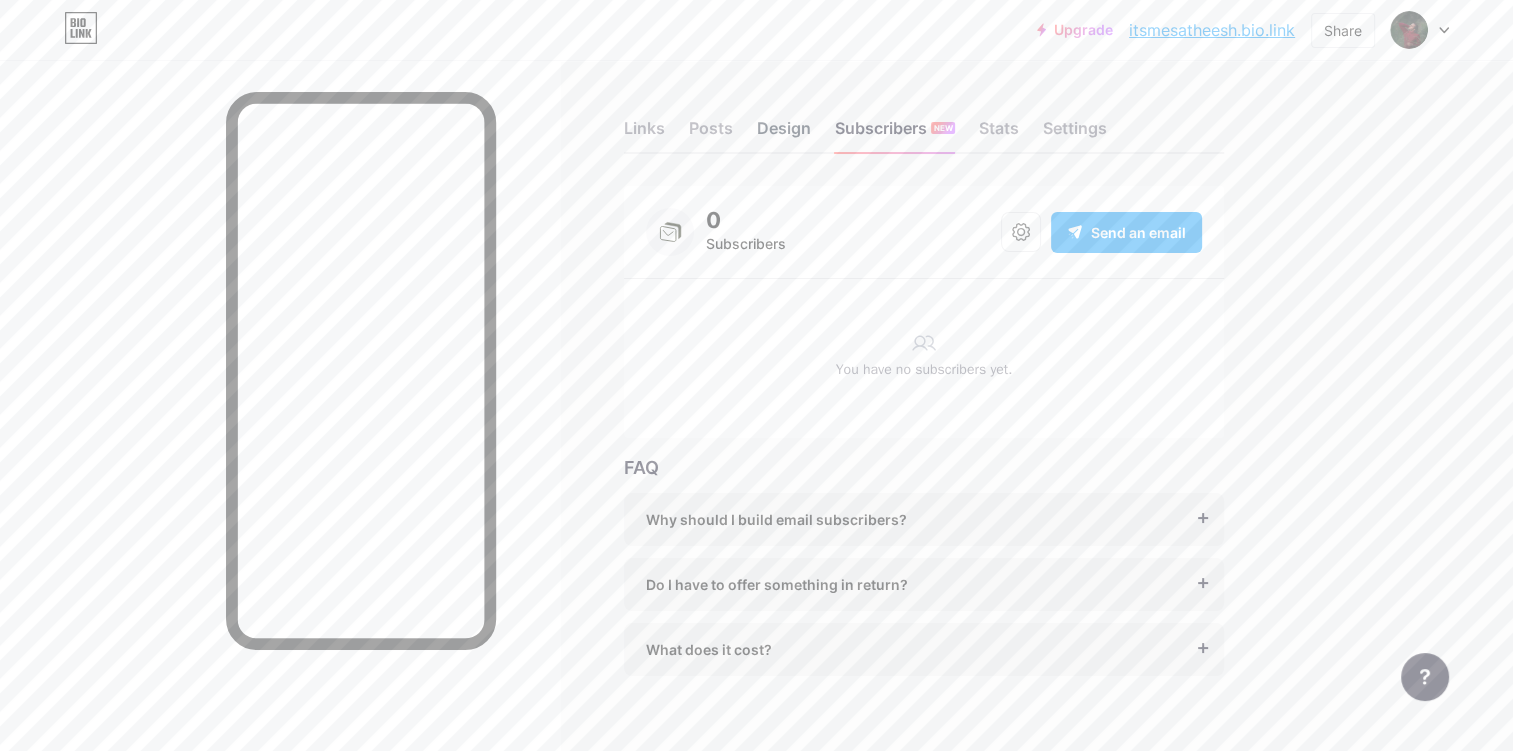 click on "Design" at bounding box center [784, 134] 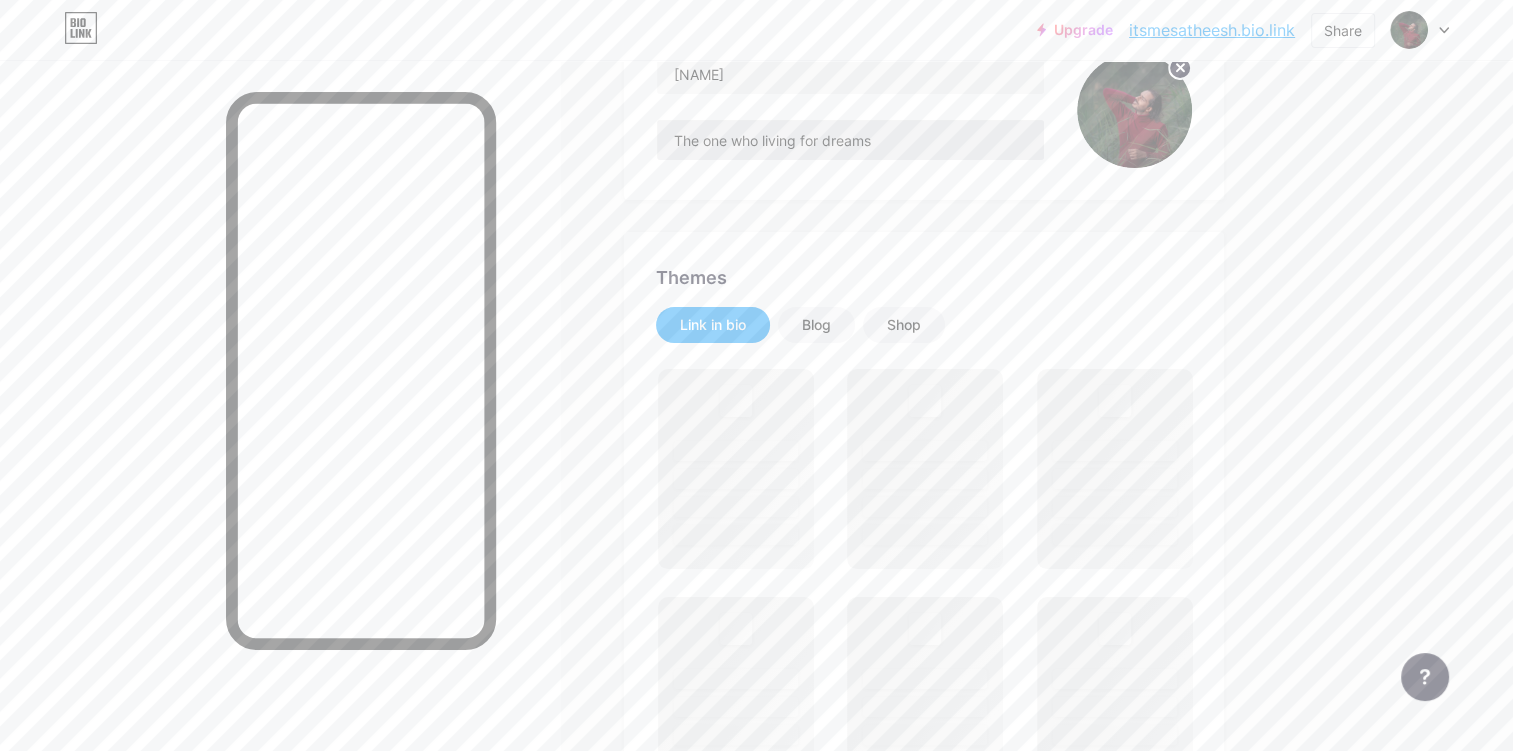 scroll, scrollTop: 280, scrollLeft: 0, axis: vertical 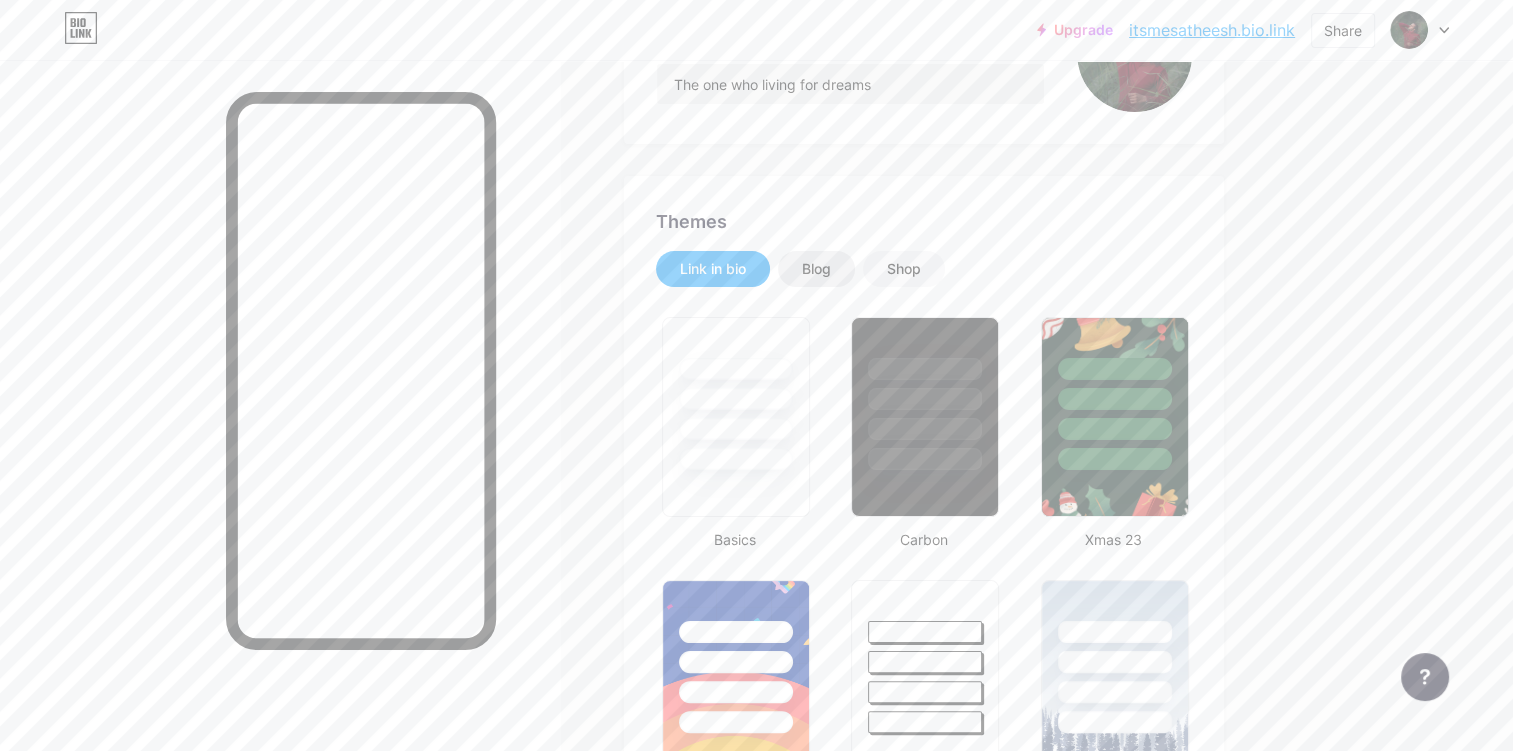 click on "Blog" at bounding box center [816, 269] 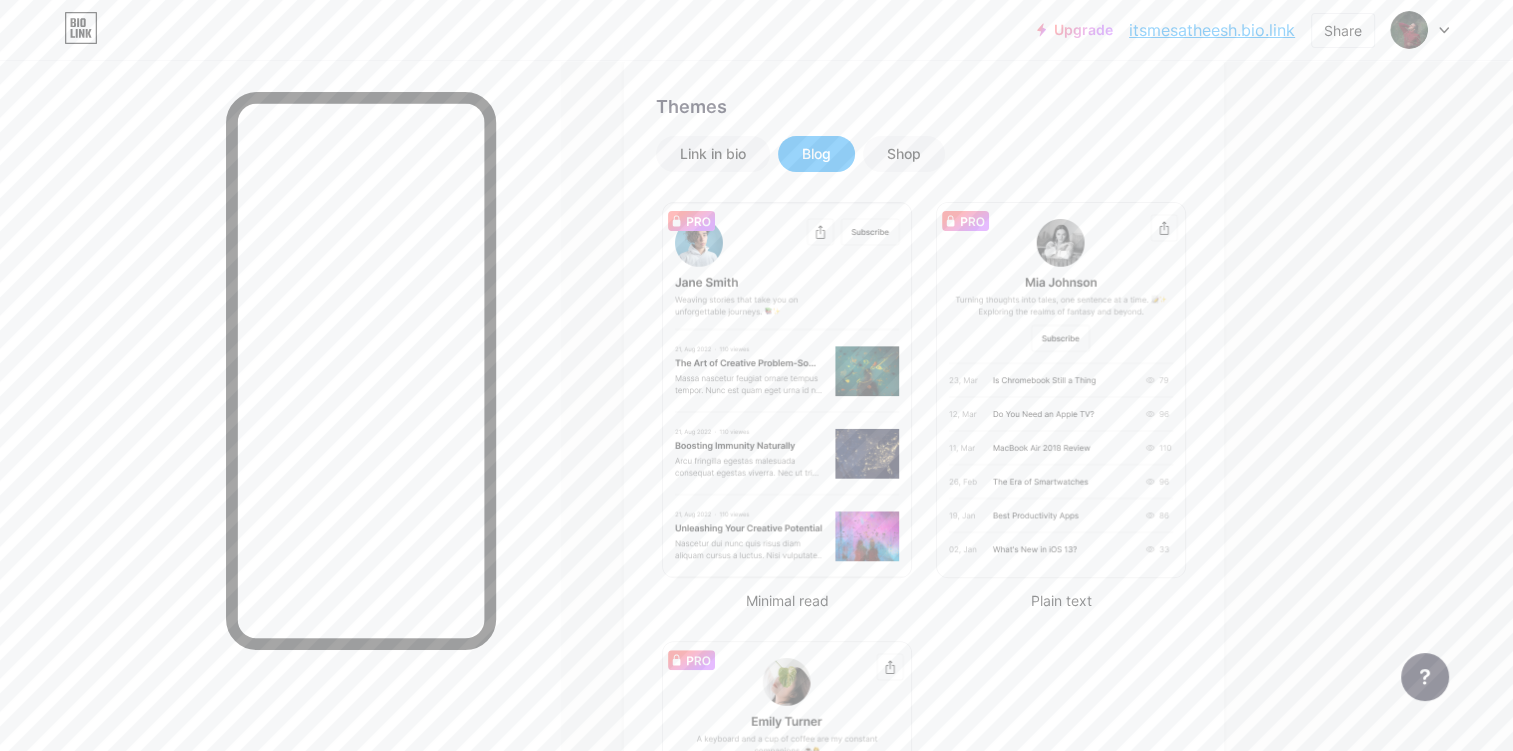 scroll, scrollTop: 383, scrollLeft: 0, axis: vertical 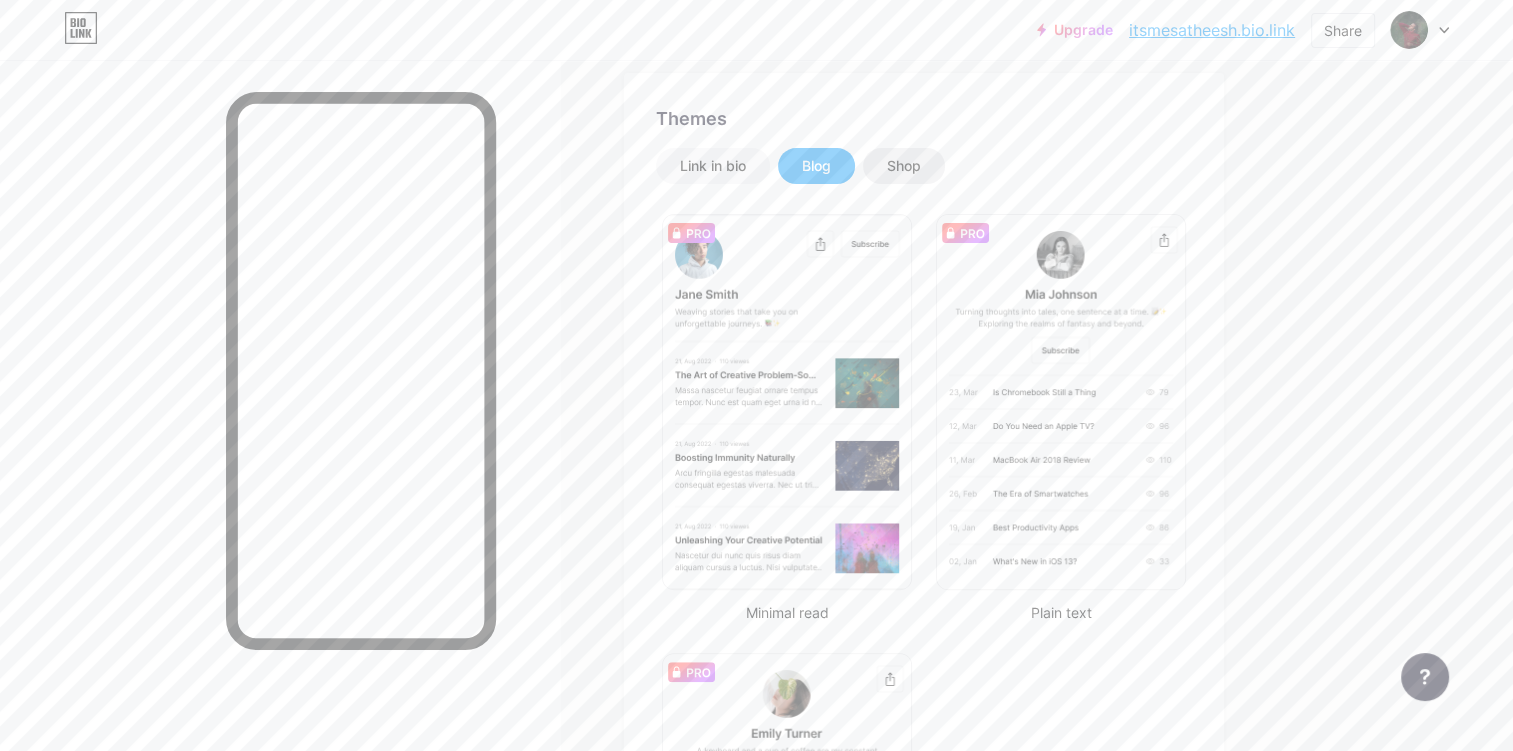 click on "Shop" at bounding box center [904, 166] 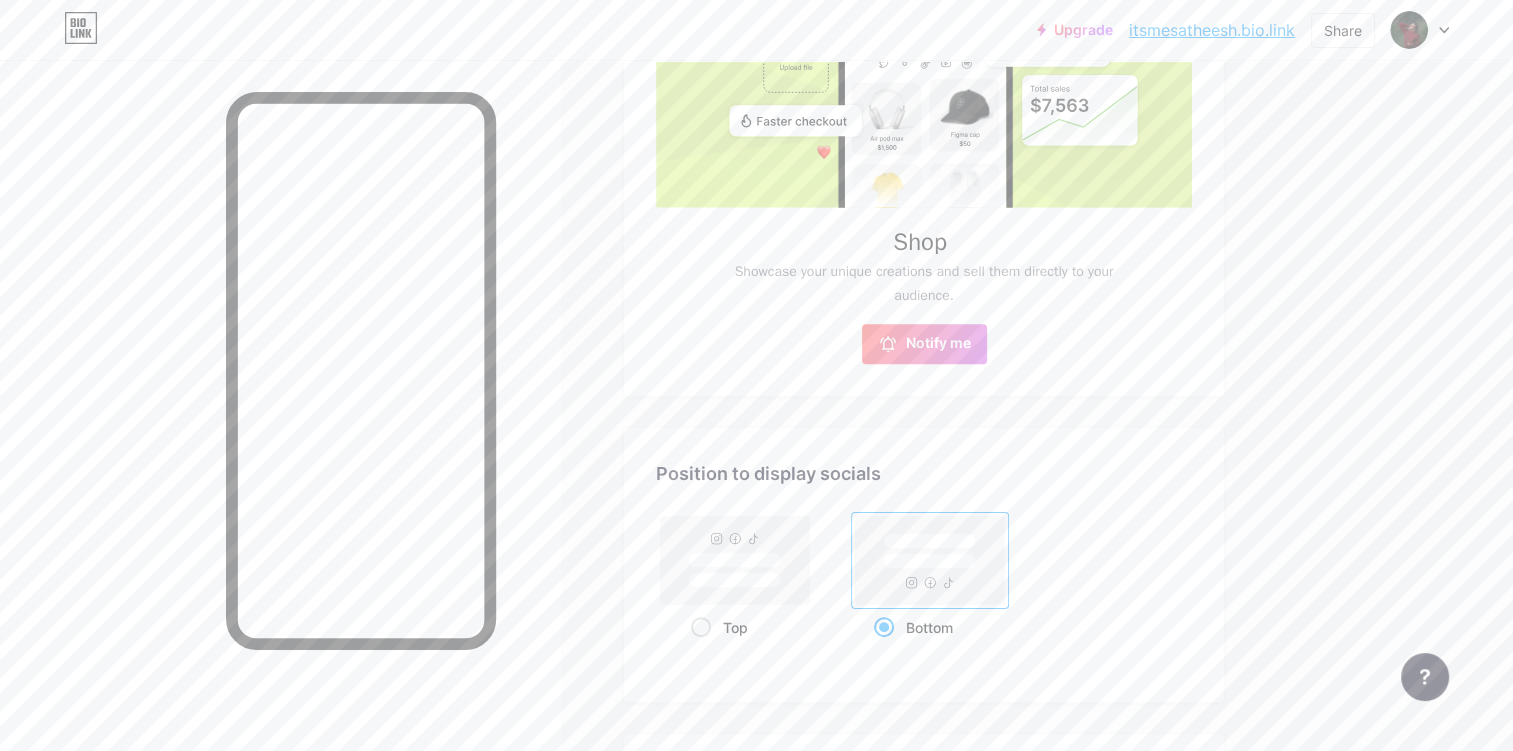 scroll, scrollTop: 661, scrollLeft: 0, axis: vertical 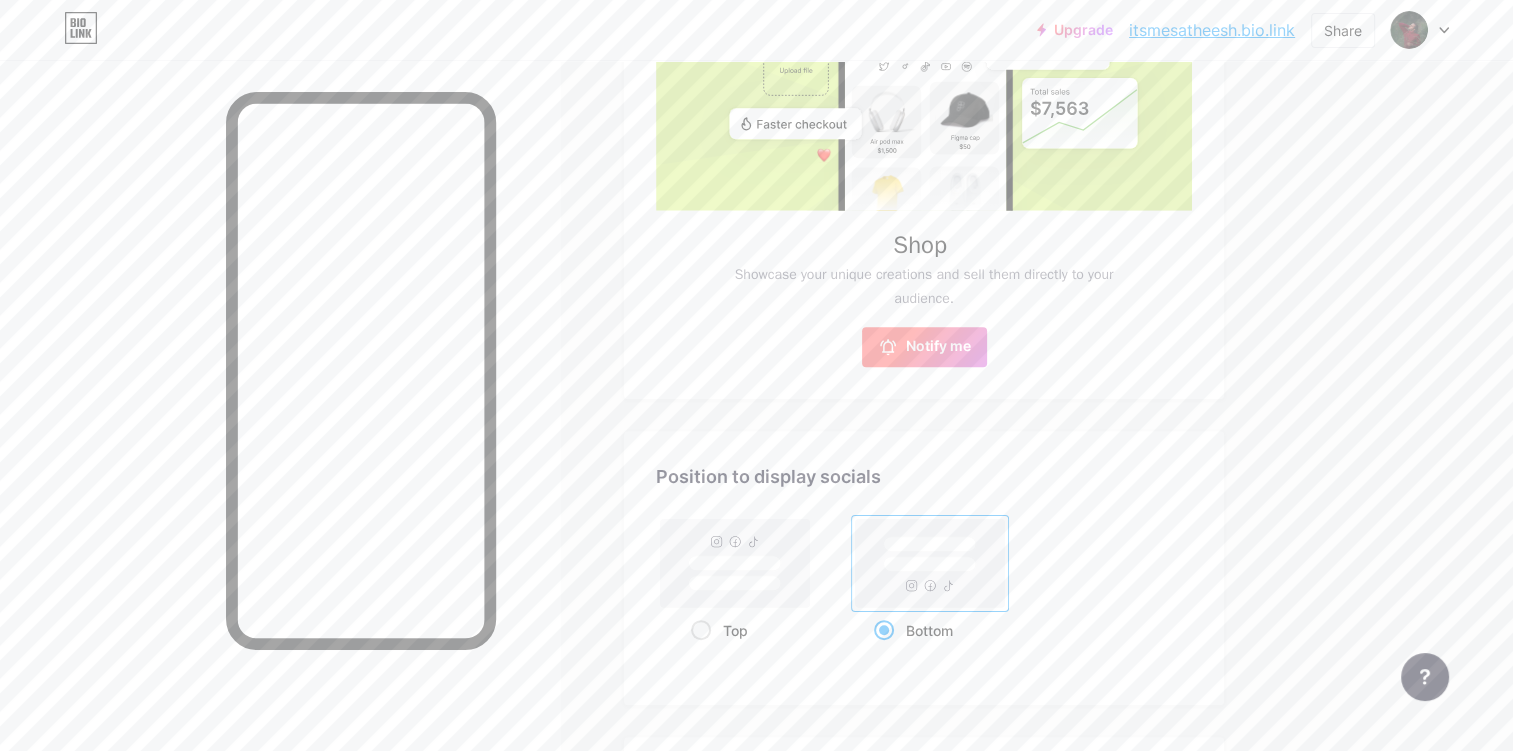 click on "Notify me" at bounding box center (938, 347) 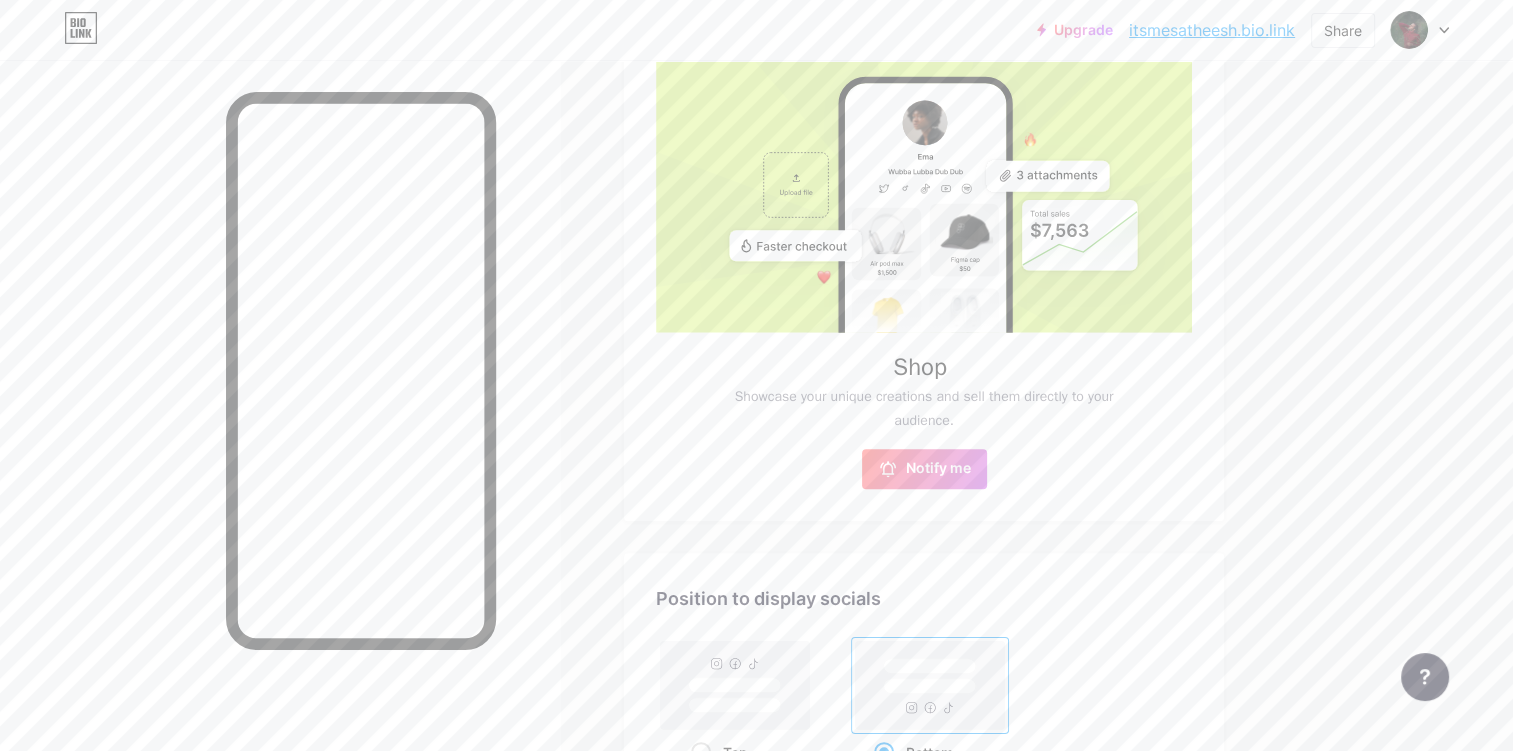 scroll, scrollTop: 1001, scrollLeft: 0, axis: vertical 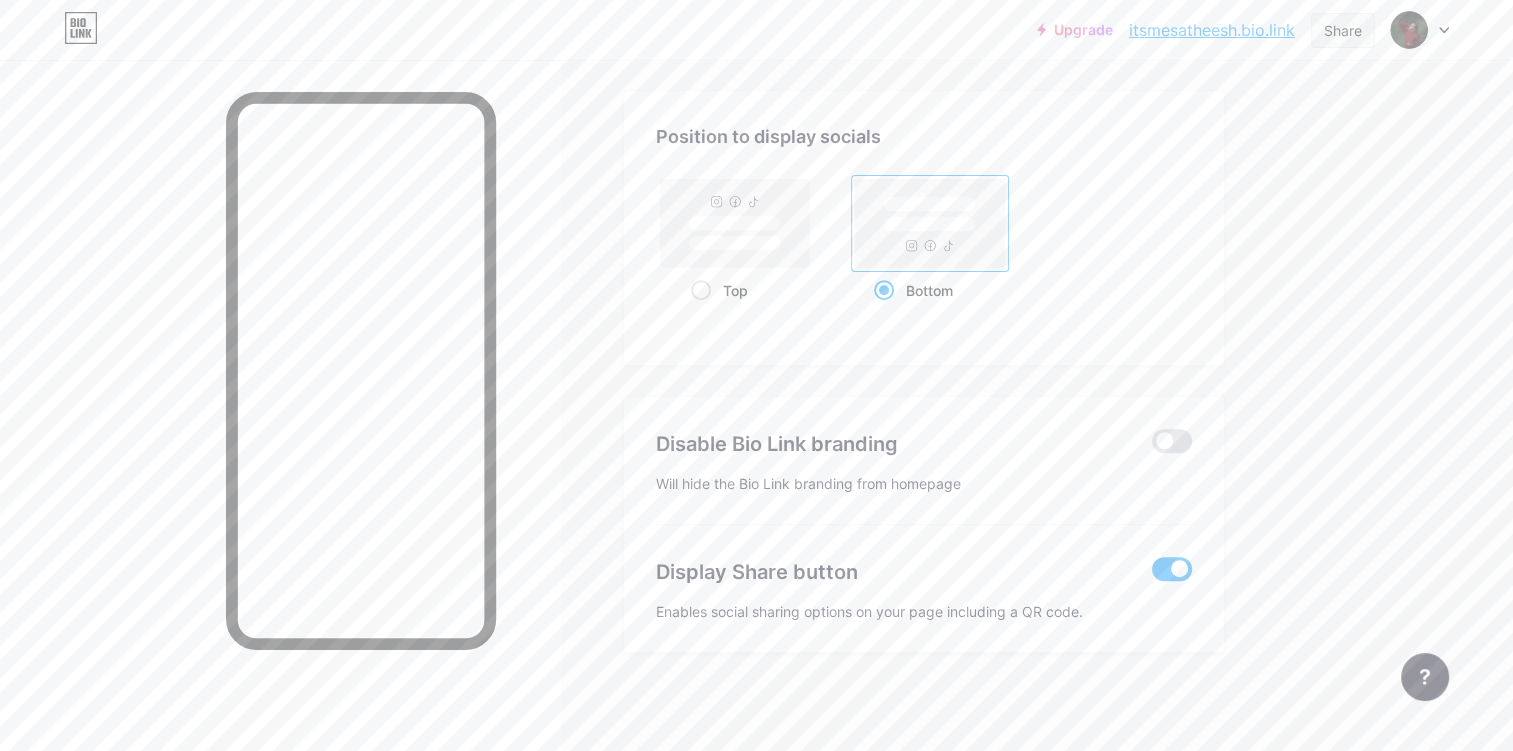 click on "Share" at bounding box center [1343, 30] 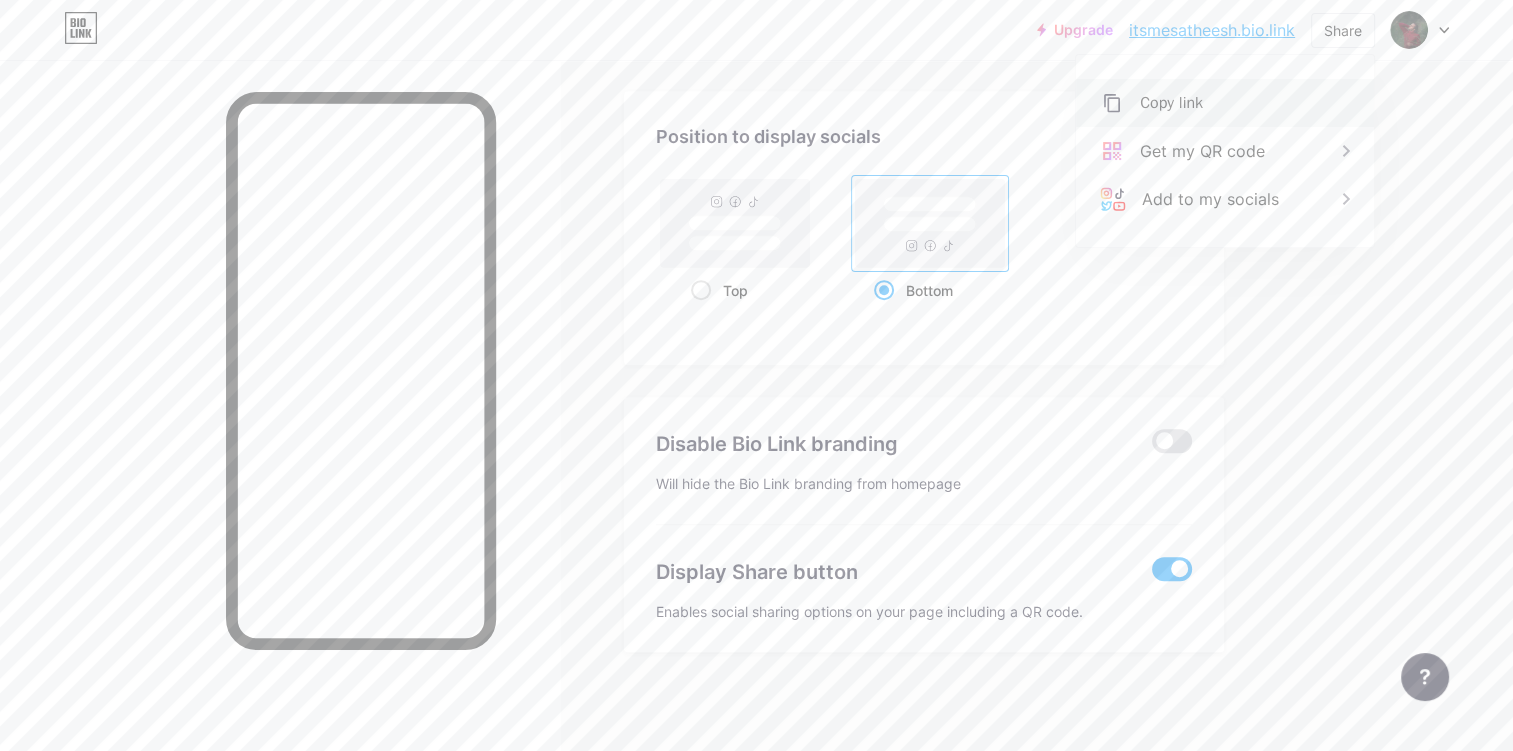click on "Copy link" at bounding box center (1225, 103) 